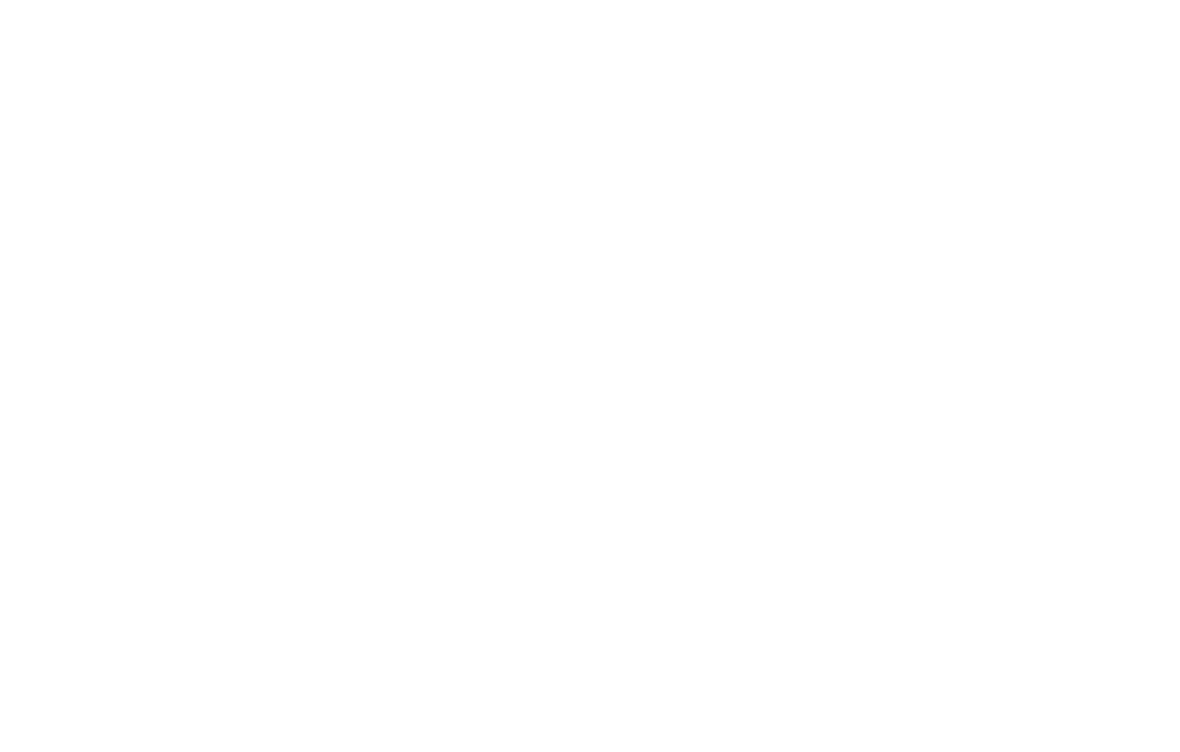 scroll, scrollTop: 0, scrollLeft: 0, axis: both 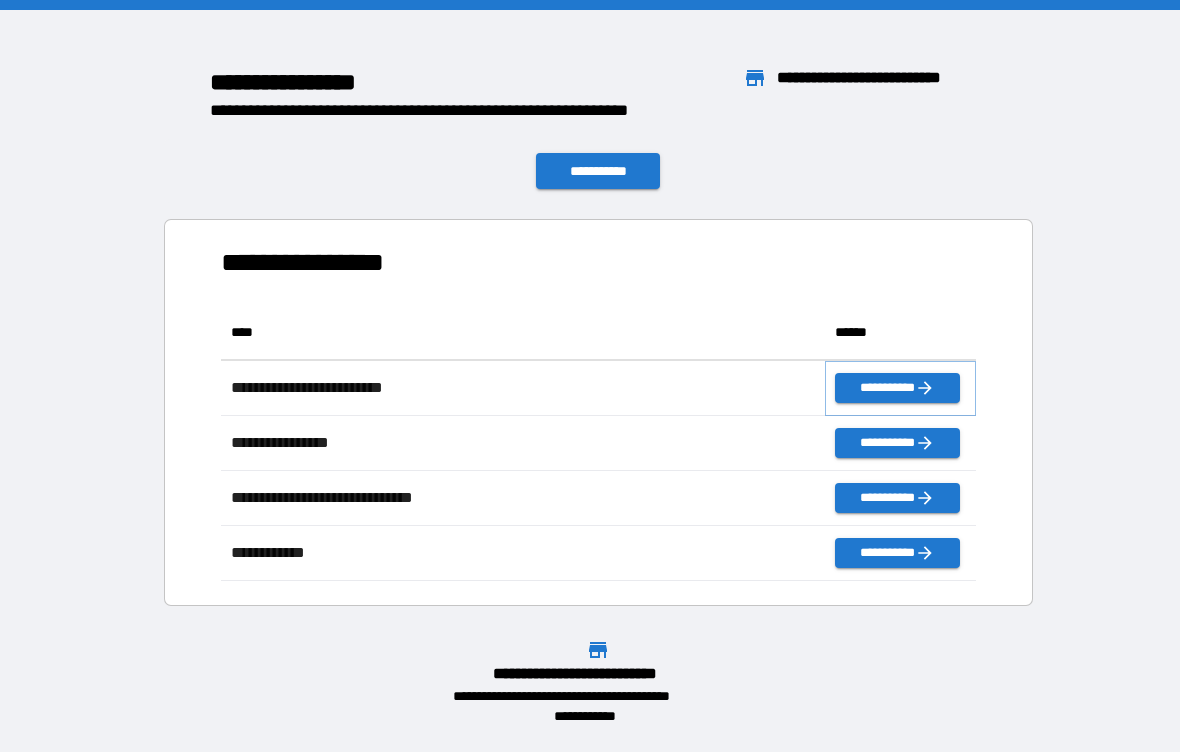 click on "**********" at bounding box center [897, 388] 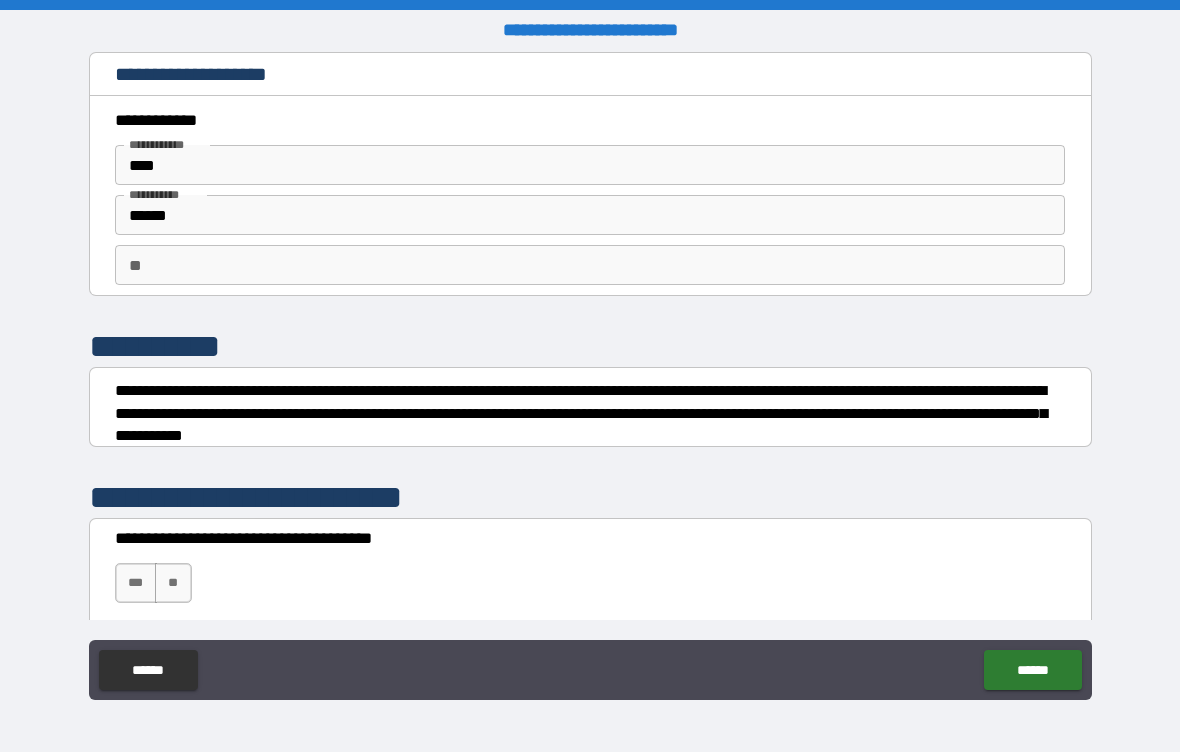 click on "**" at bounding box center [173, 583] 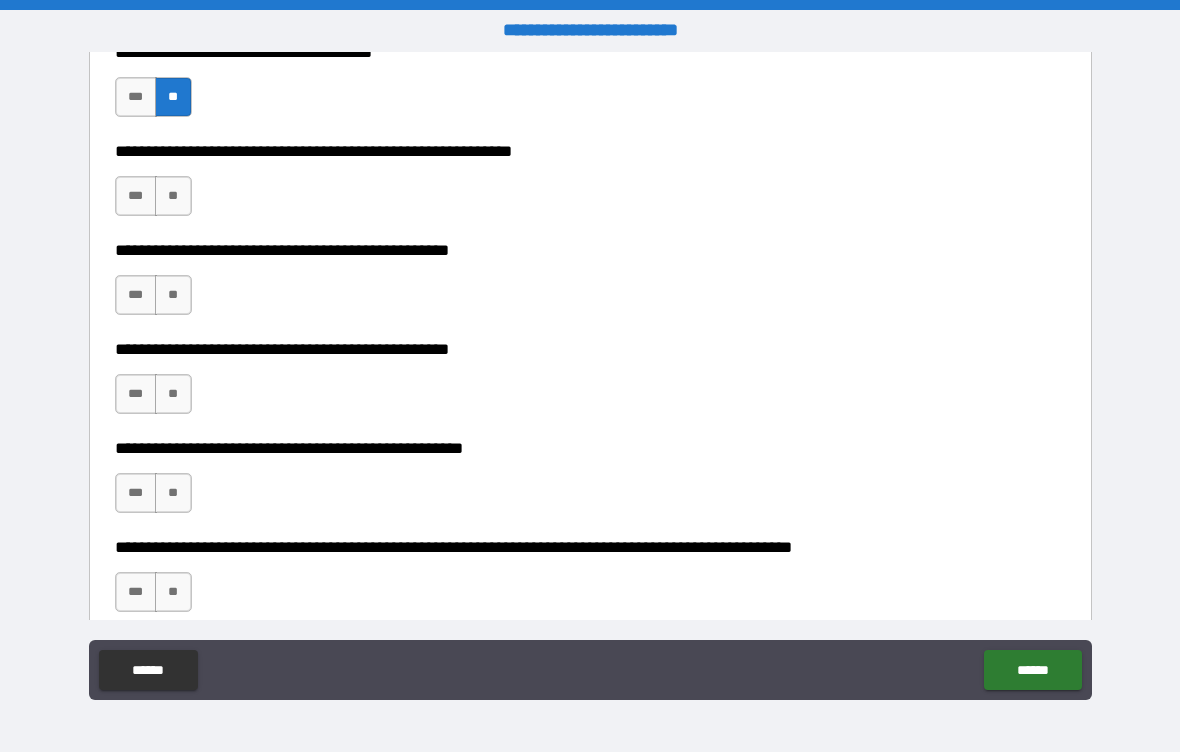scroll, scrollTop: 503, scrollLeft: 0, axis: vertical 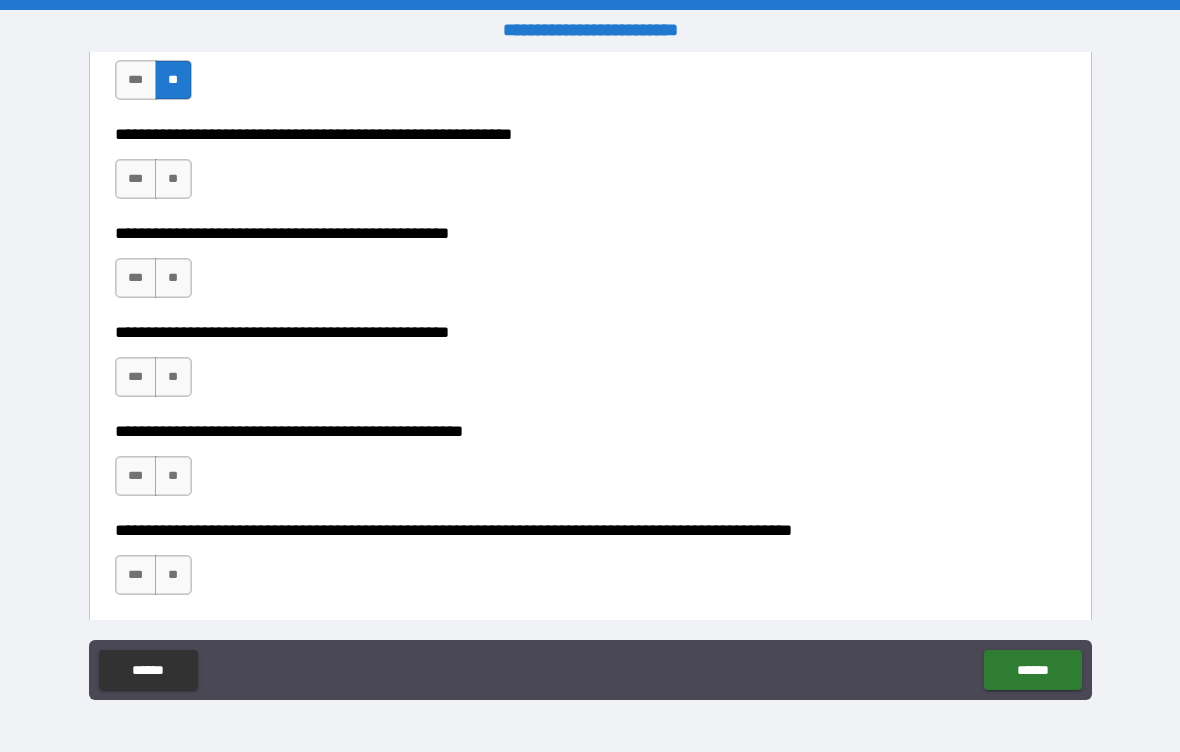 click on "**" at bounding box center (173, 179) 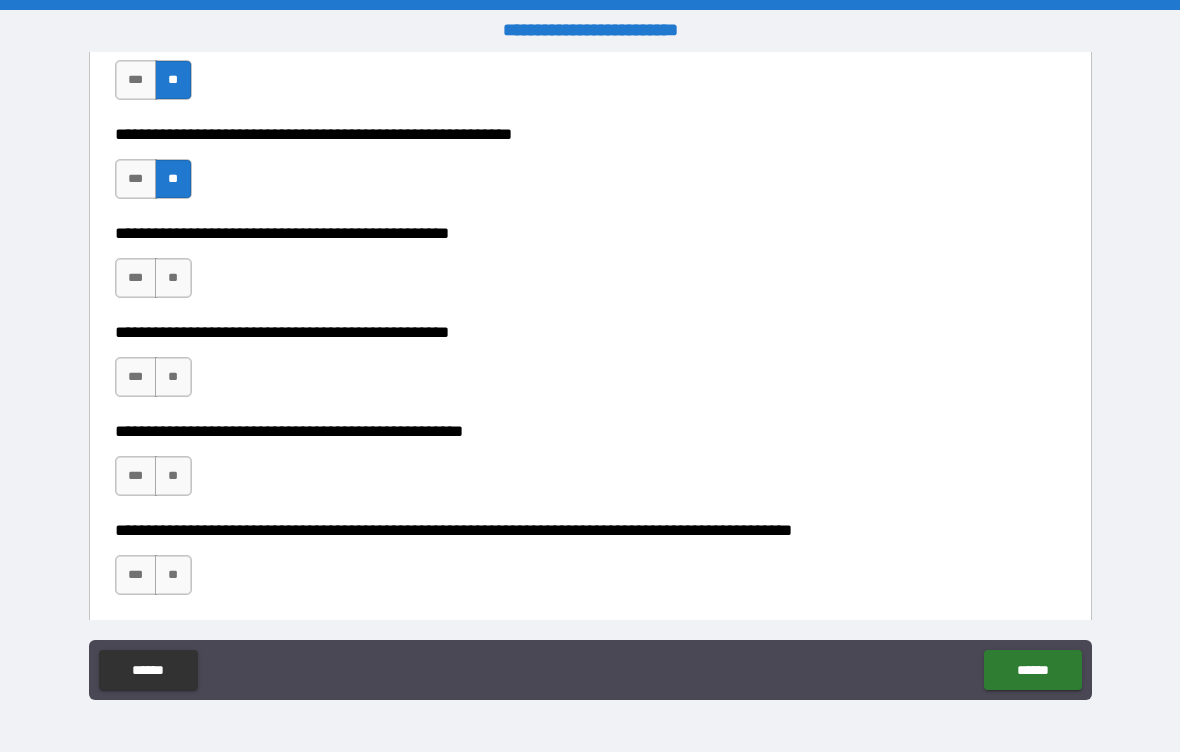 click on "**" at bounding box center [173, 278] 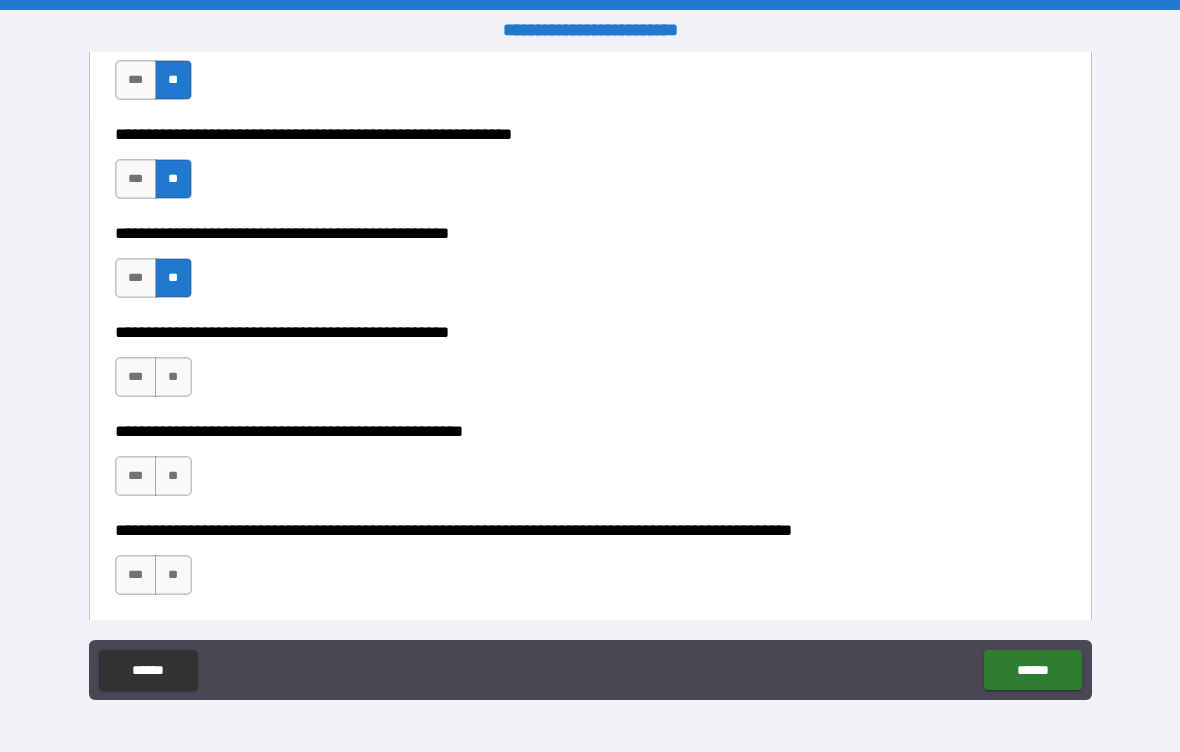 click on "**" at bounding box center (173, 377) 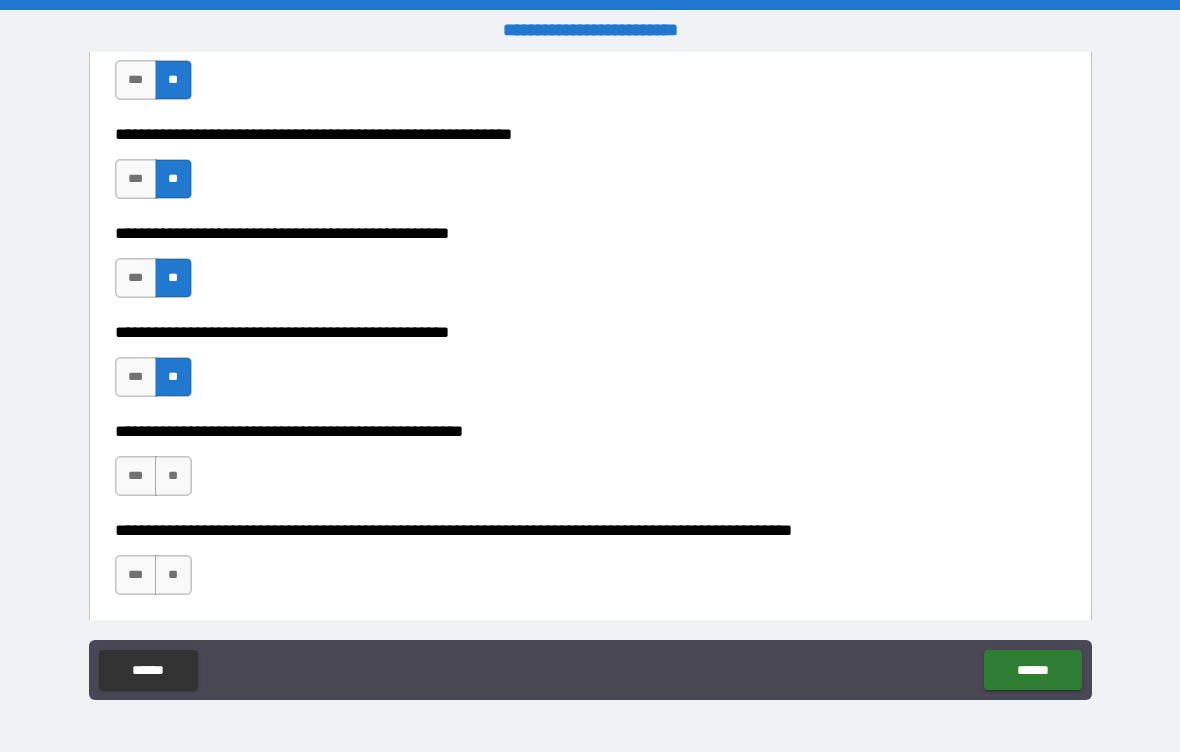 click on "**" at bounding box center (173, 476) 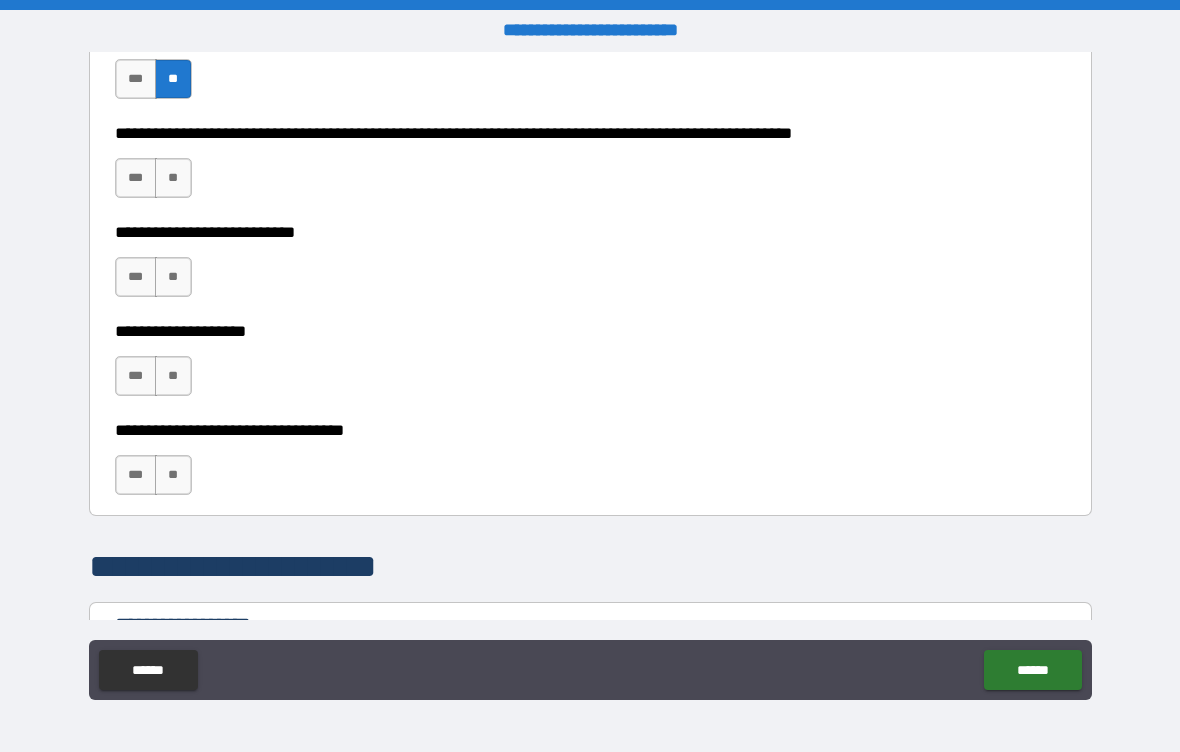 scroll, scrollTop: 933, scrollLeft: 0, axis: vertical 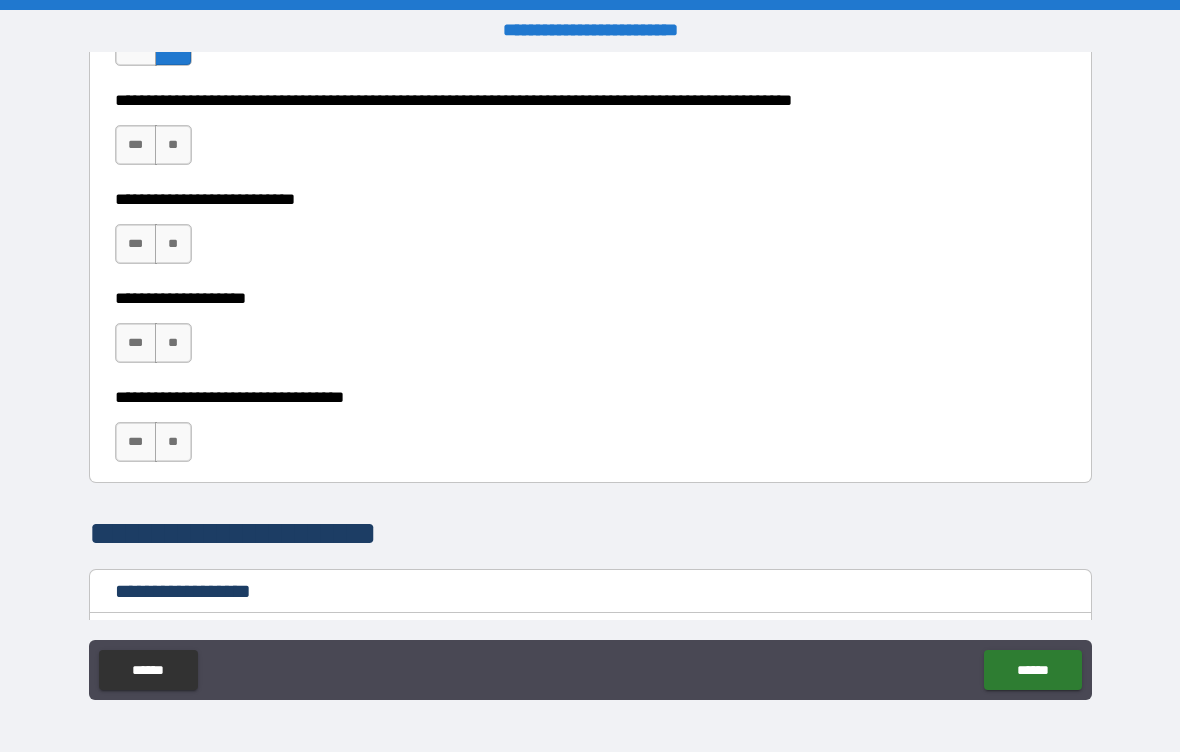 click on "**" at bounding box center (173, 145) 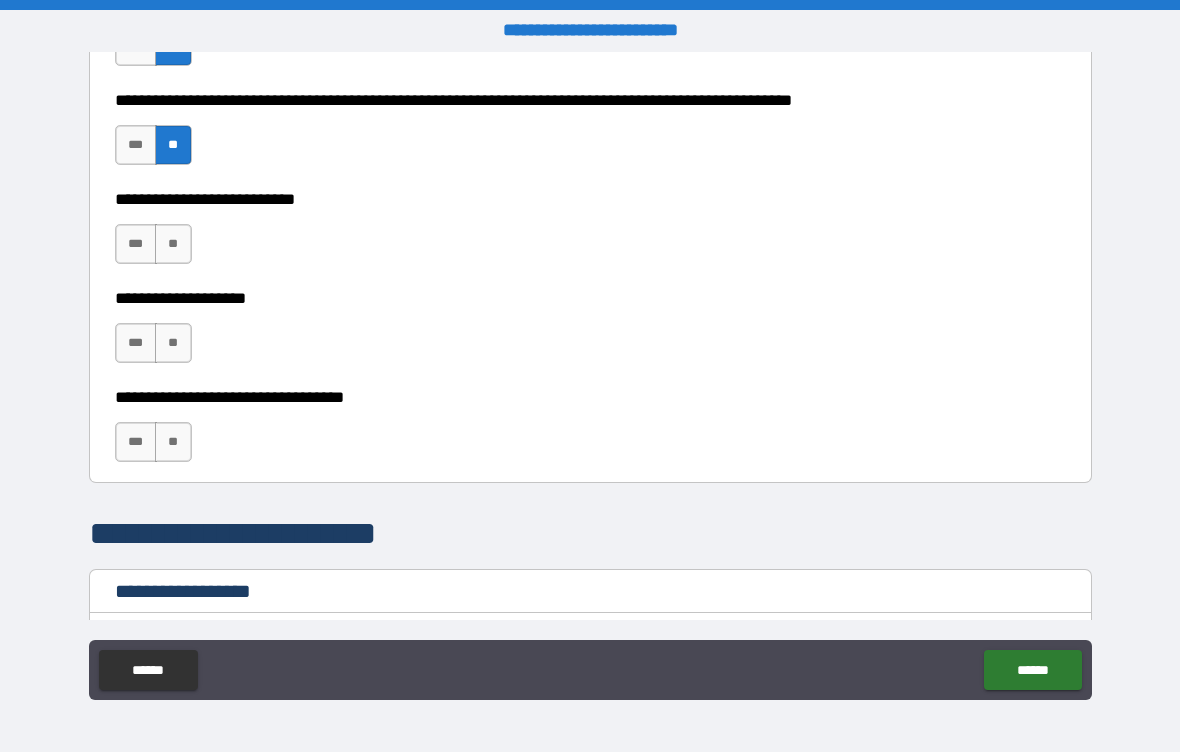 click on "**" at bounding box center (173, 244) 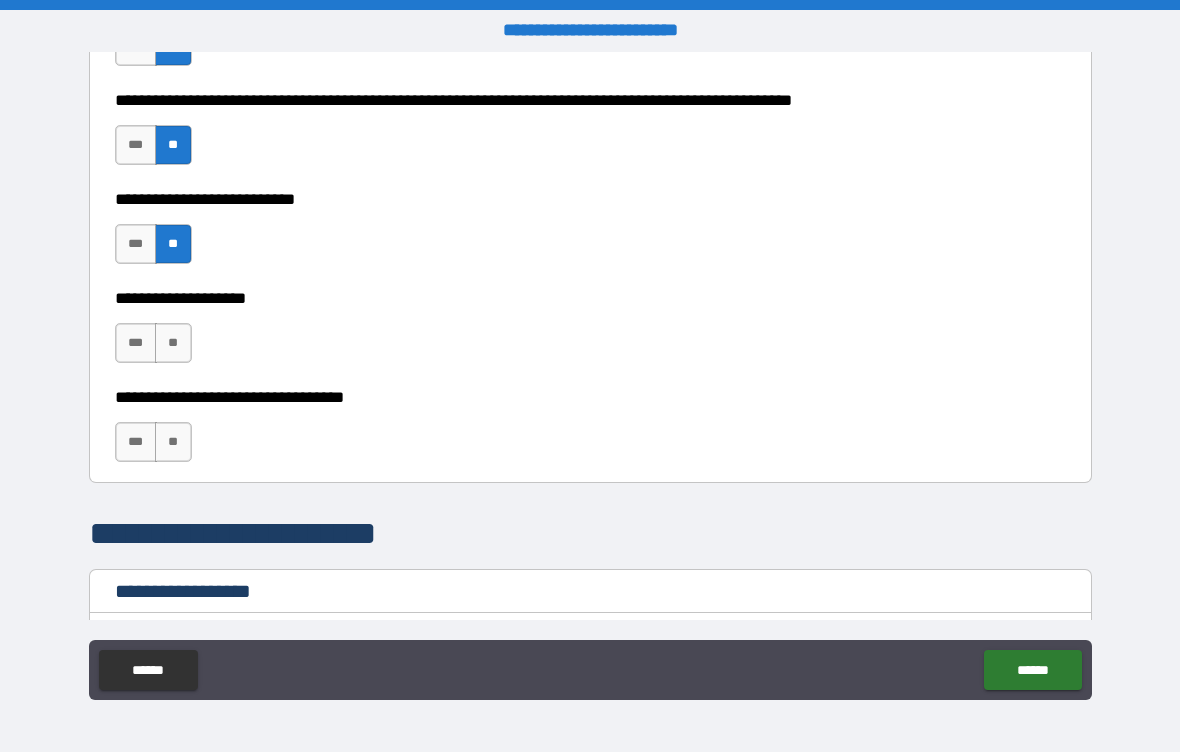 click on "**" at bounding box center (173, 343) 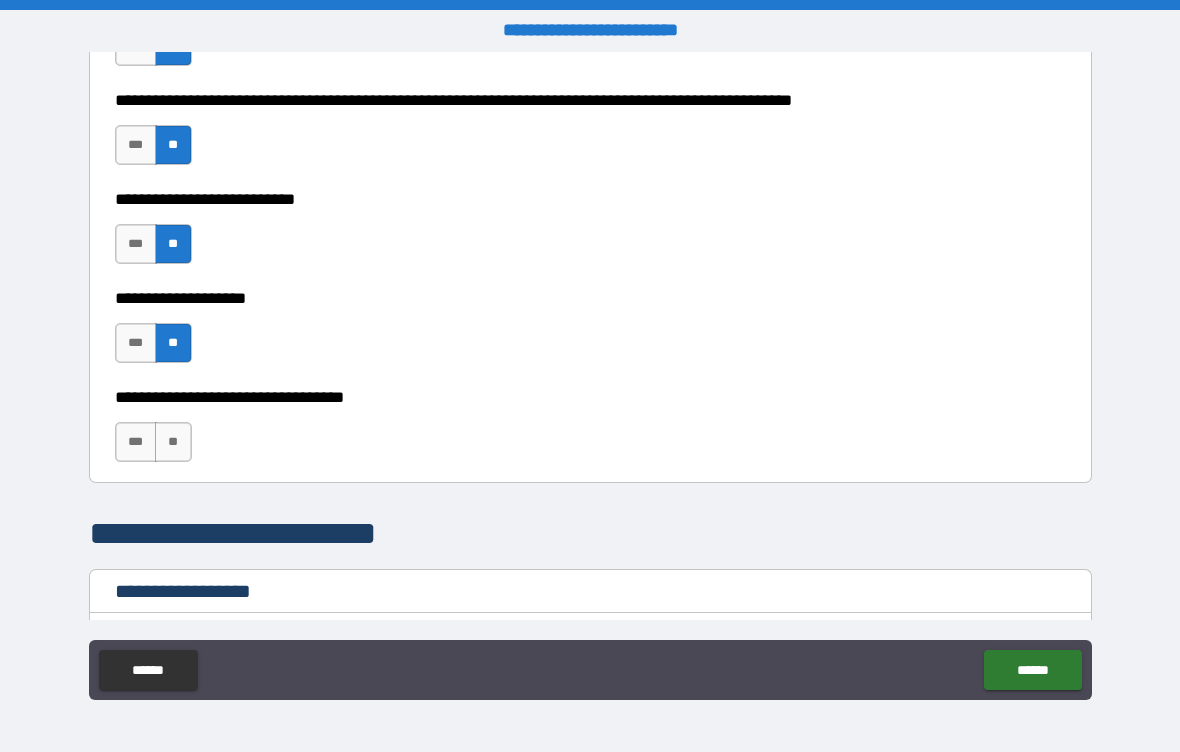 click on "**" at bounding box center [173, 442] 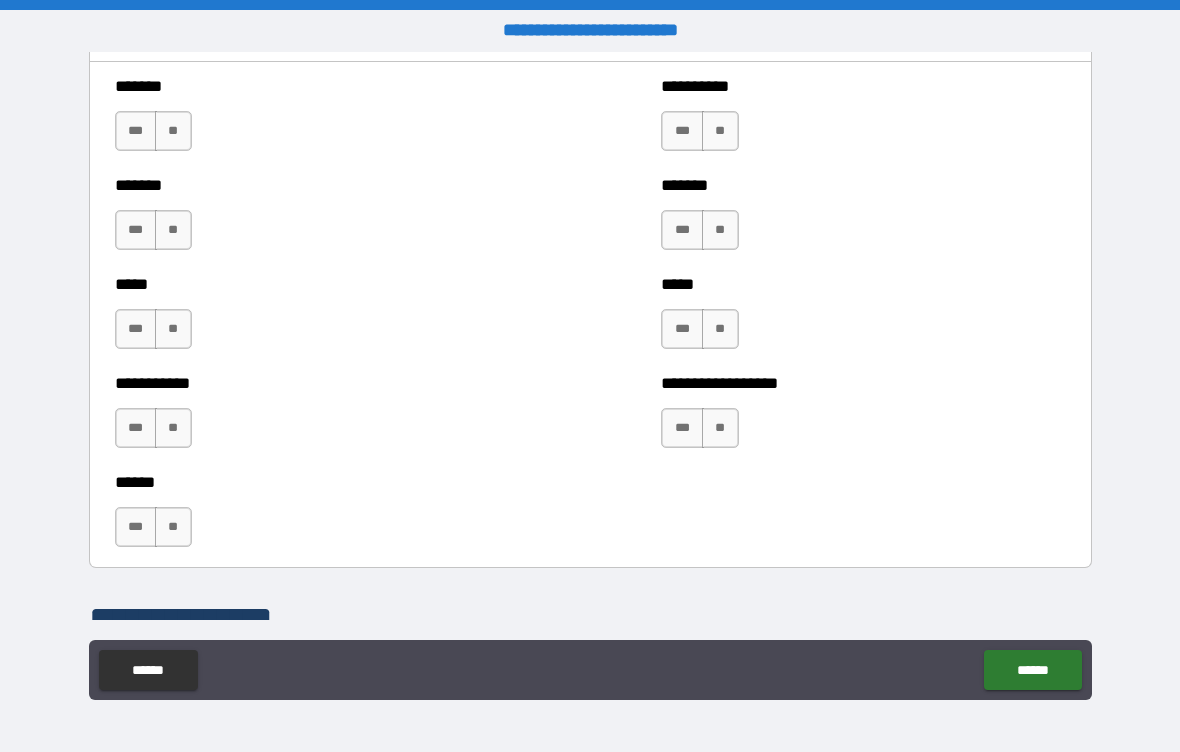 scroll, scrollTop: 1754, scrollLeft: 0, axis: vertical 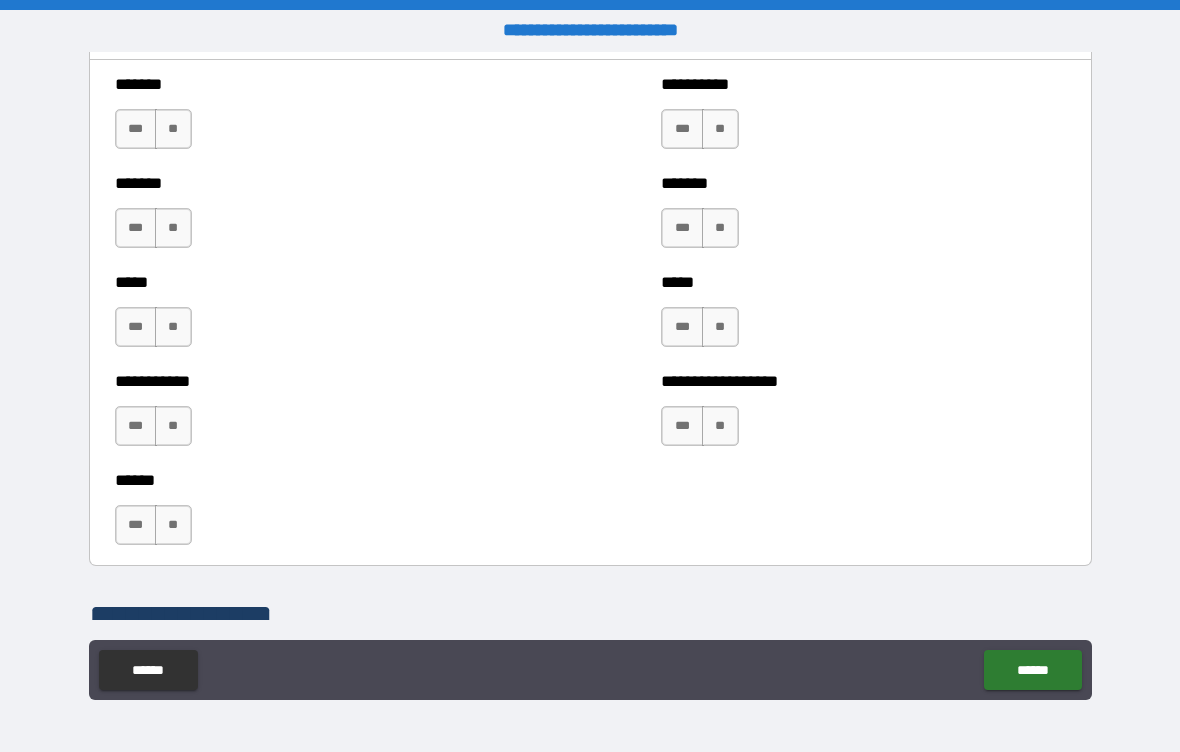 click on "**" at bounding box center (173, 129) 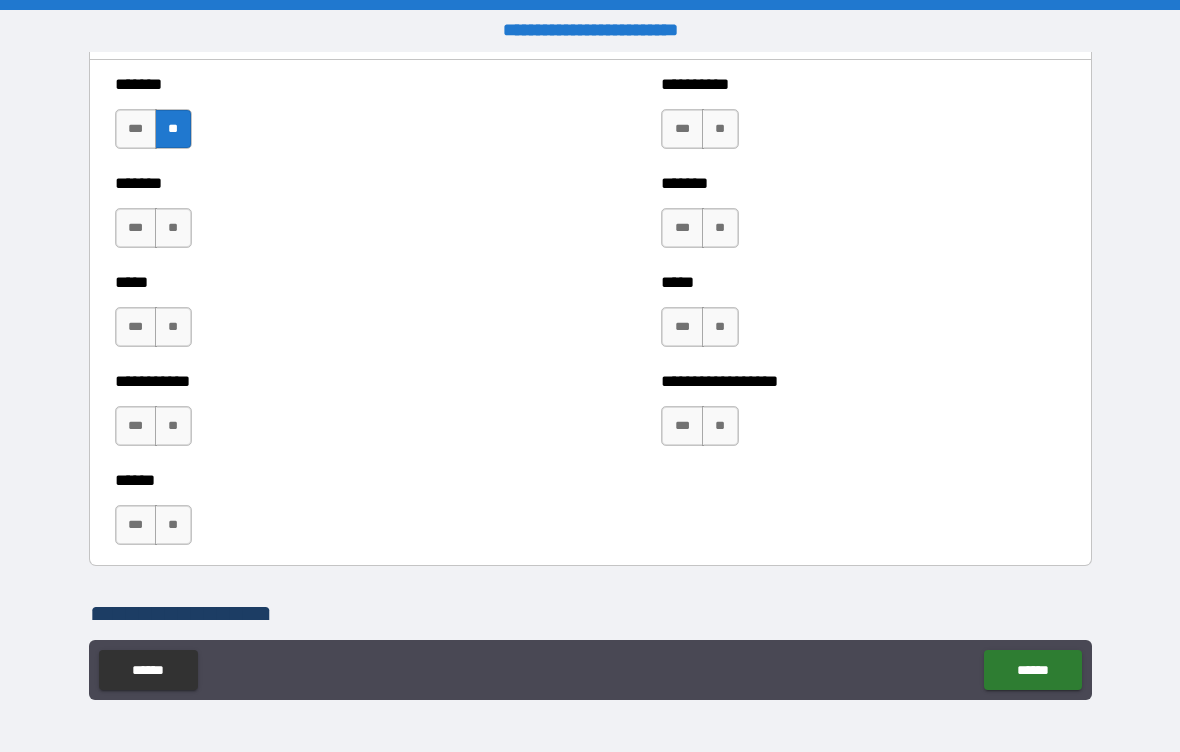 click on "**" at bounding box center (173, 228) 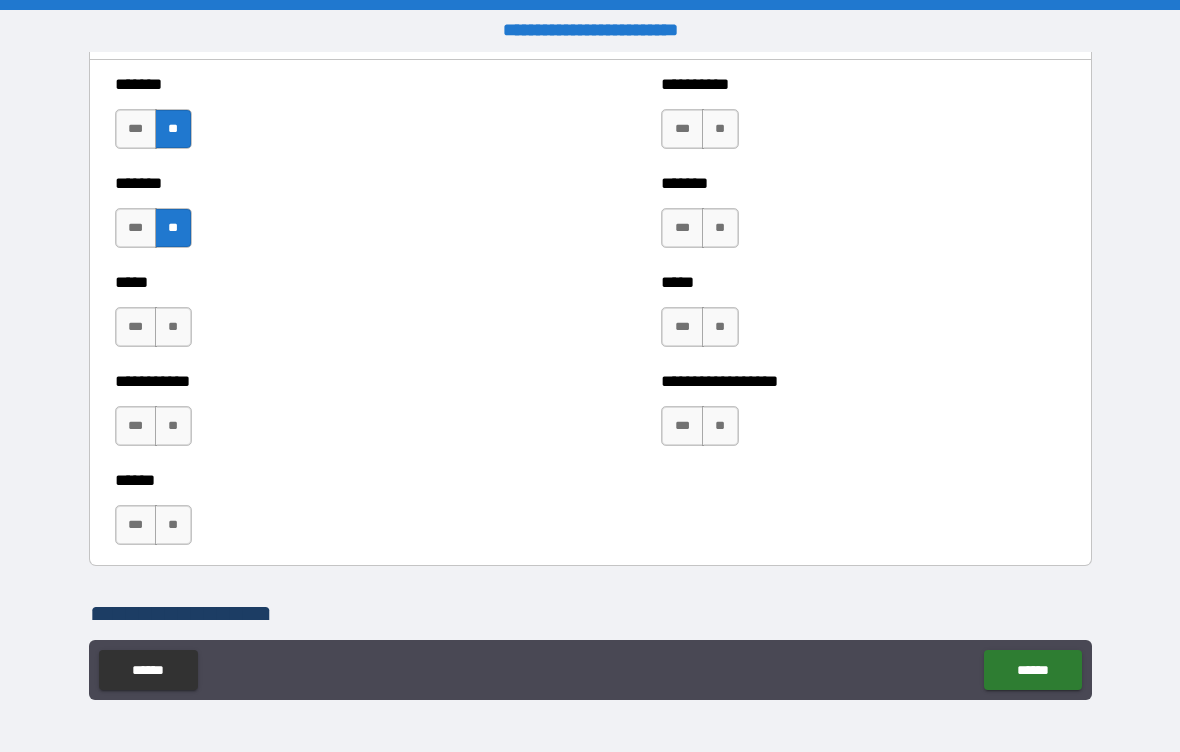 click on "**" at bounding box center (173, 327) 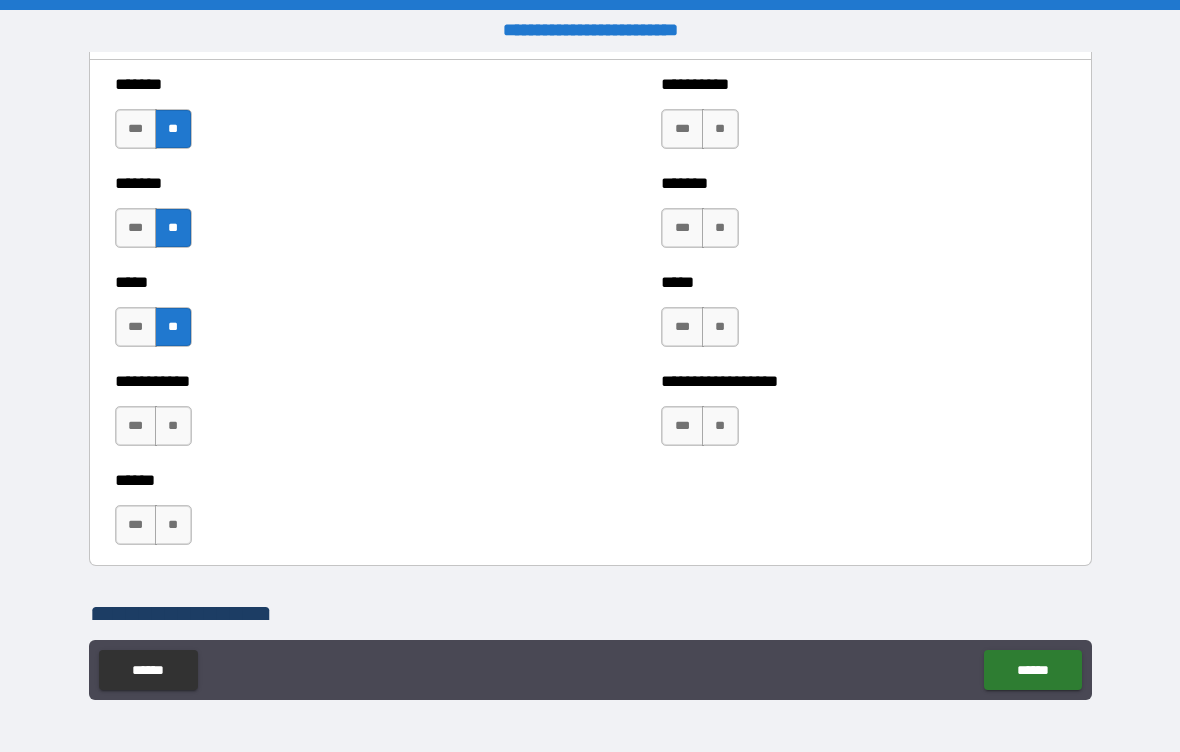 click on "**" at bounding box center [173, 426] 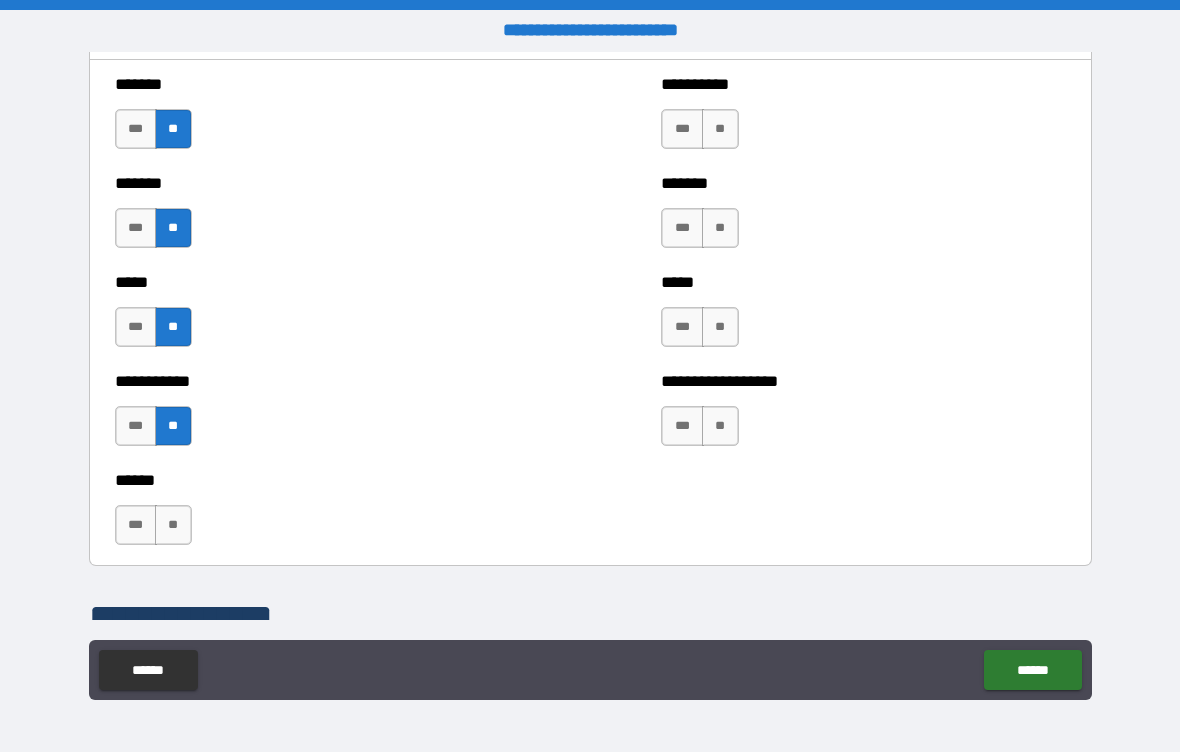 click on "**" at bounding box center [173, 525] 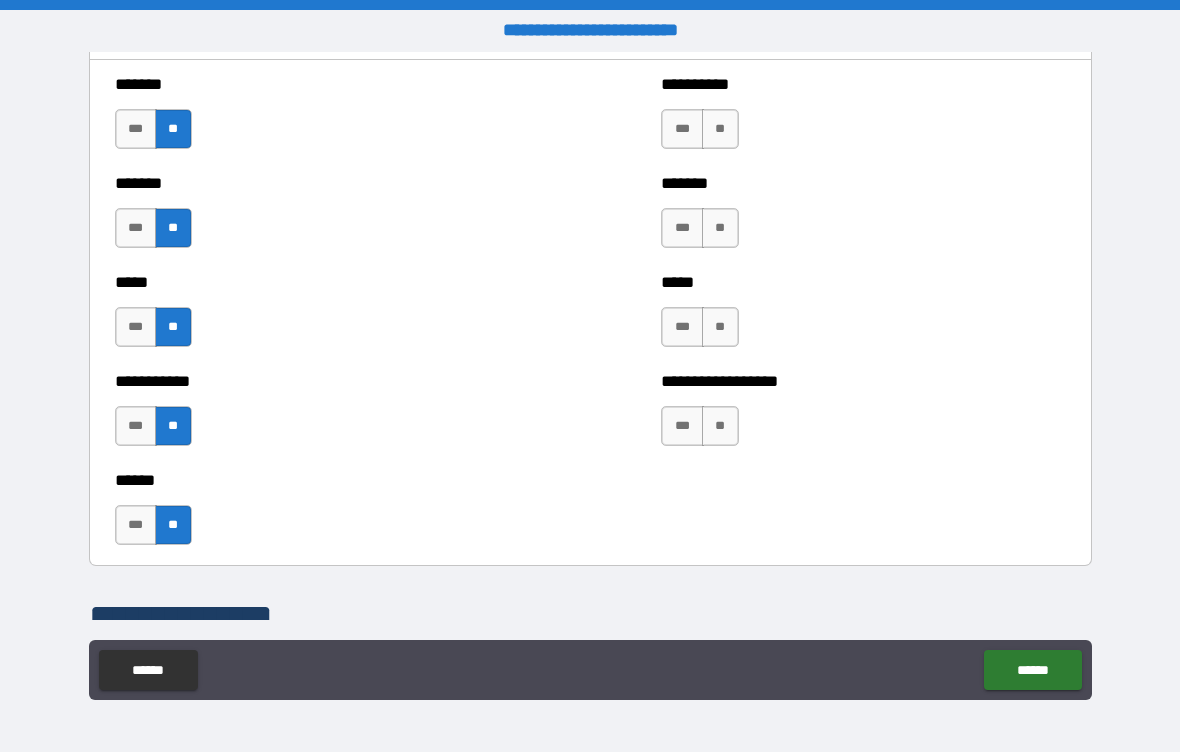 click on "**" at bounding box center [720, 129] 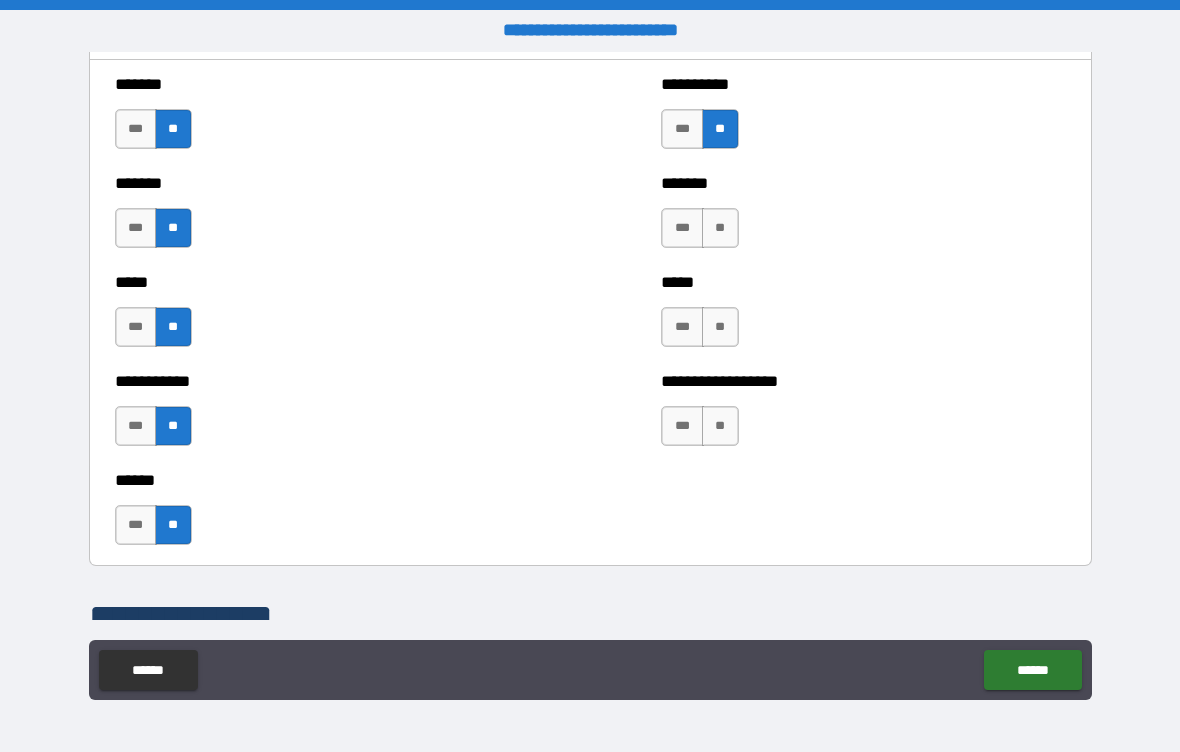 click on "**" at bounding box center (720, 228) 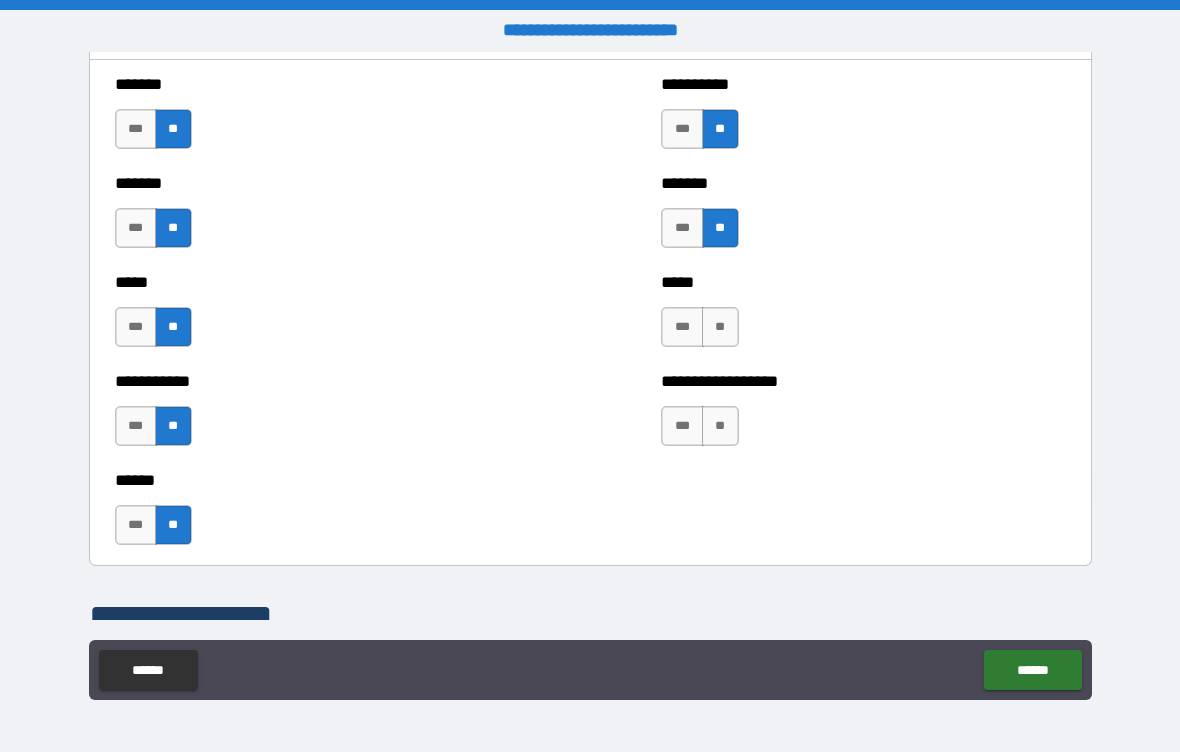 click on "**" at bounding box center [720, 327] 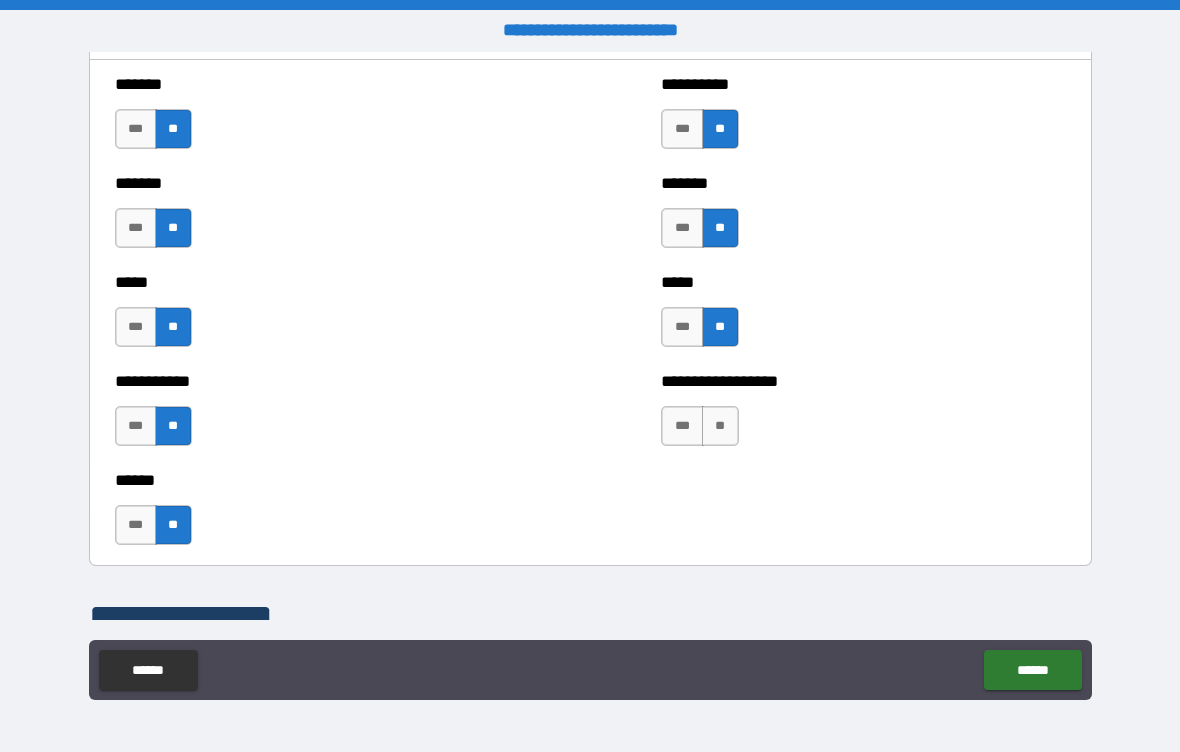 click on "**" at bounding box center (720, 426) 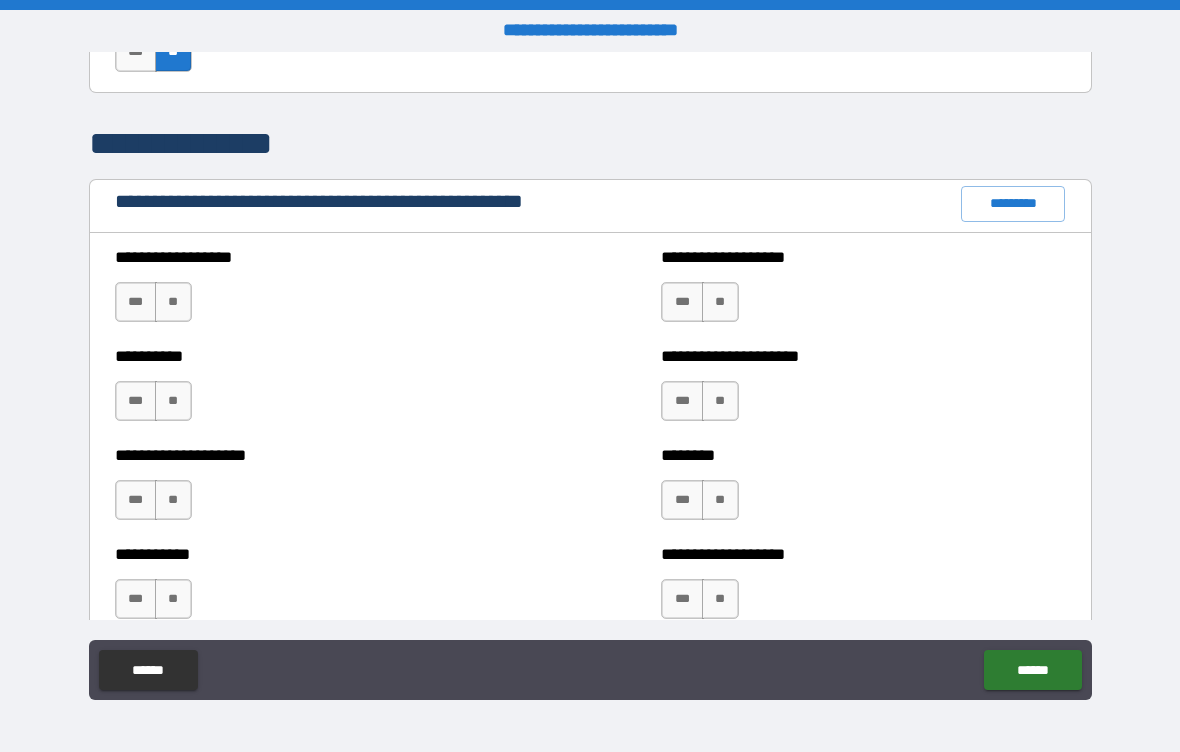scroll, scrollTop: 2228, scrollLeft: 0, axis: vertical 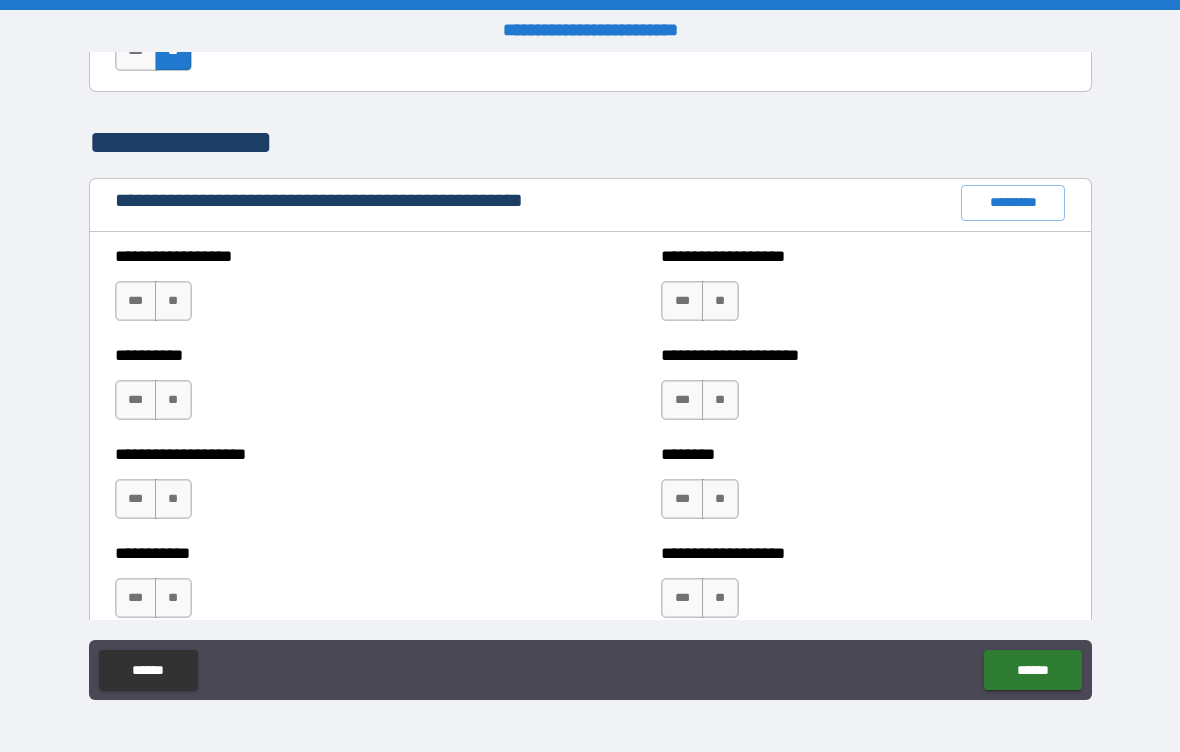 click on "**" at bounding box center (173, 301) 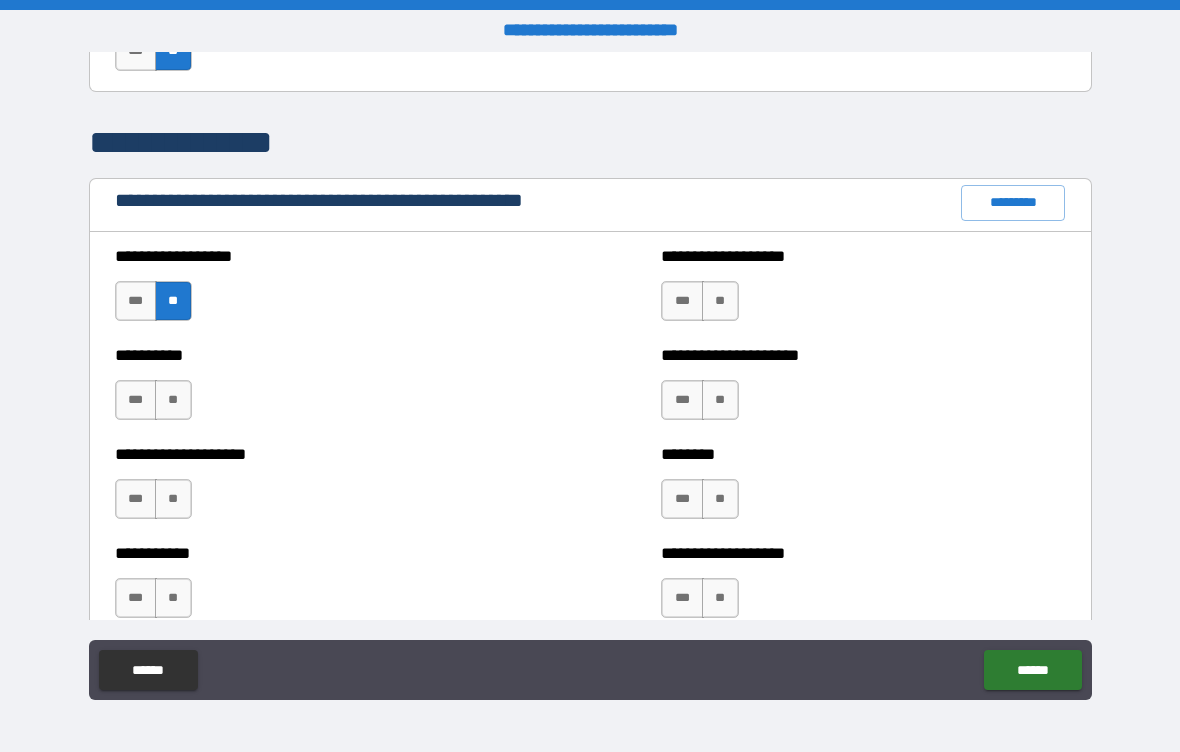 click on "**" at bounding box center (173, 400) 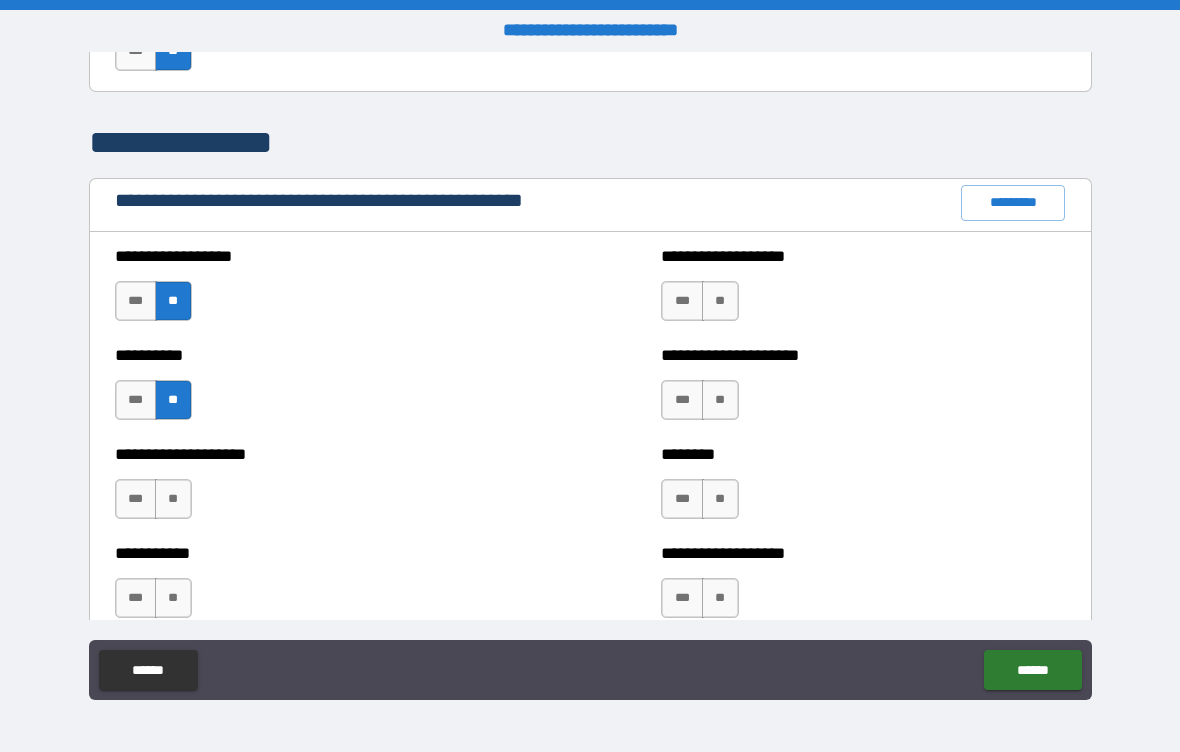 click on "**" at bounding box center (173, 499) 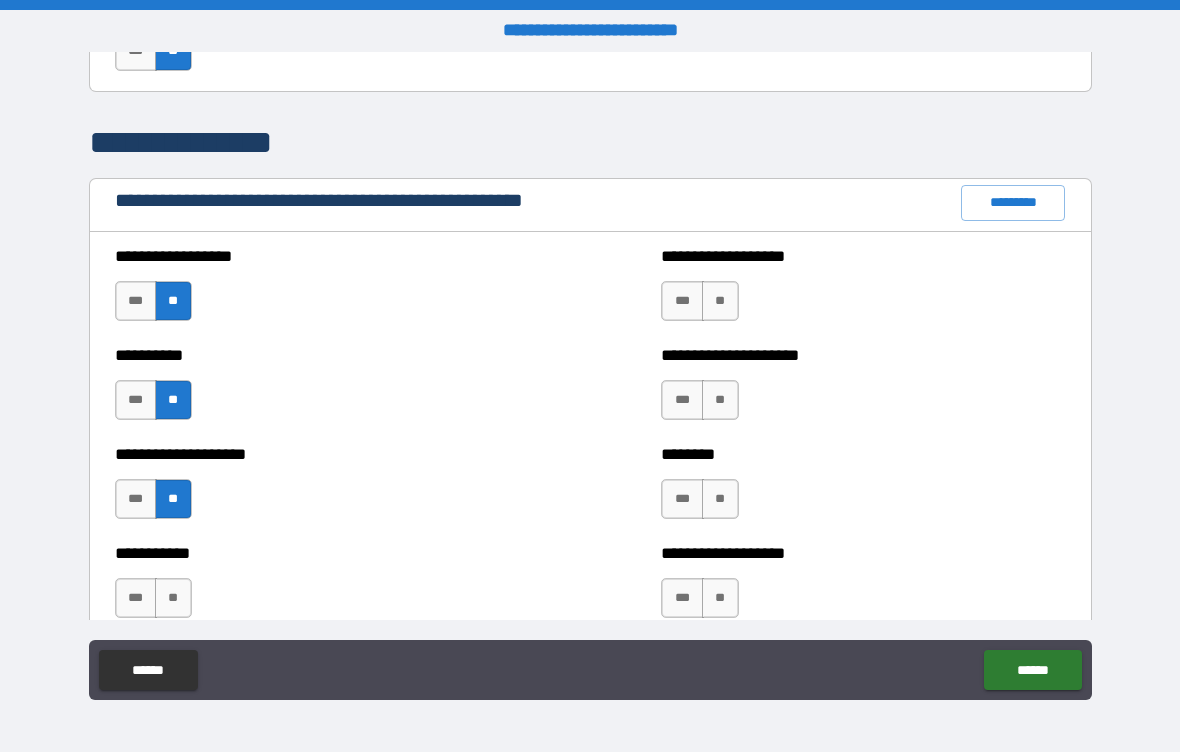 click on "**" at bounding box center [173, 598] 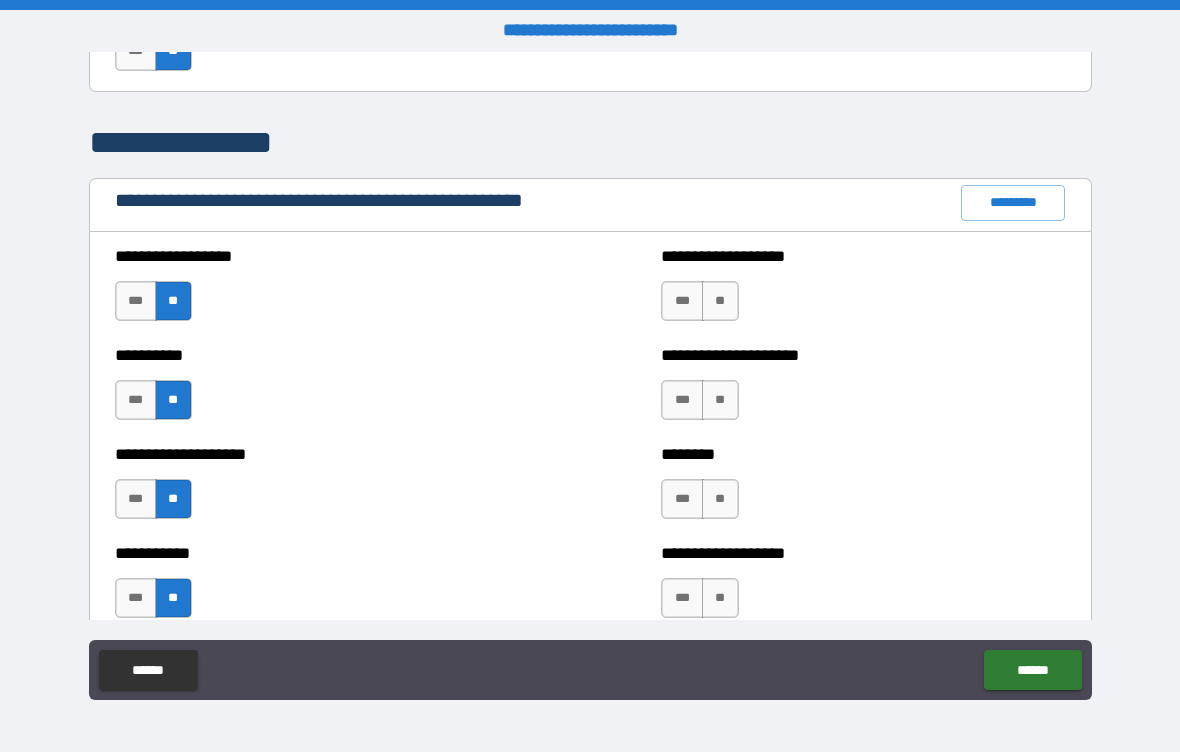 click on "*** **" at bounding box center (702, 306) 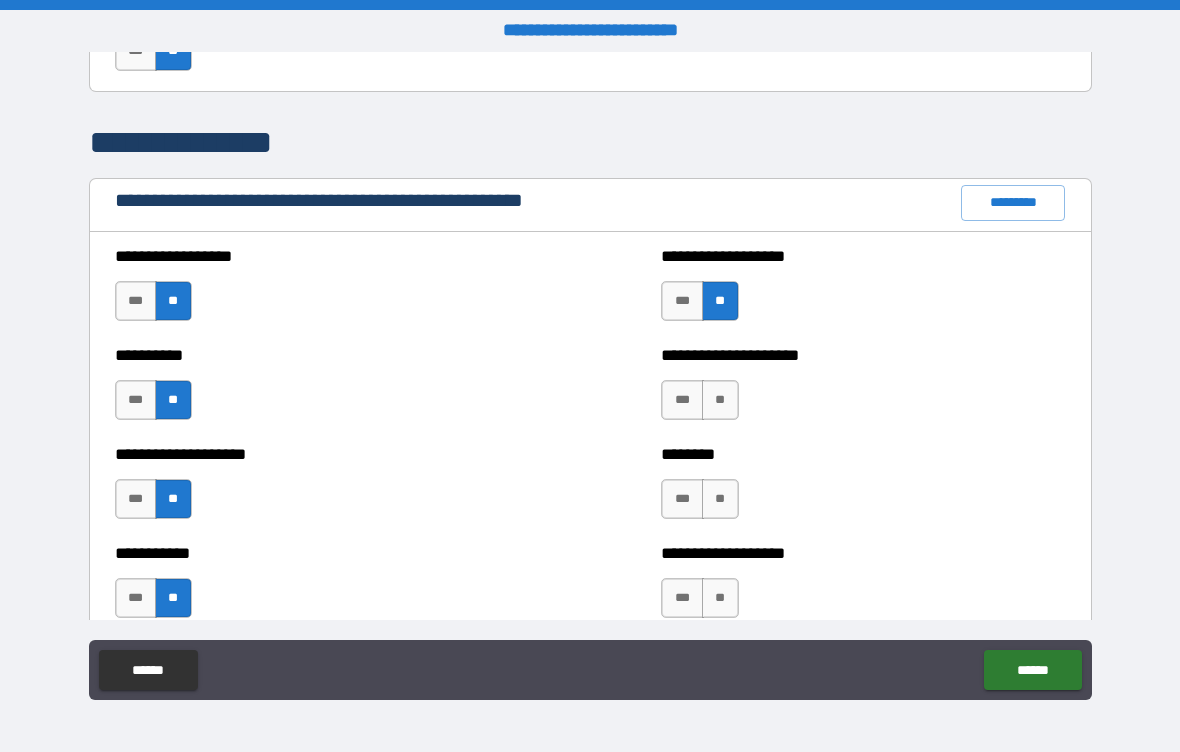 click on "**" at bounding box center (720, 400) 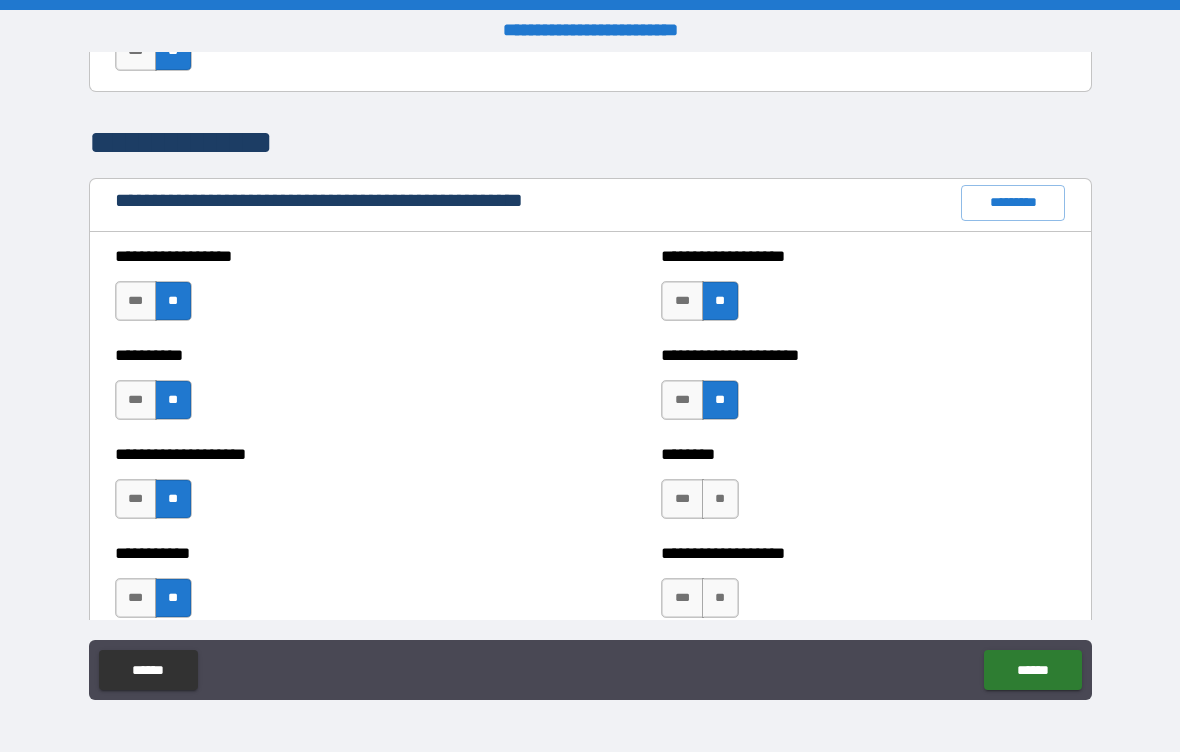 click on "**" at bounding box center [720, 499] 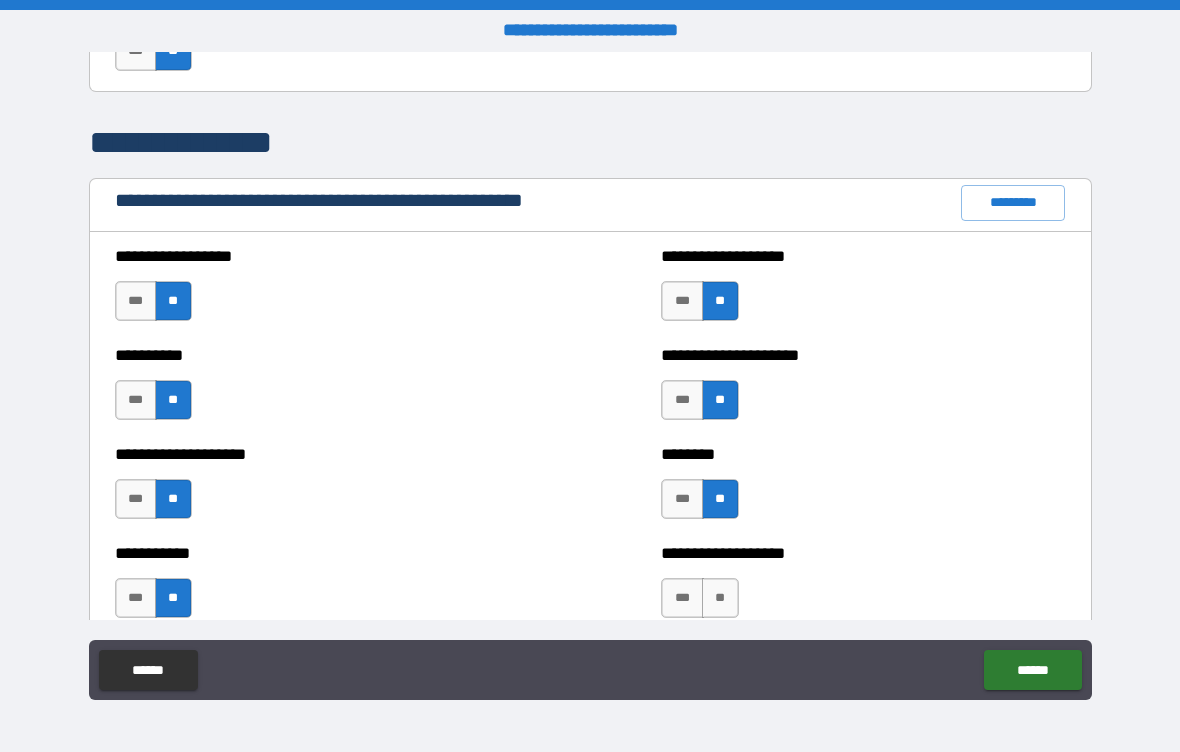 click on "**" at bounding box center (720, 598) 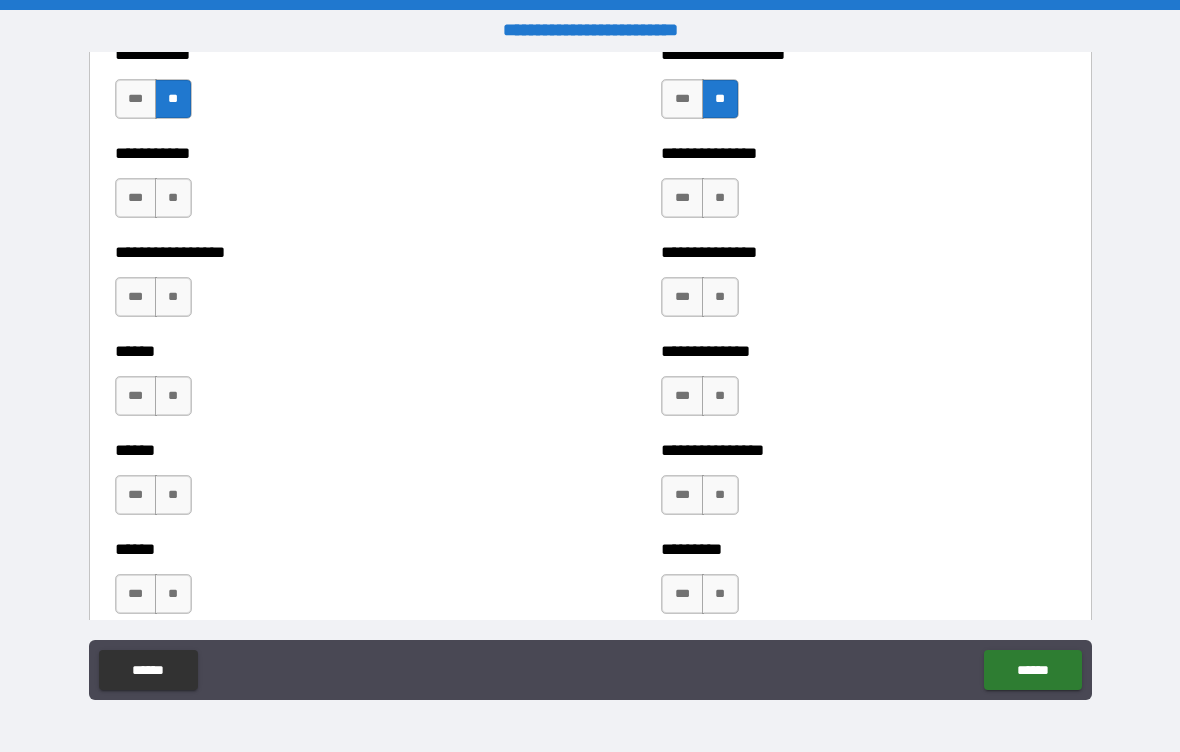scroll, scrollTop: 2746, scrollLeft: 0, axis: vertical 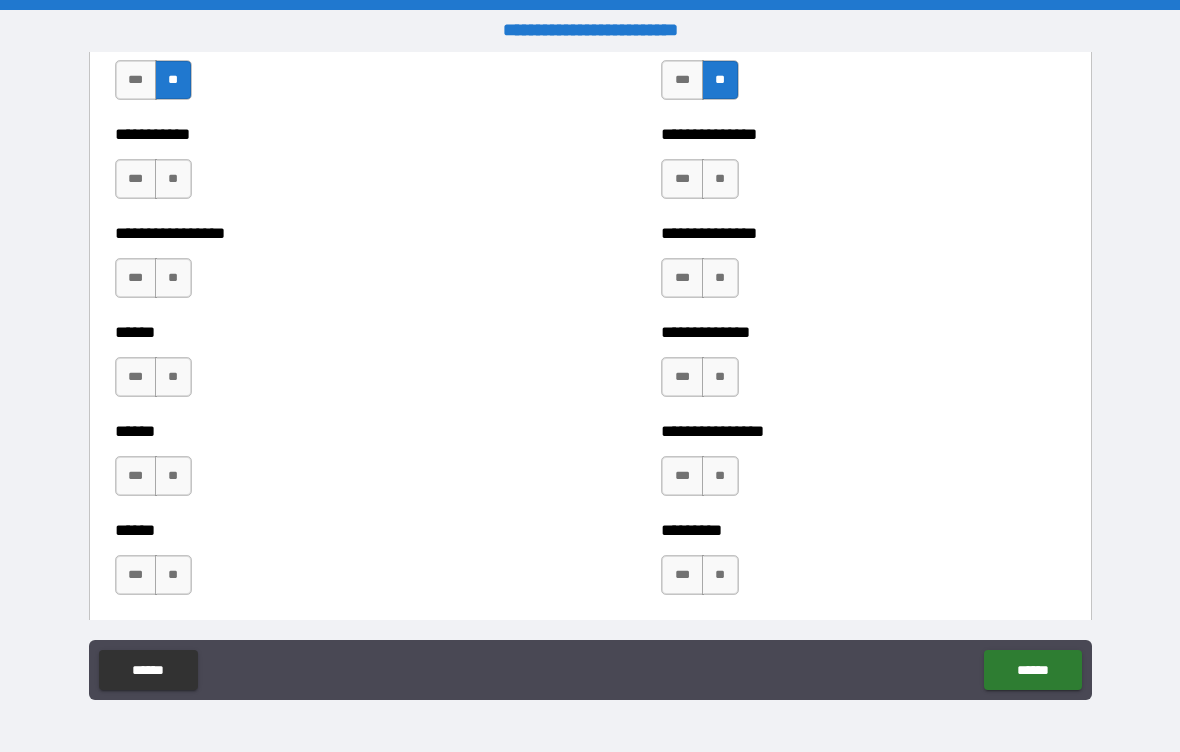 click on "**" at bounding box center (720, 179) 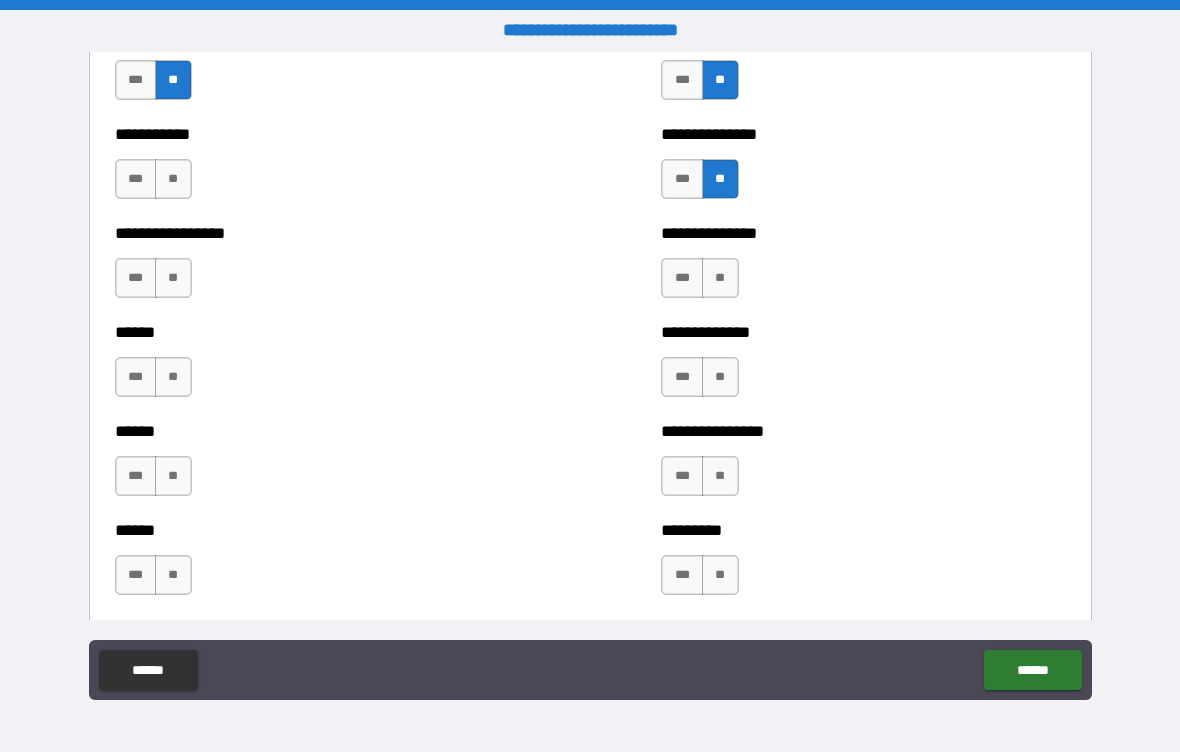 click on "**" at bounding box center (720, 278) 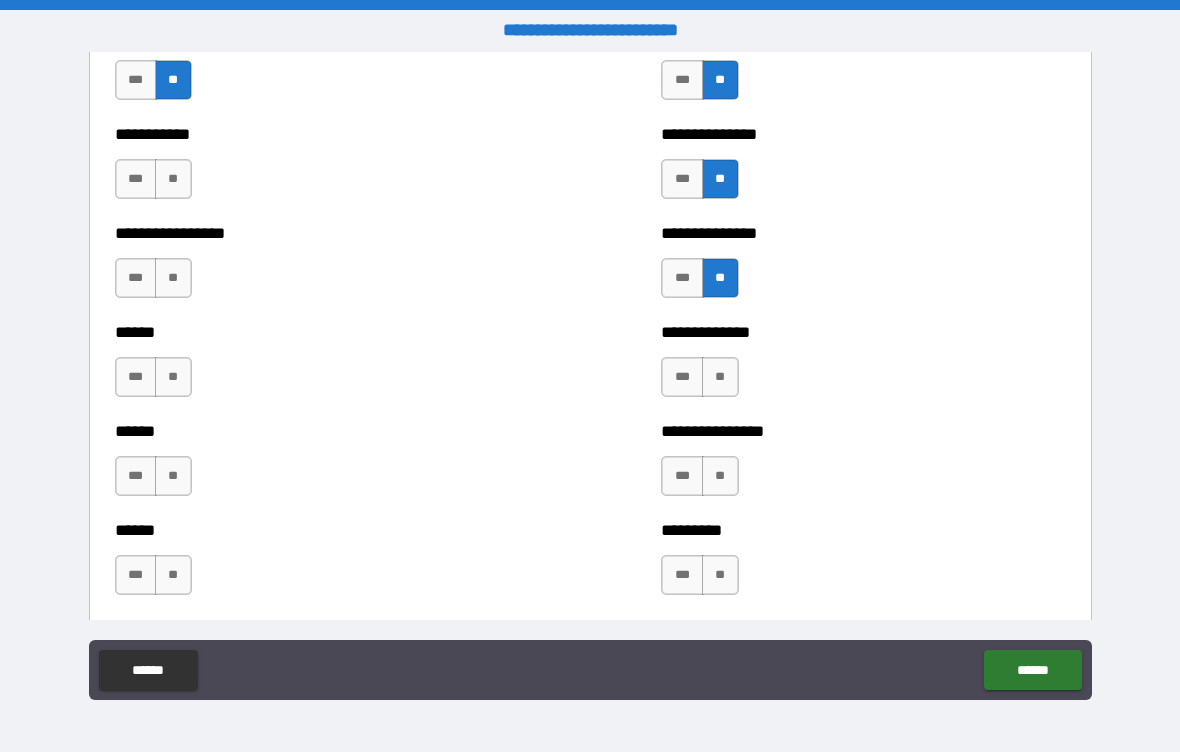 click on "**" at bounding box center (720, 377) 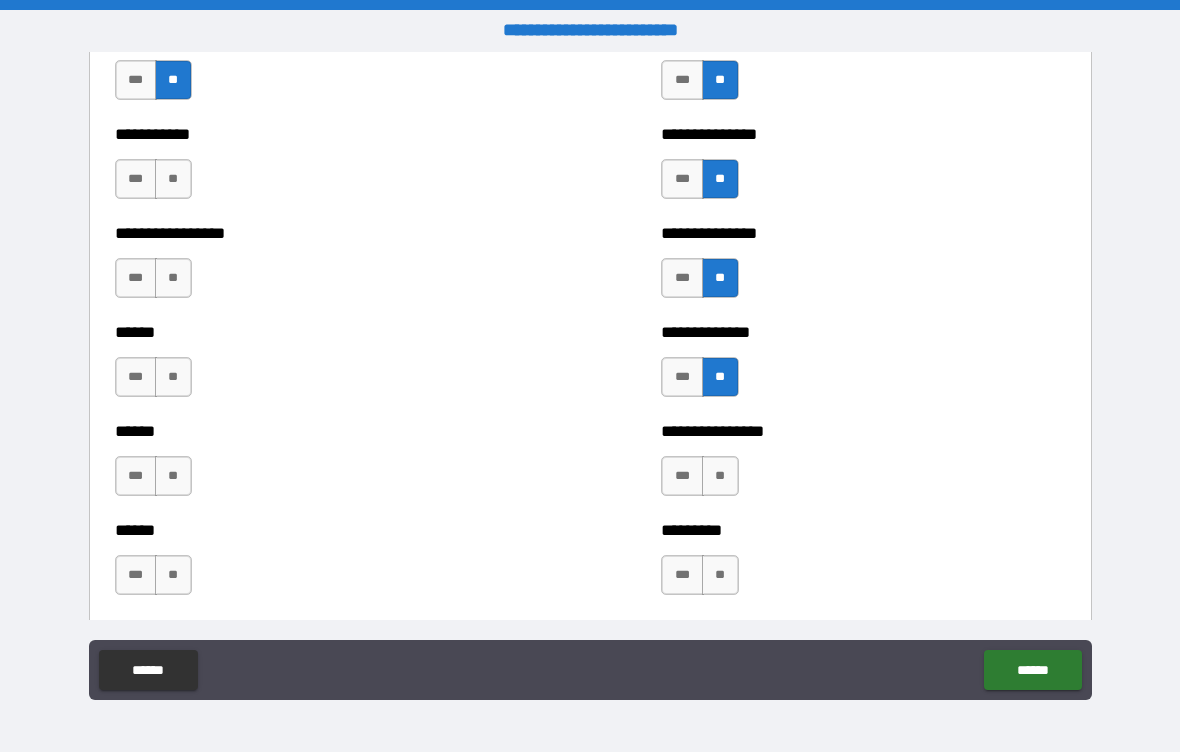 click on "**" at bounding box center [720, 476] 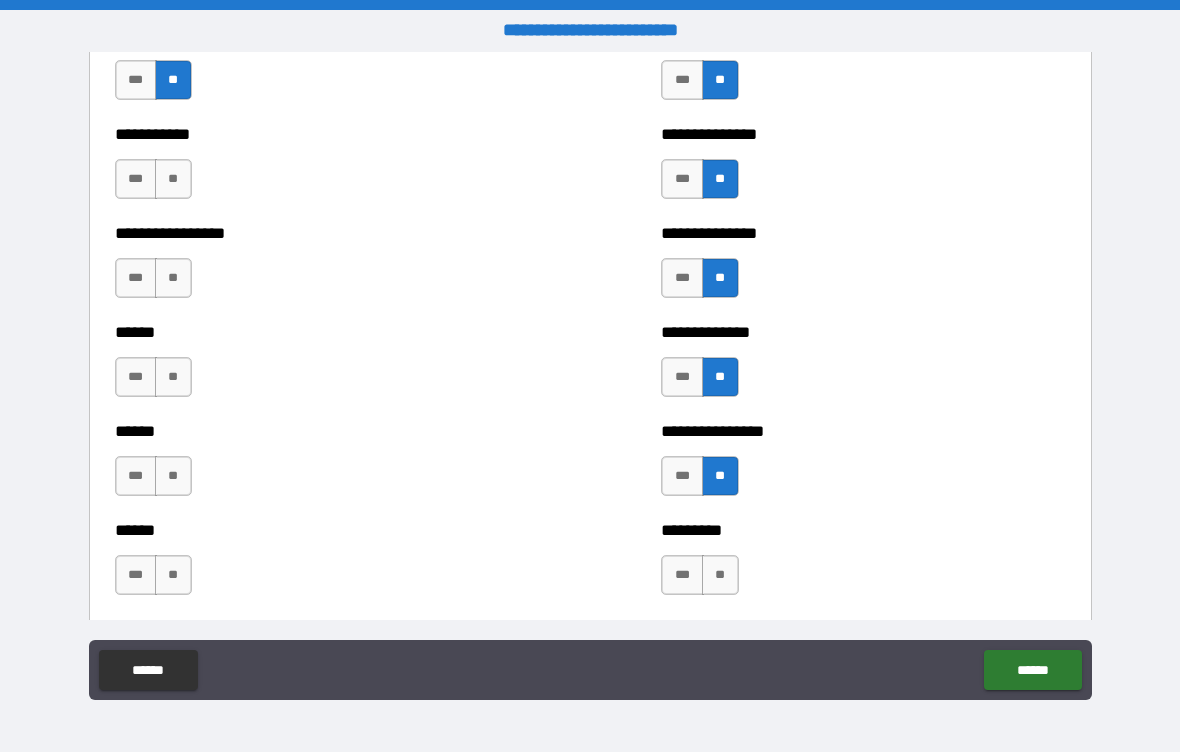 click on "**" at bounding box center [720, 575] 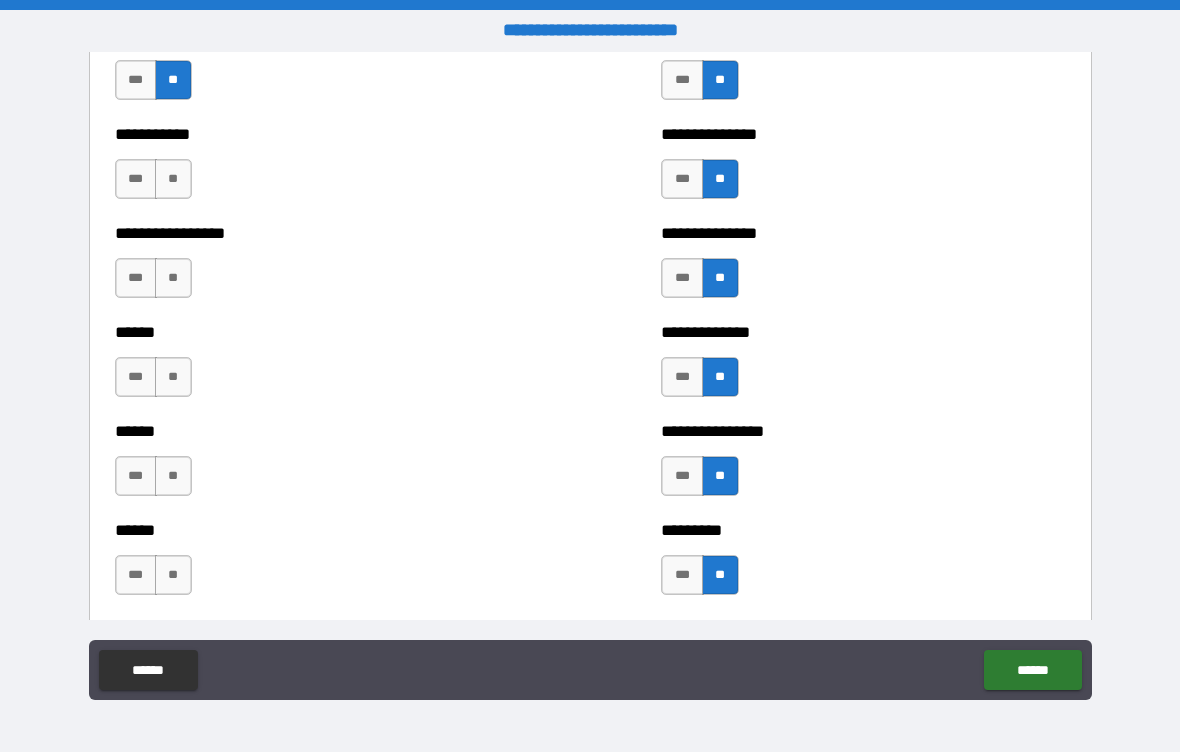 click on "**" at bounding box center (173, 476) 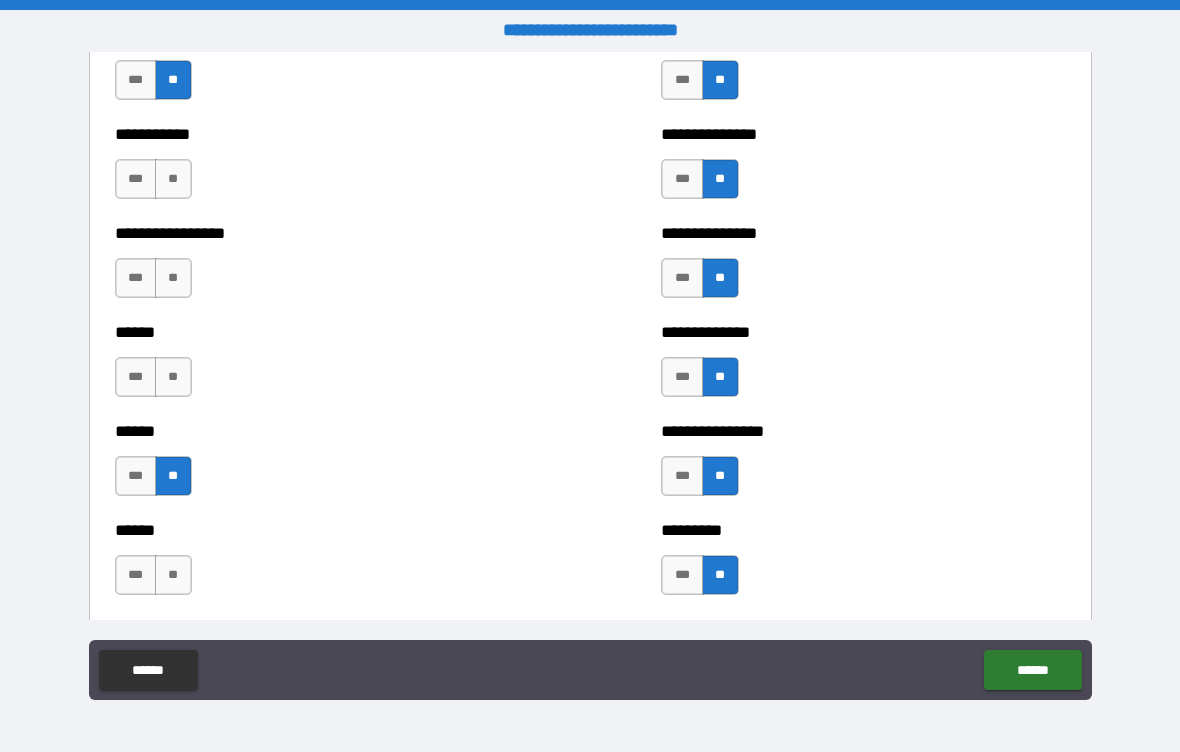 click on "**" at bounding box center [173, 377] 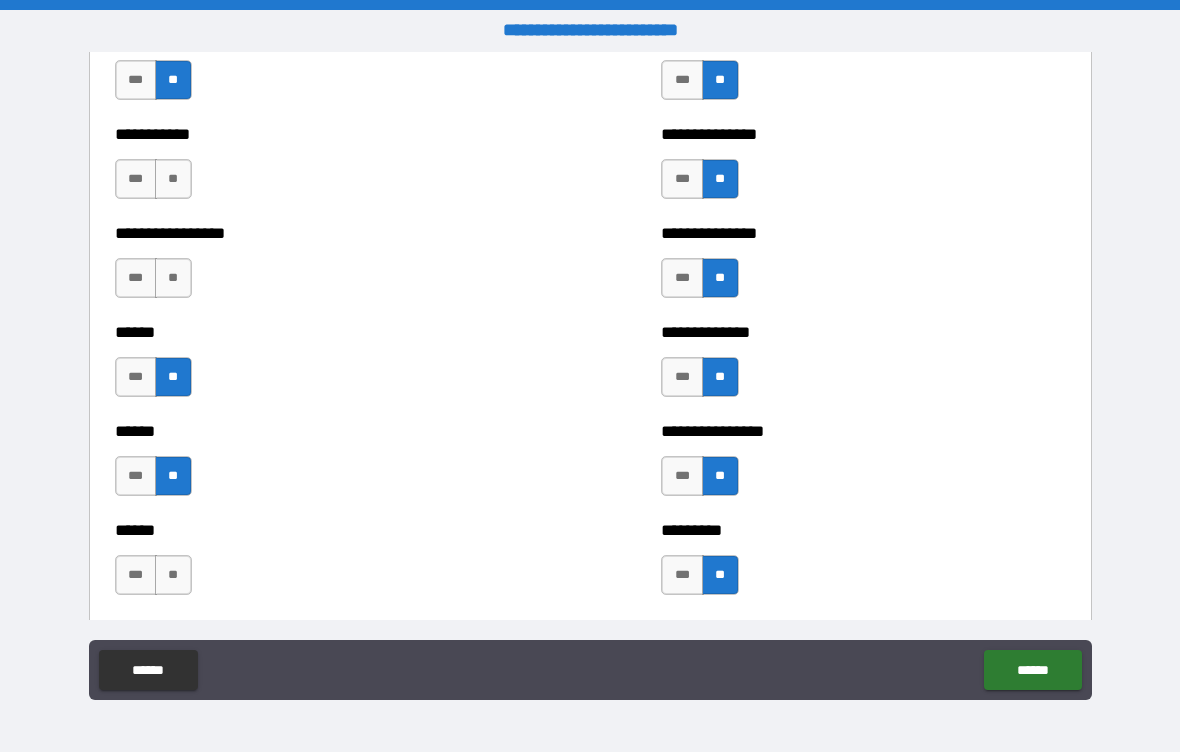 click on "**" at bounding box center (173, 278) 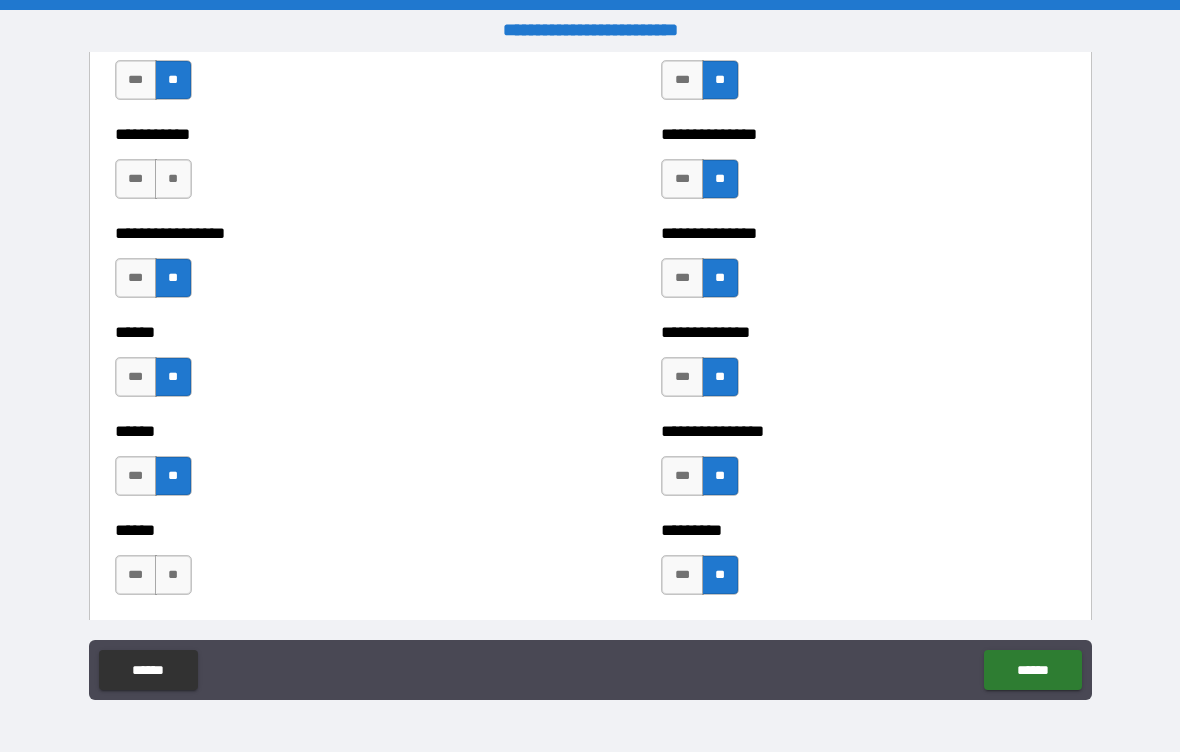 click on "**" at bounding box center (173, 179) 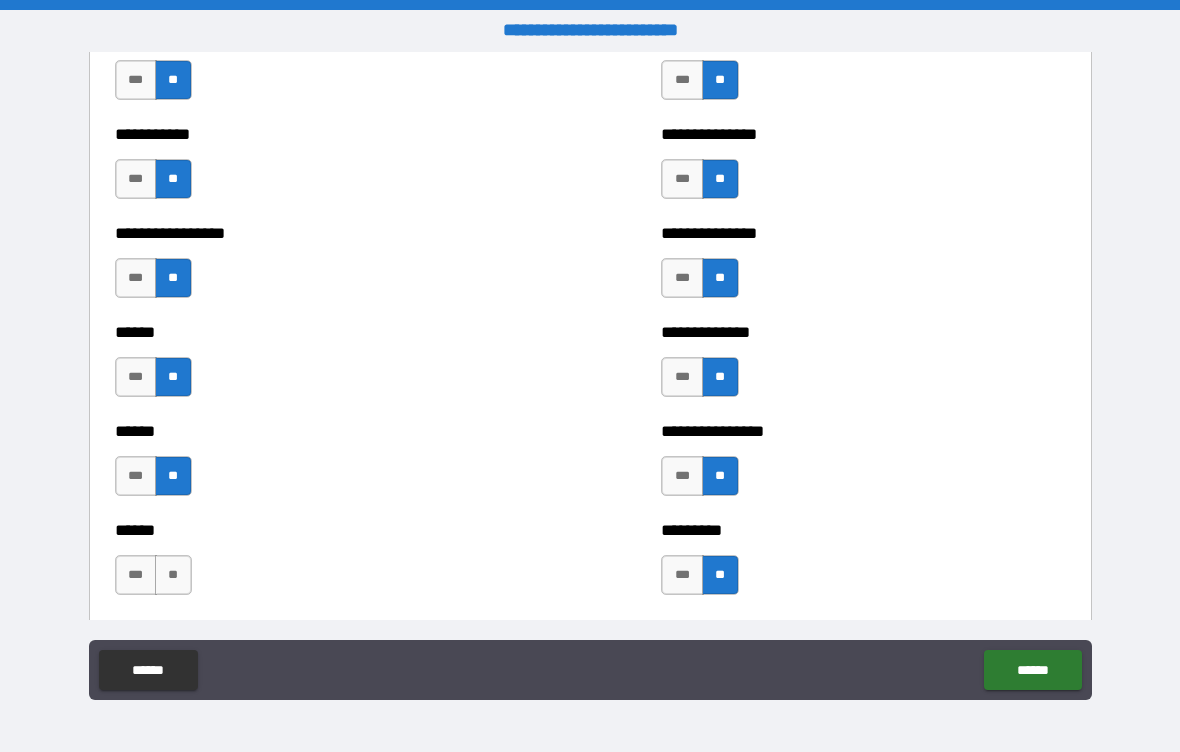 click on "**" at bounding box center [173, 575] 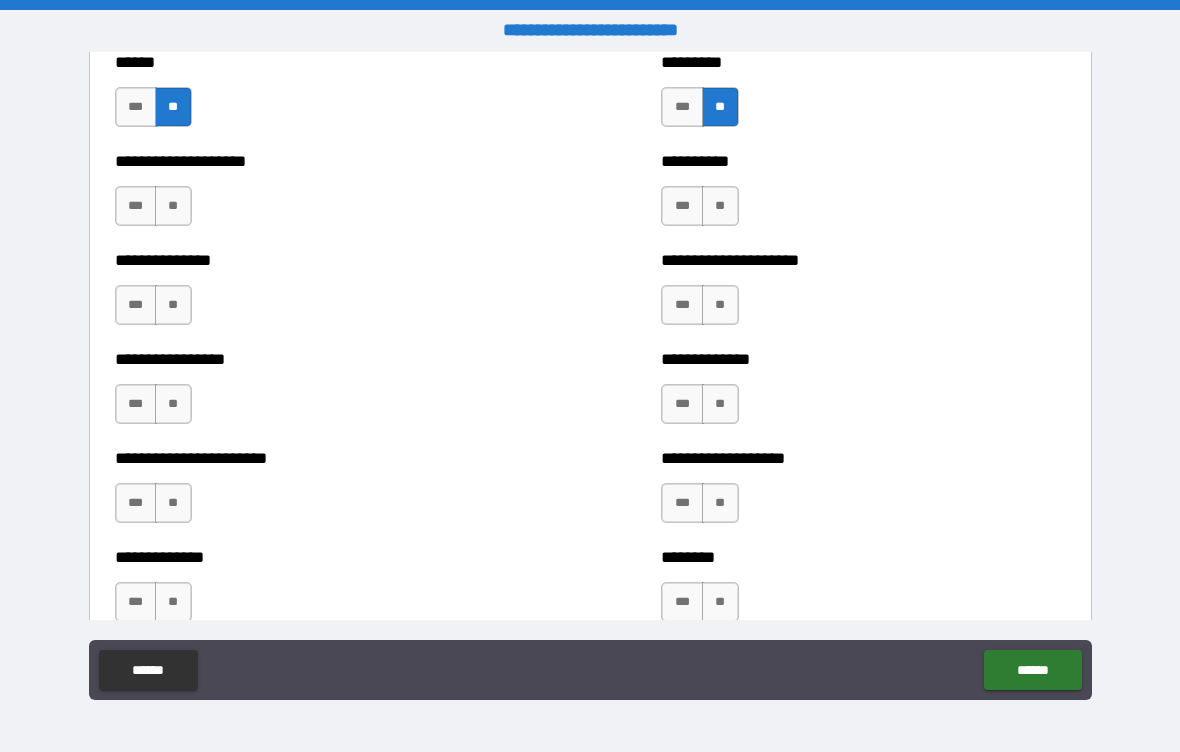 scroll, scrollTop: 3220, scrollLeft: 0, axis: vertical 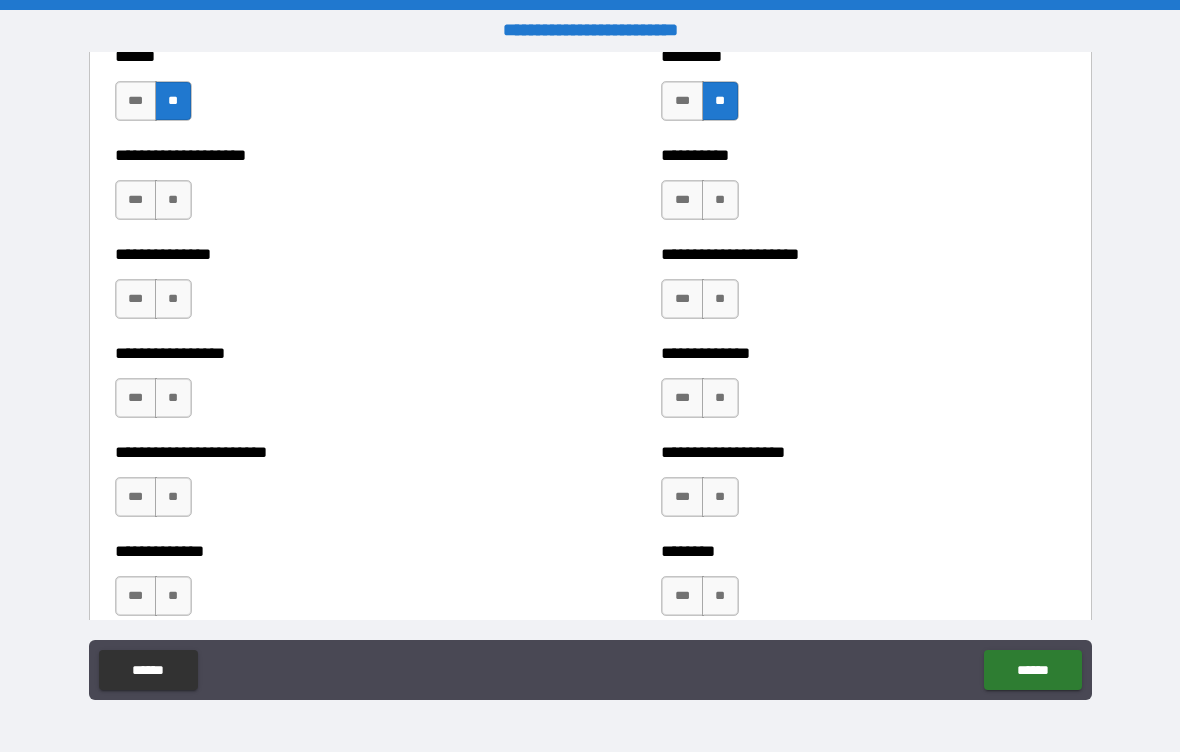 click on "**" at bounding box center [173, 200] 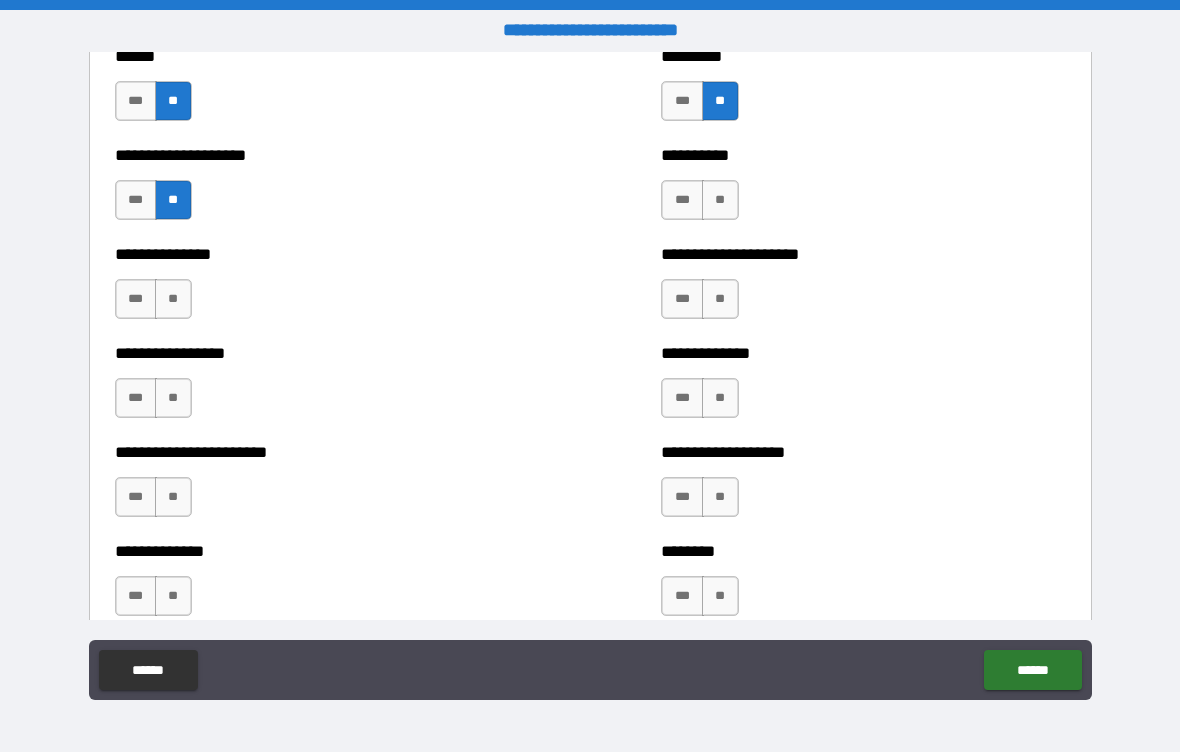 click on "**" at bounding box center [173, 299] 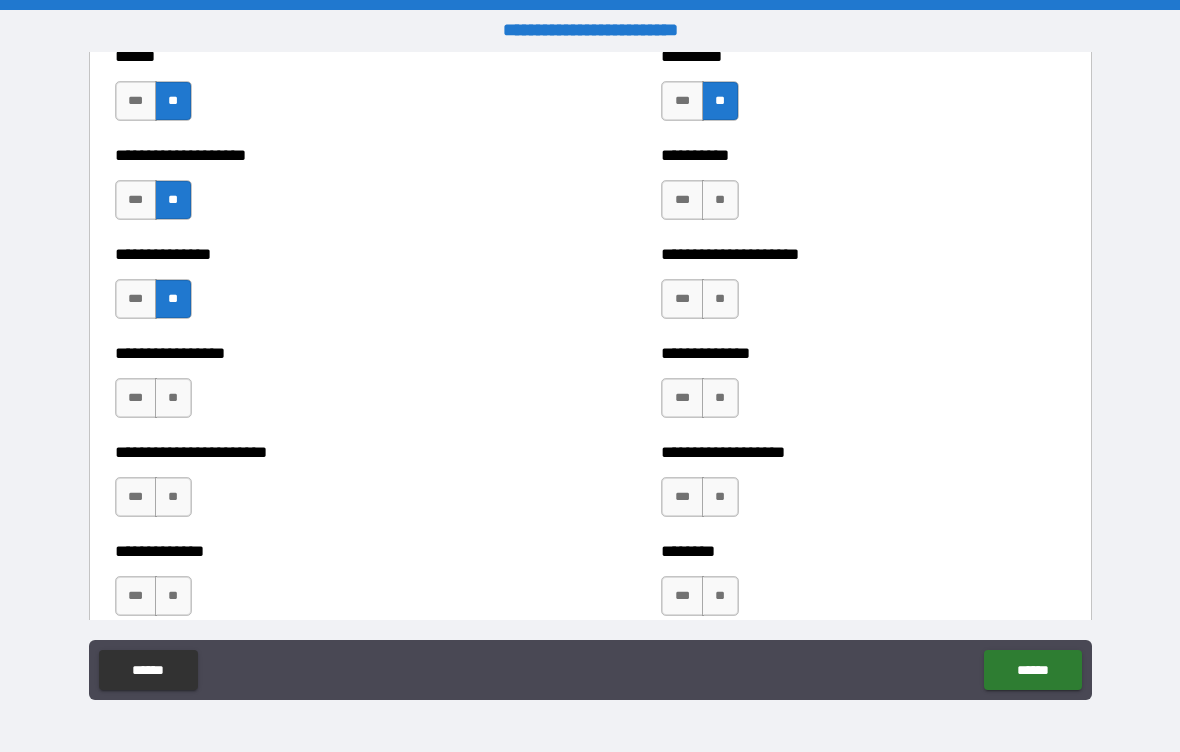 click on "**" at bounding box center [173, 398] 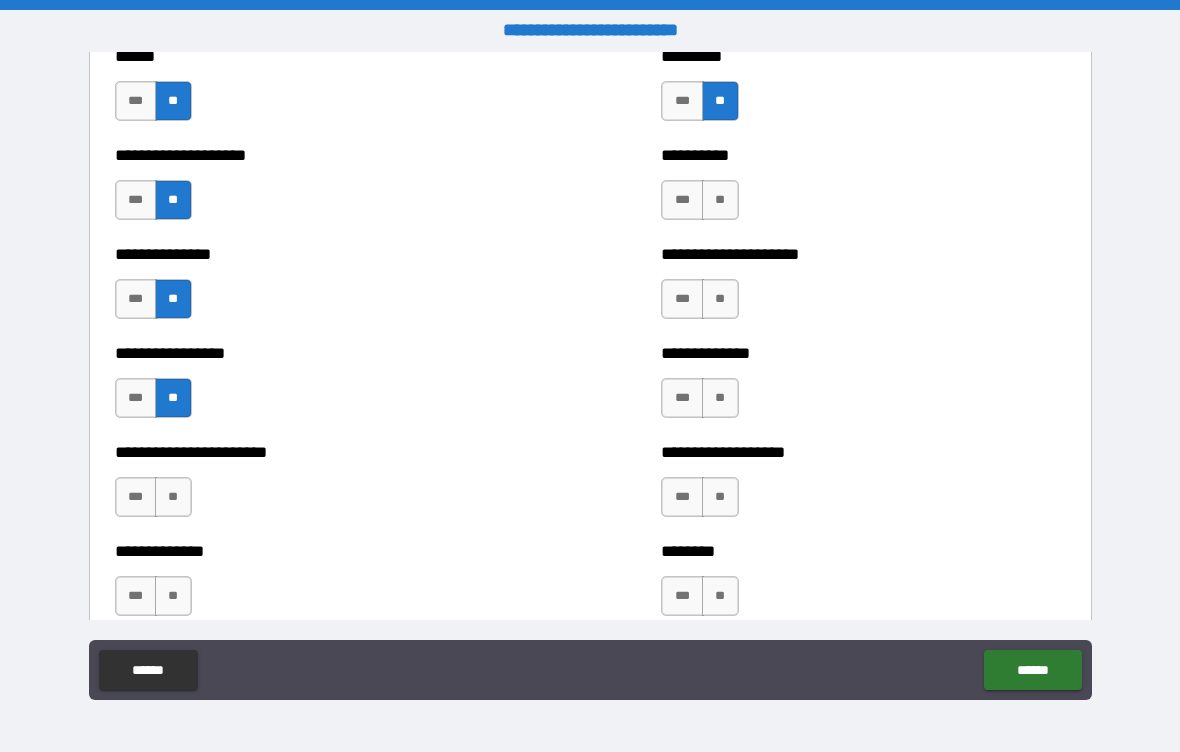 click on "**" at bounding box center (173, 497) 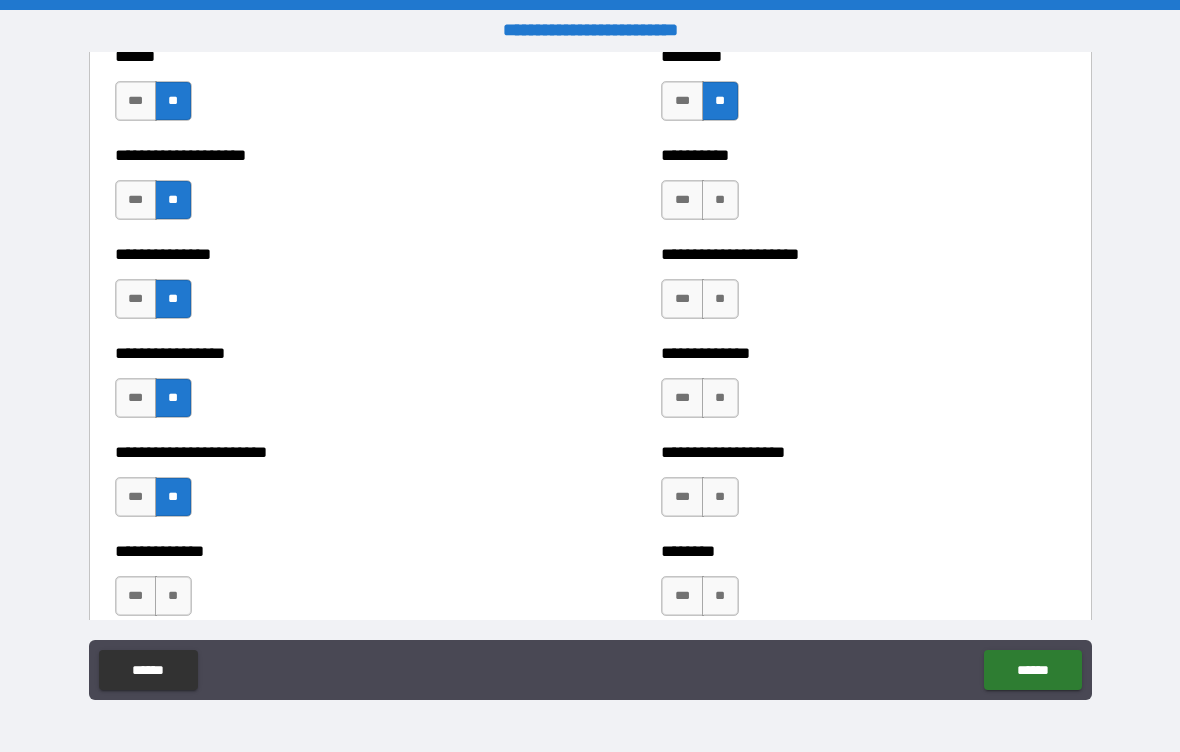 click on "**" at bounding box center (173, 596) 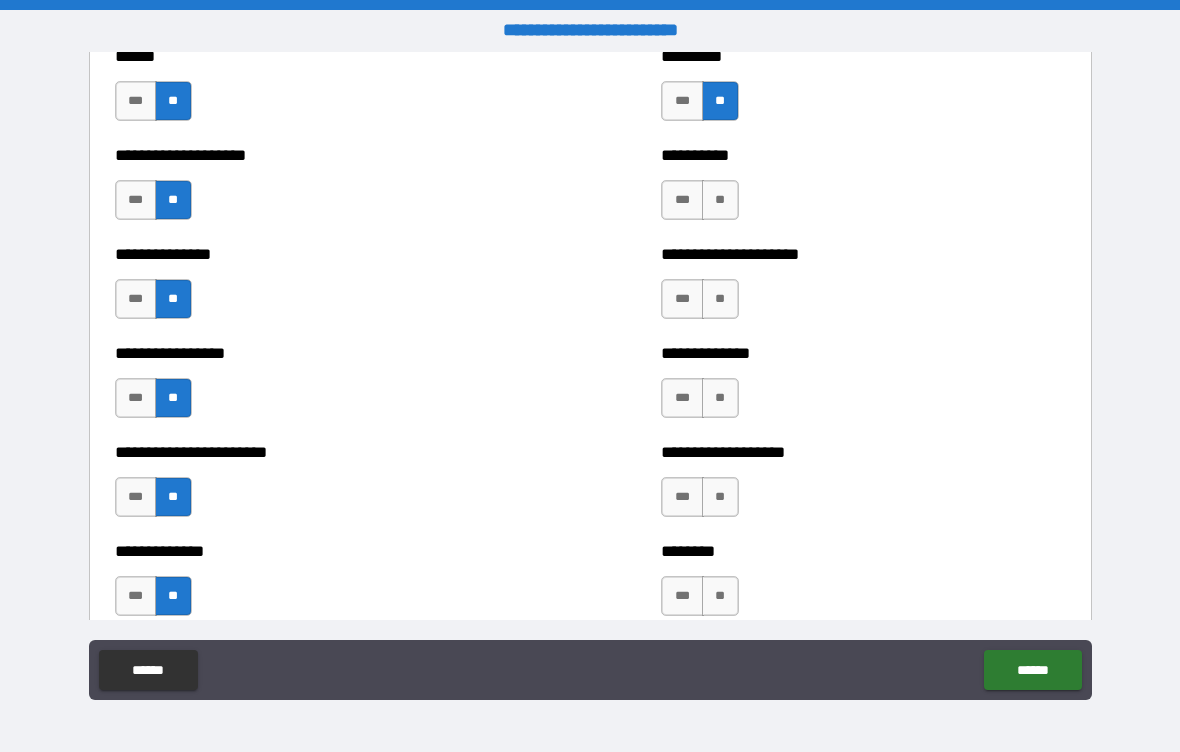 click on "**" at bounding box center (720, 200) 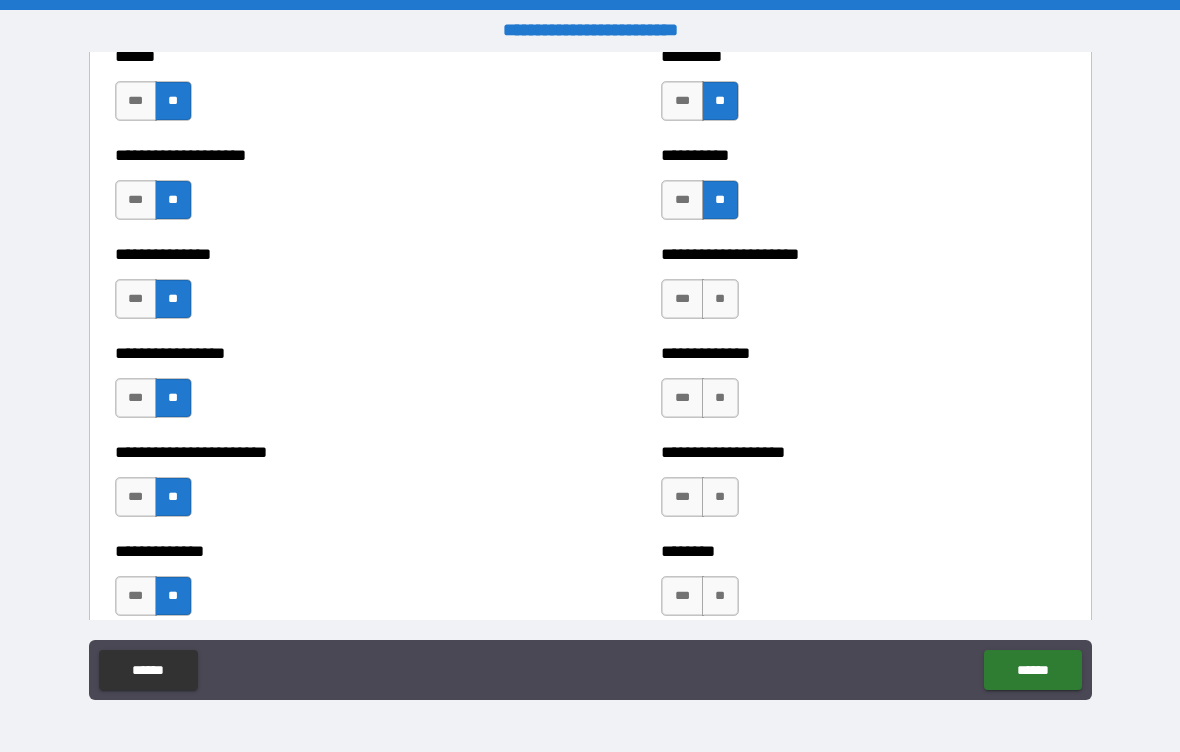 click on "**" at bounding box center (720, 299) 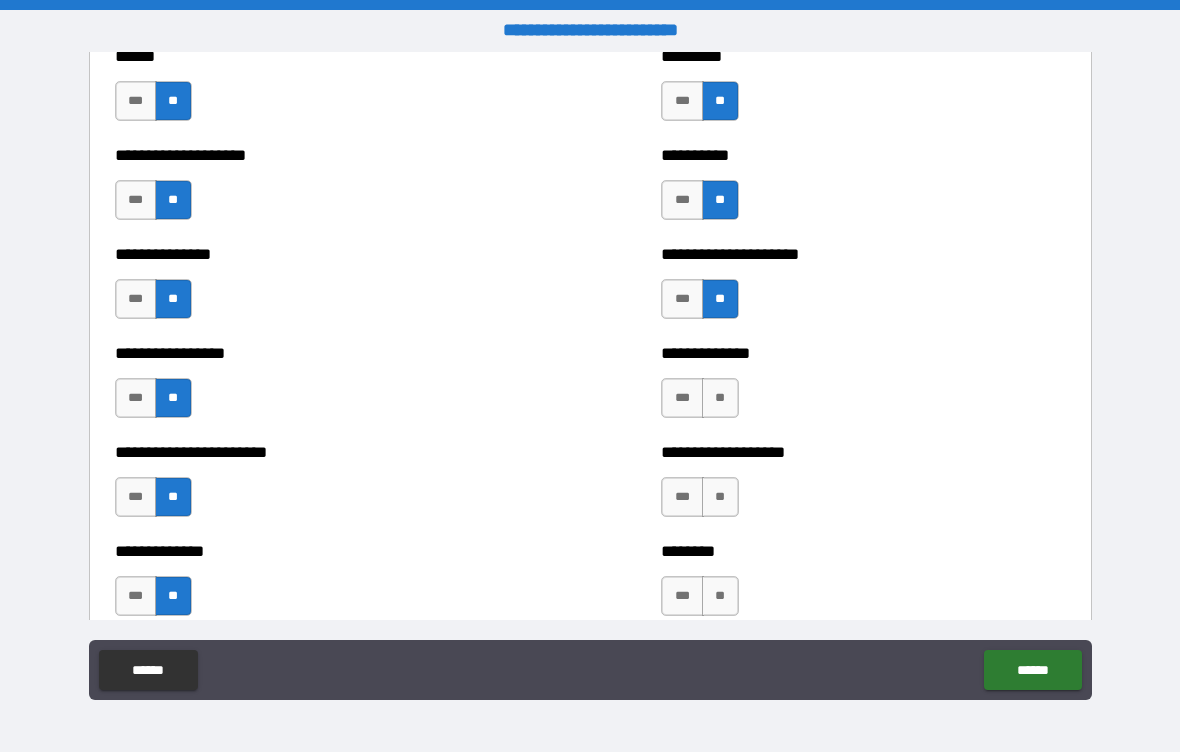 click on "**" at bounding box center (720, 398) 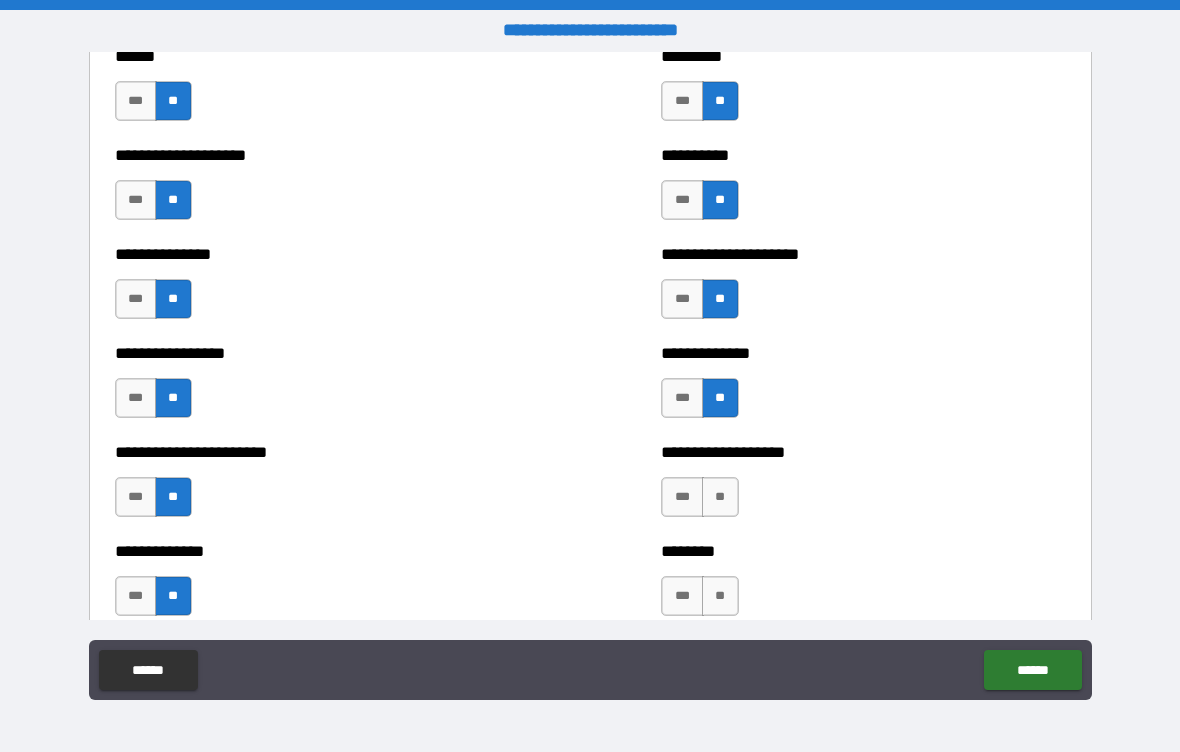 click on "**" at bounding box center (720, 497) 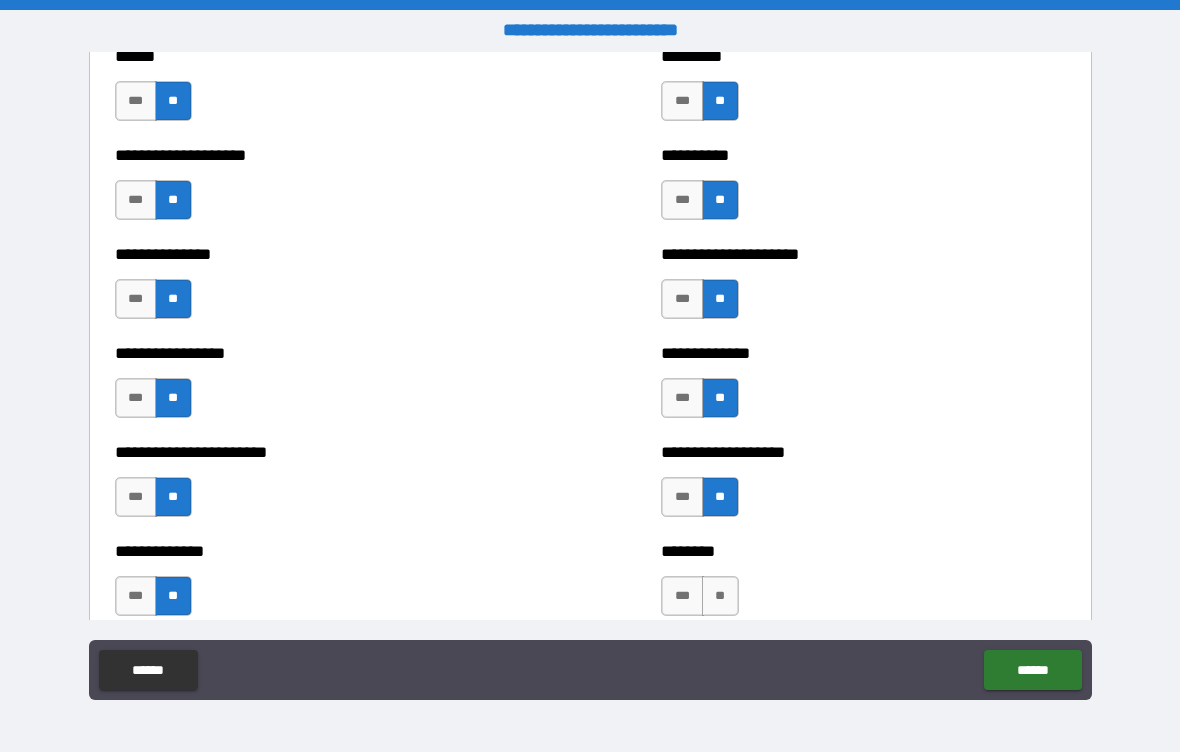 click on "**" at bounding box center [720, 596] 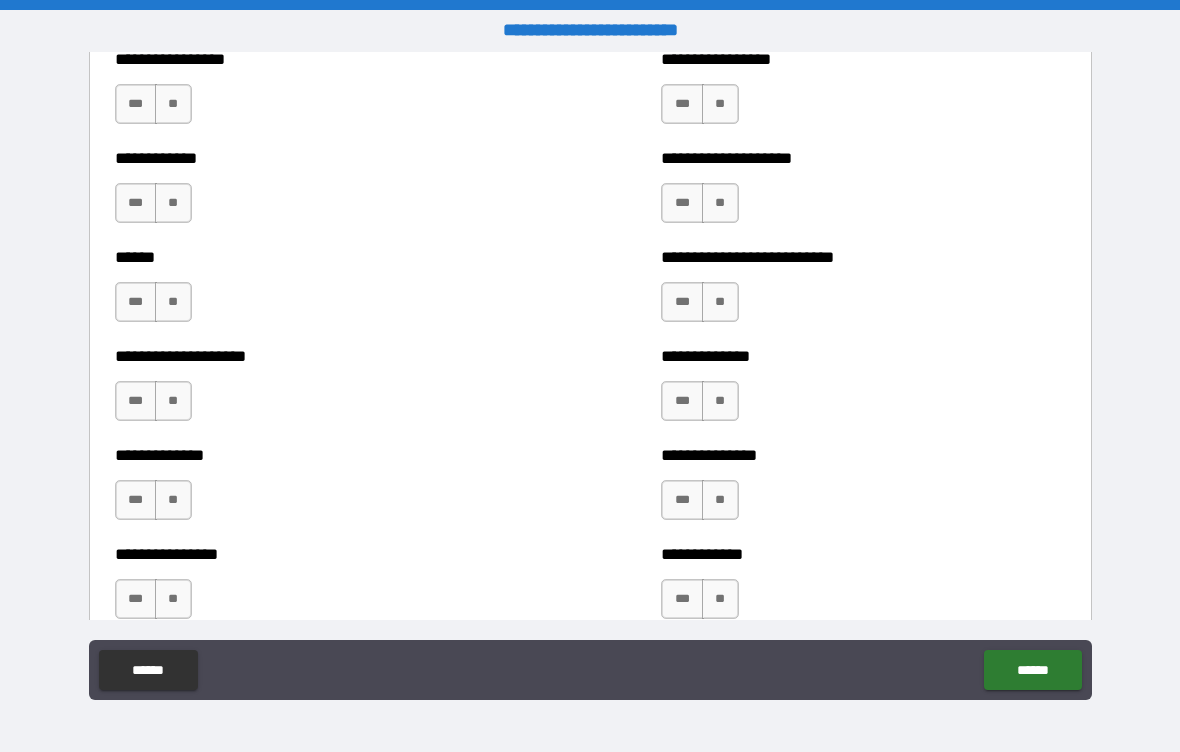 scroll, scrollTop: 3809, scrollLeft: 0, axis: vertical 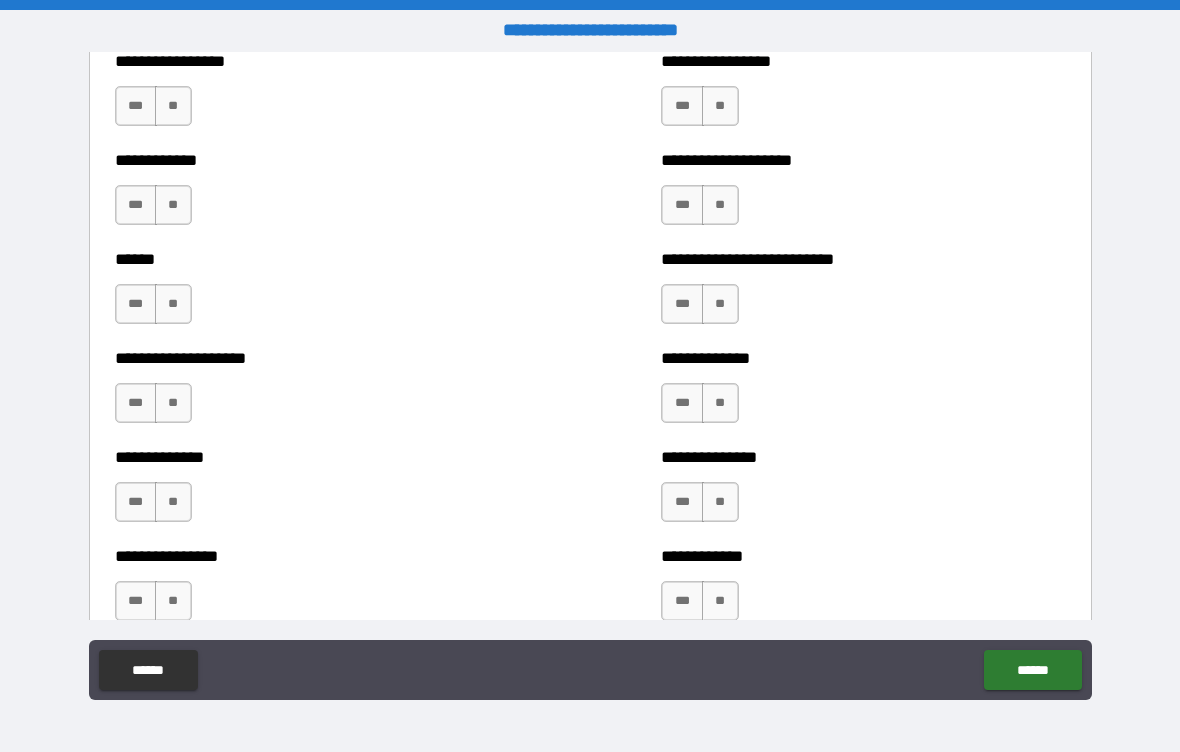 click on "**" at bounding box center [720, 106] 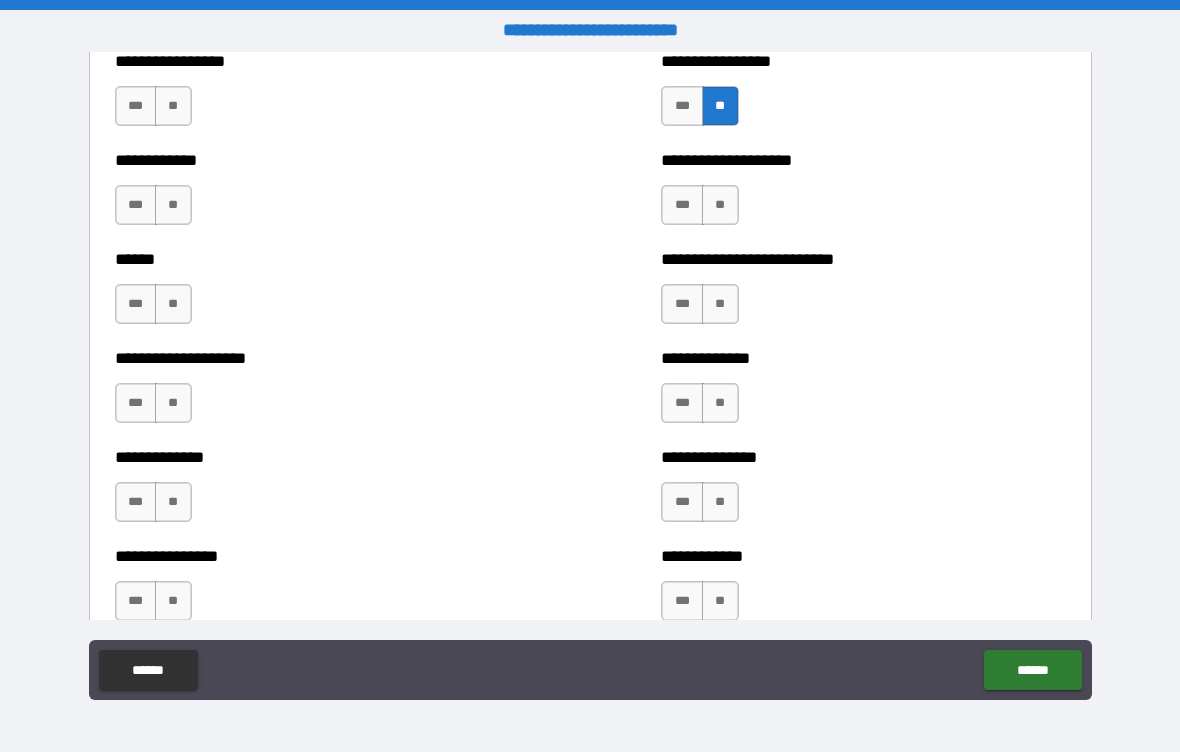 click on "**" at bounding box center [720, 205] 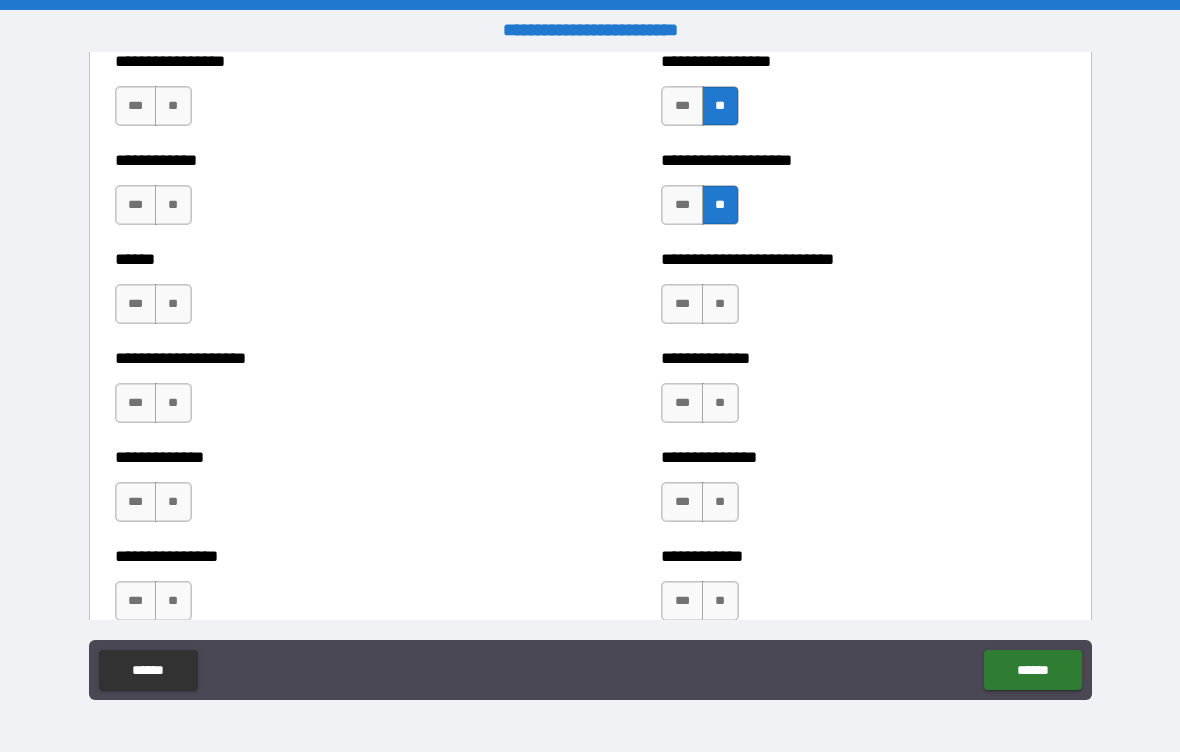 click on "**" at bounding box center [720, 304] 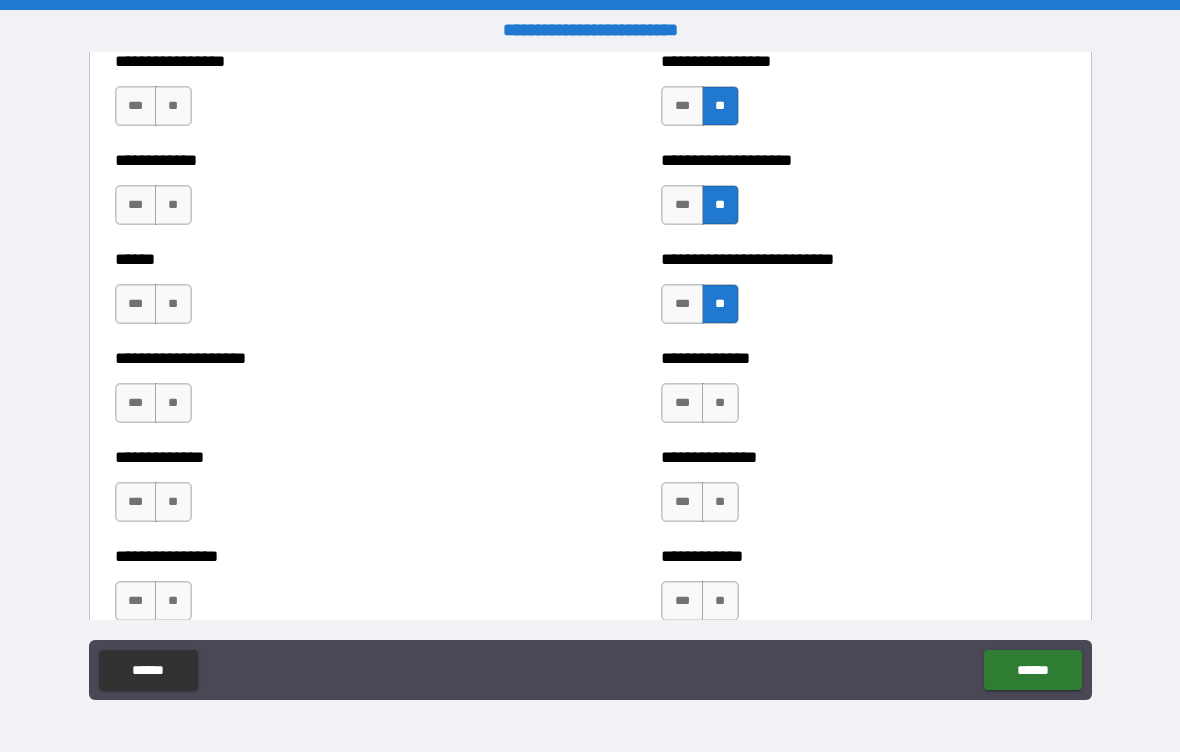 click on "**" at bounding box center (720, 403) 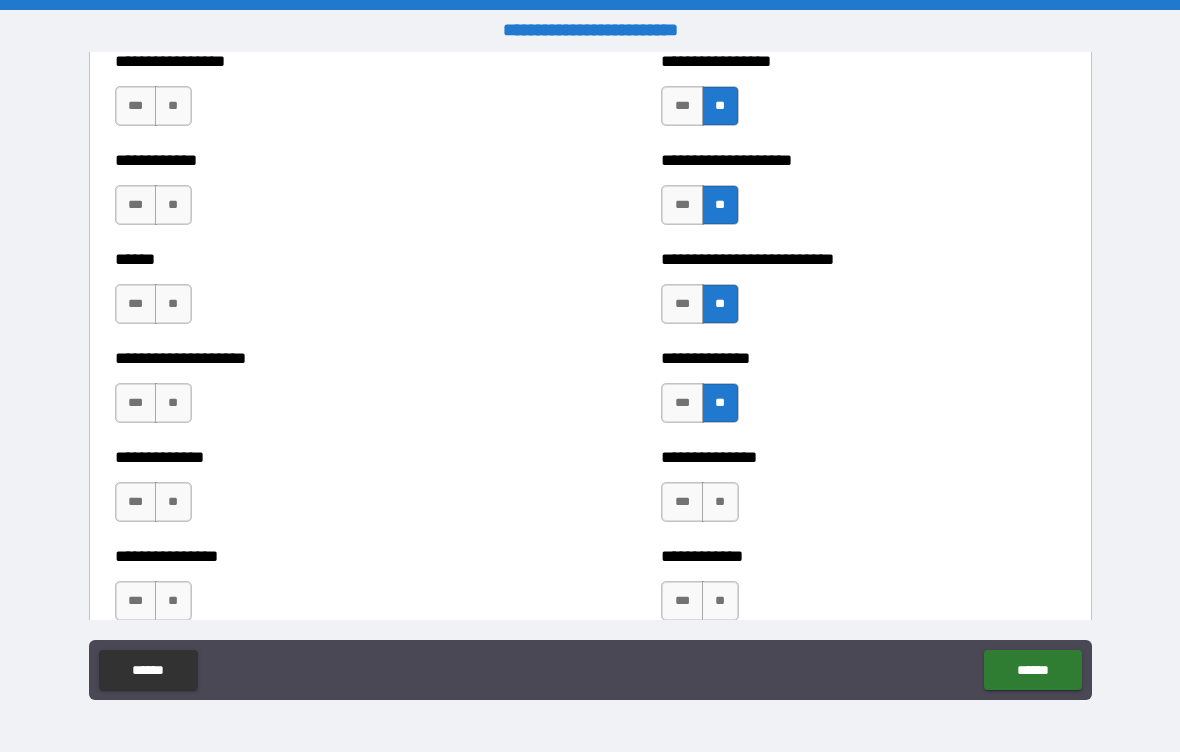 click on "**" at bounding box center [720, 502] 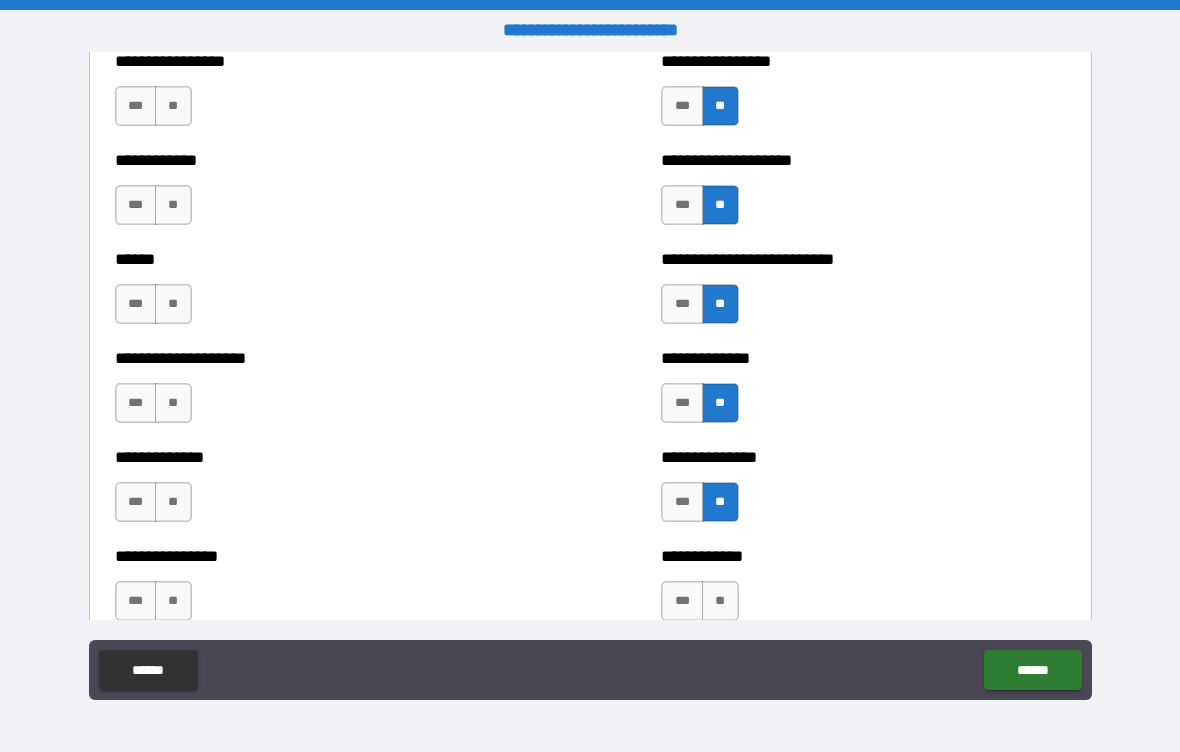 click on "**" at bounding box center (720, 601) 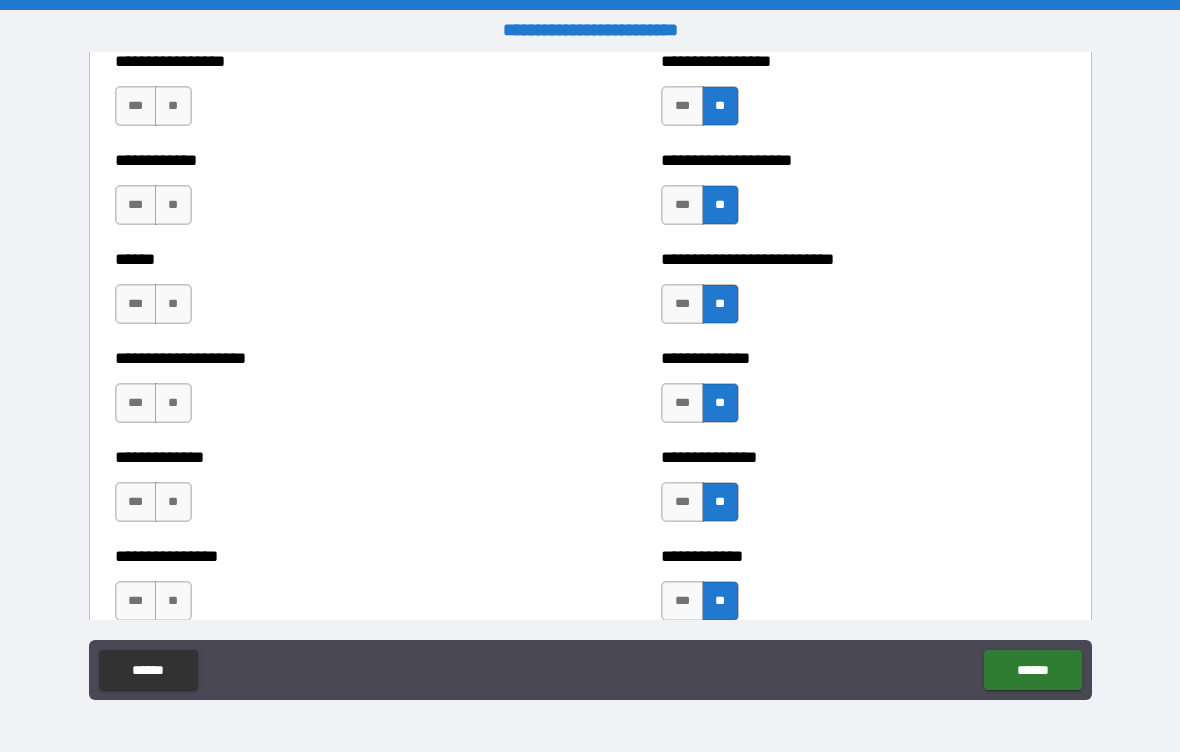 click on "**" at bounding box center [173, 601] 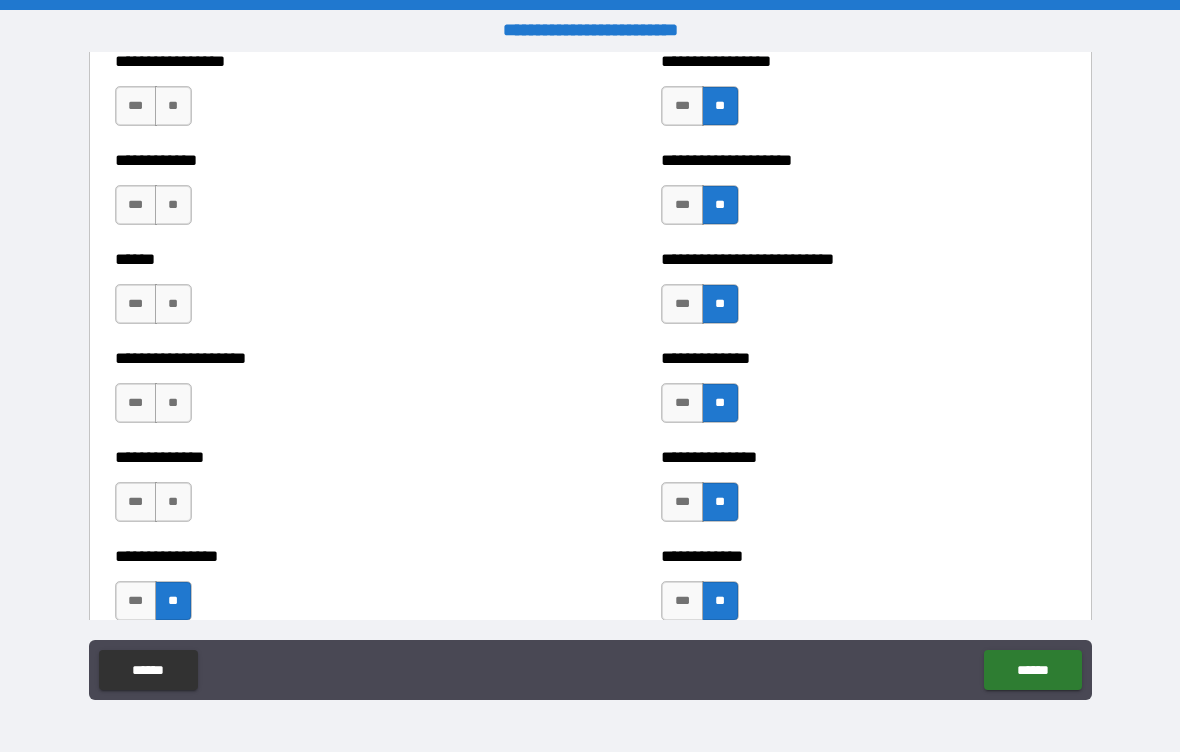 click on "**" at bounding box center (173, 502) 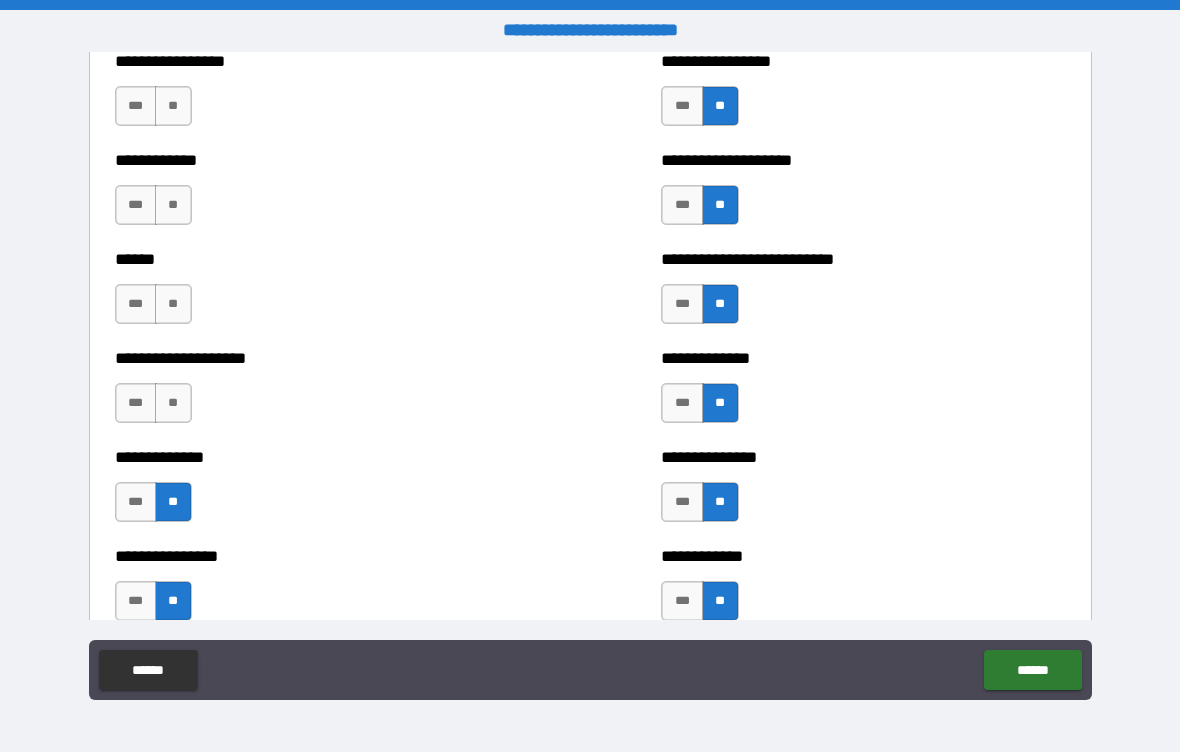 click on "**" at bounding box center [173, 403] 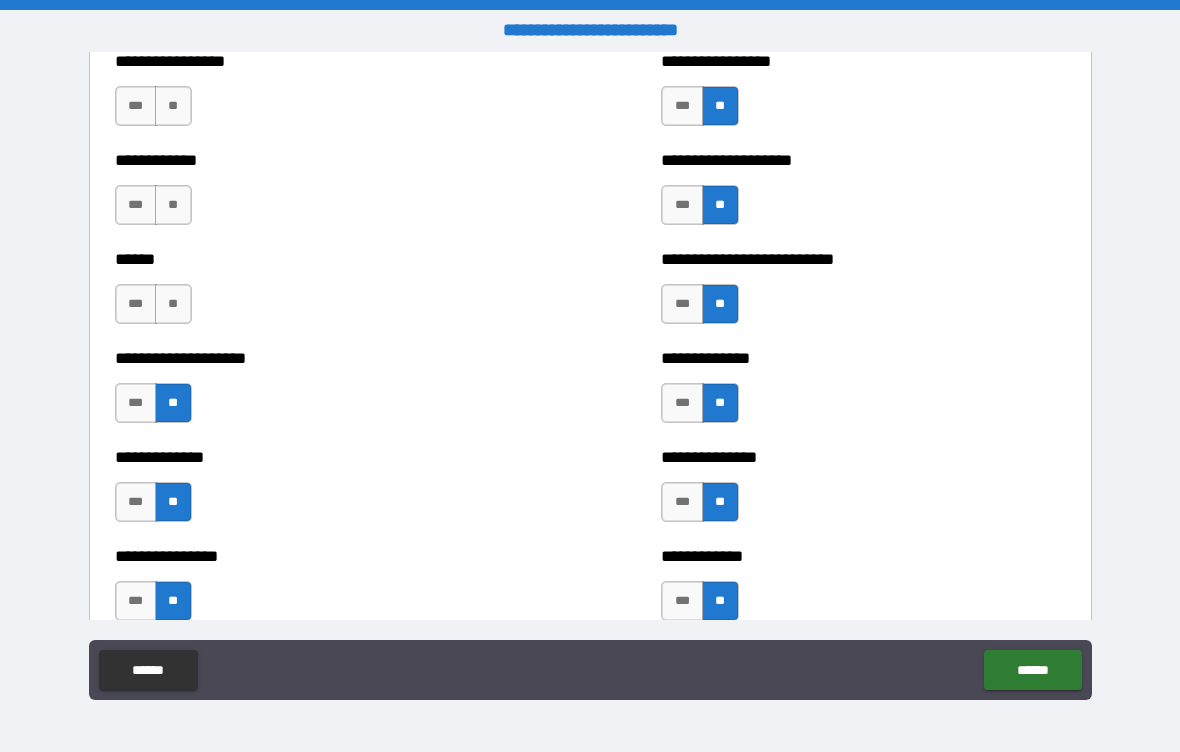 click on "**" at bounding box center (173, 304) 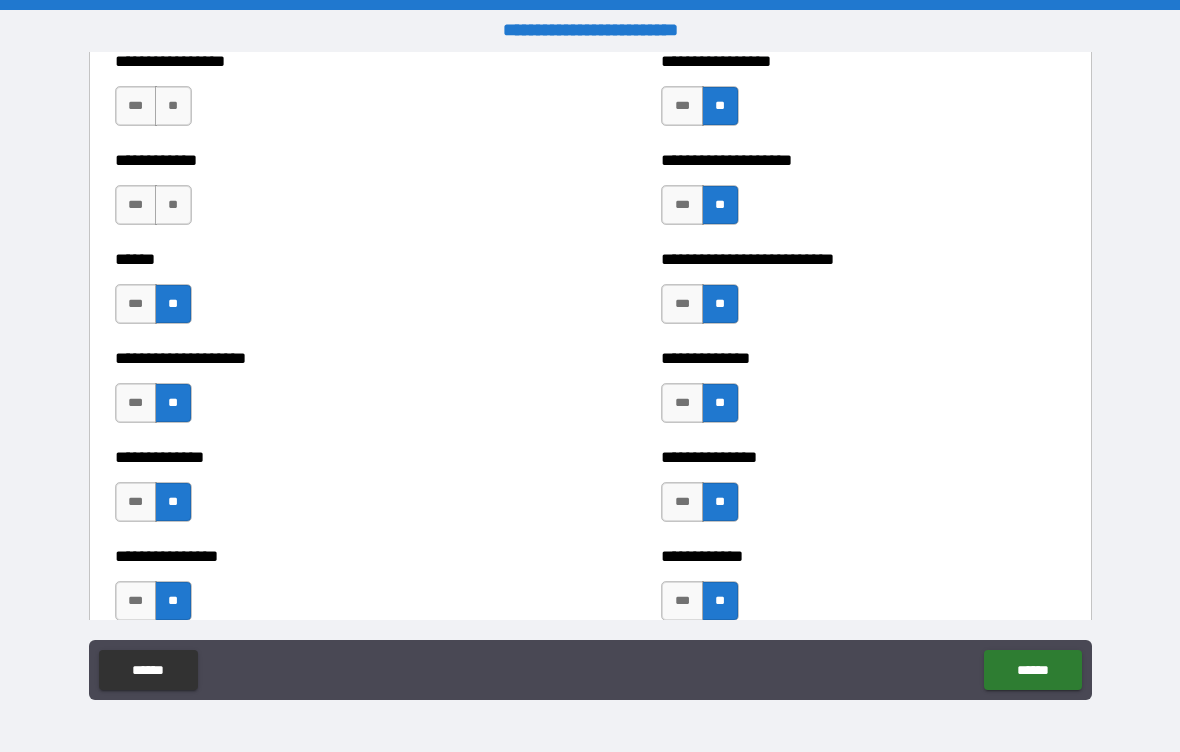 click on "**" at bounding box center (173, 205) 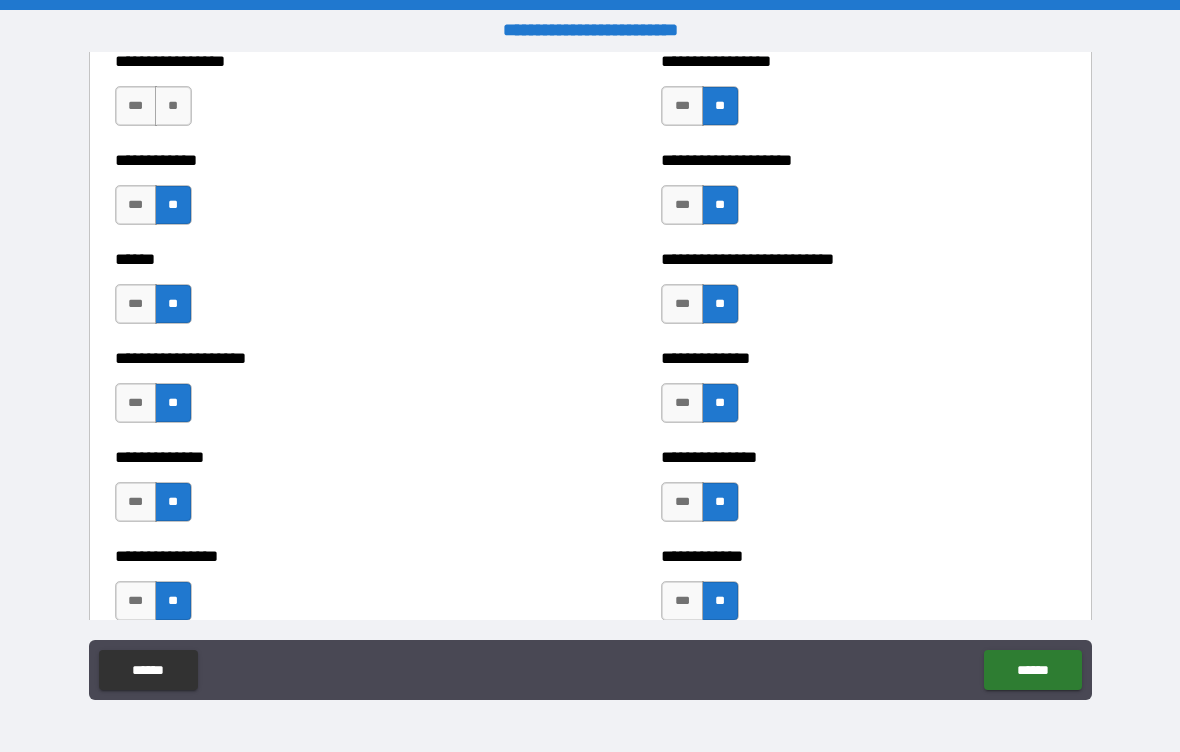 click on "**" at bounding box center (173, 106) 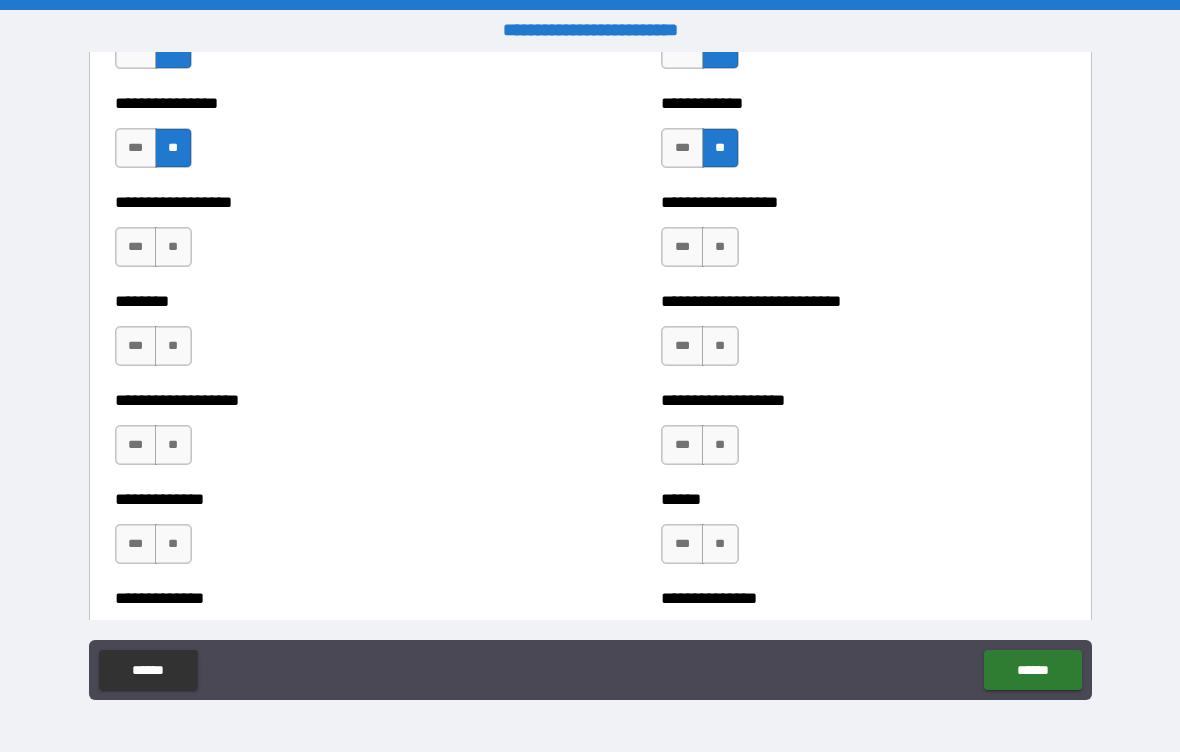scroll, scrollTop: 4265, scrollLeft: 0, axis: vertical 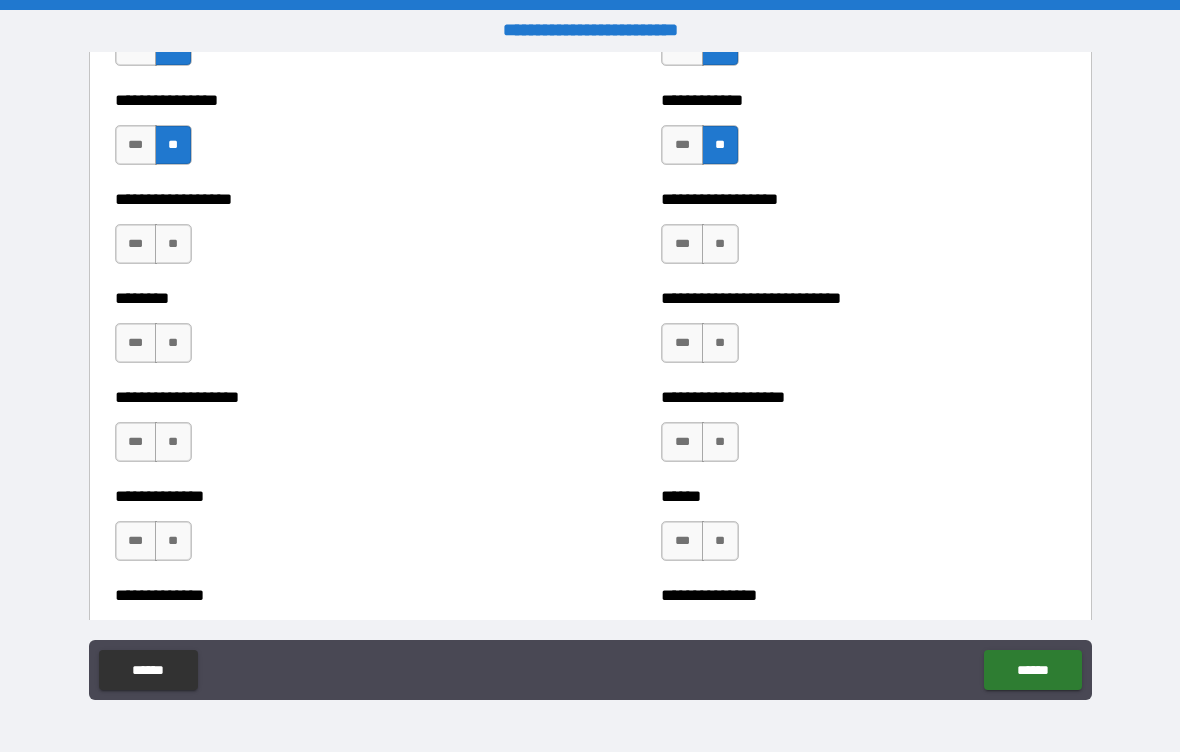 click on "**" at bounding box center [173, 244] 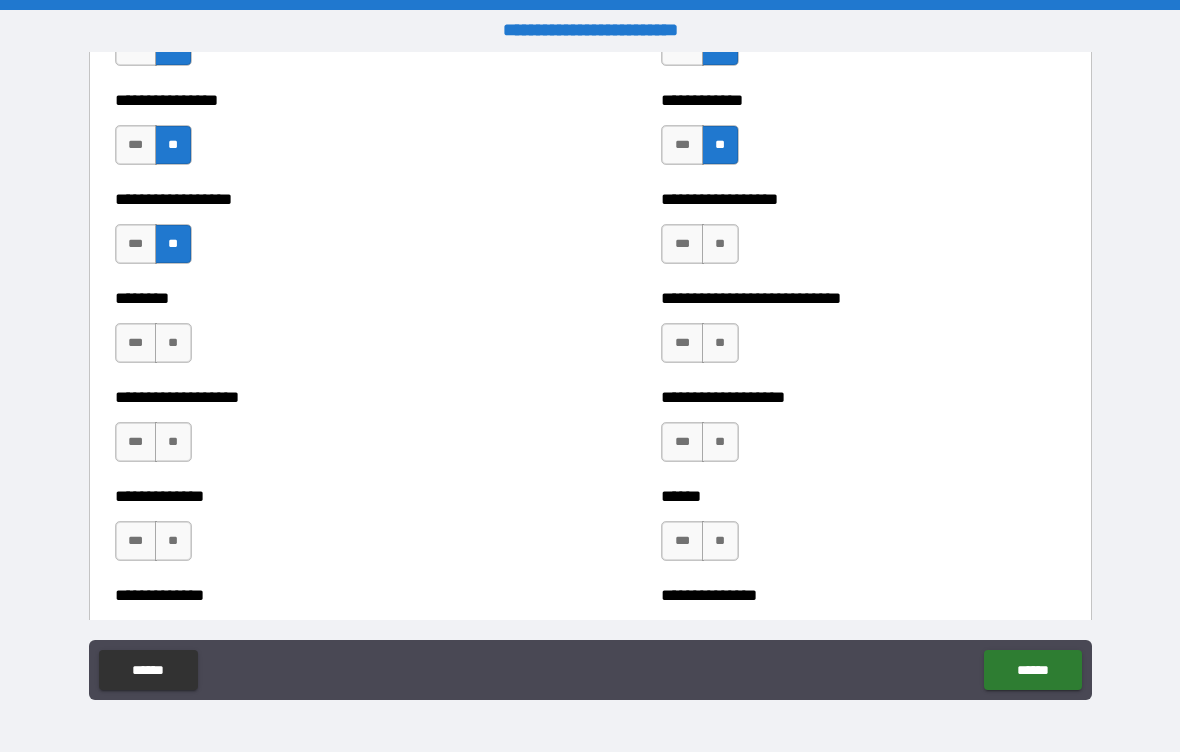 click on "**" at bounding box center (173, 343) 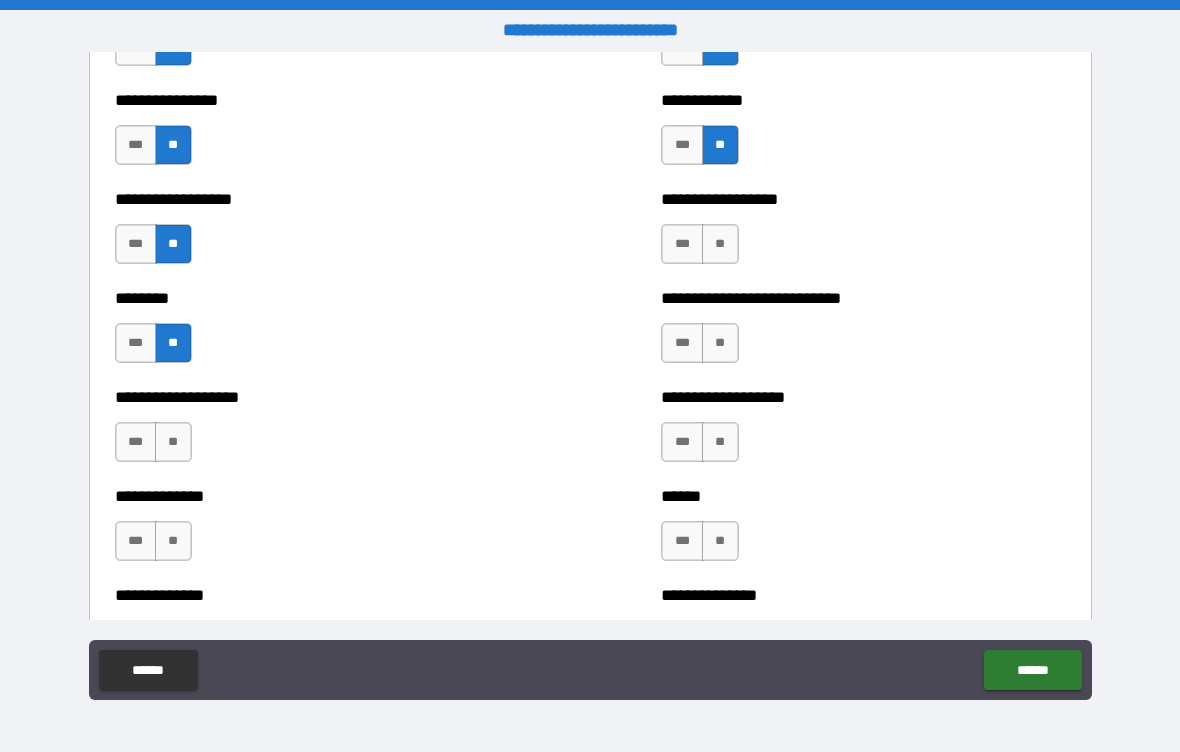 click on "**" at bounding box center [173, 442] 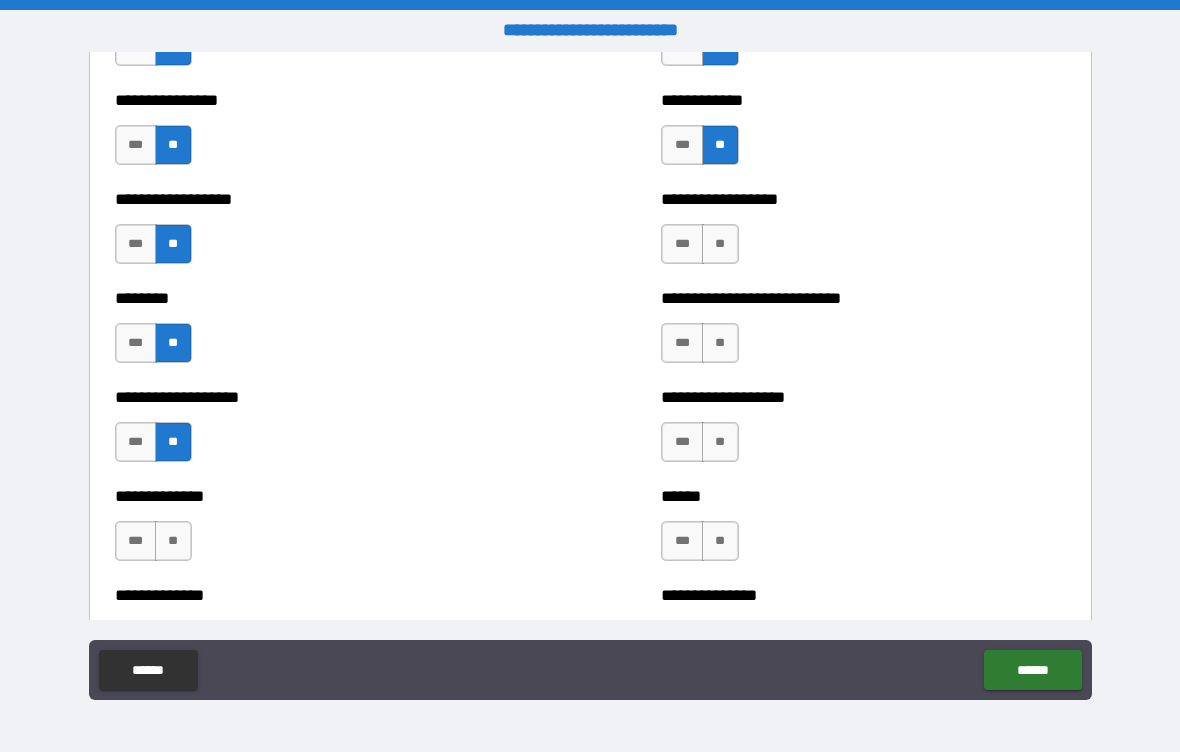 click on "**" at bounding box center [173, 541] 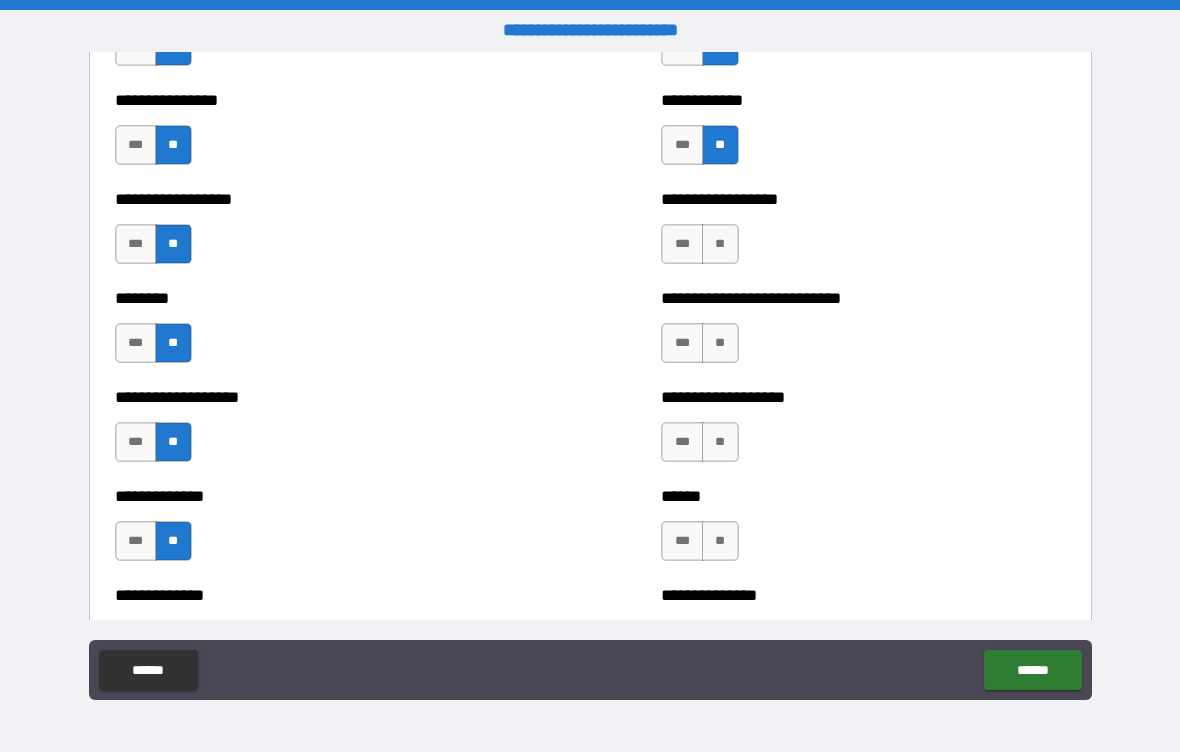 click on "**" at bounding box center (720, 244) 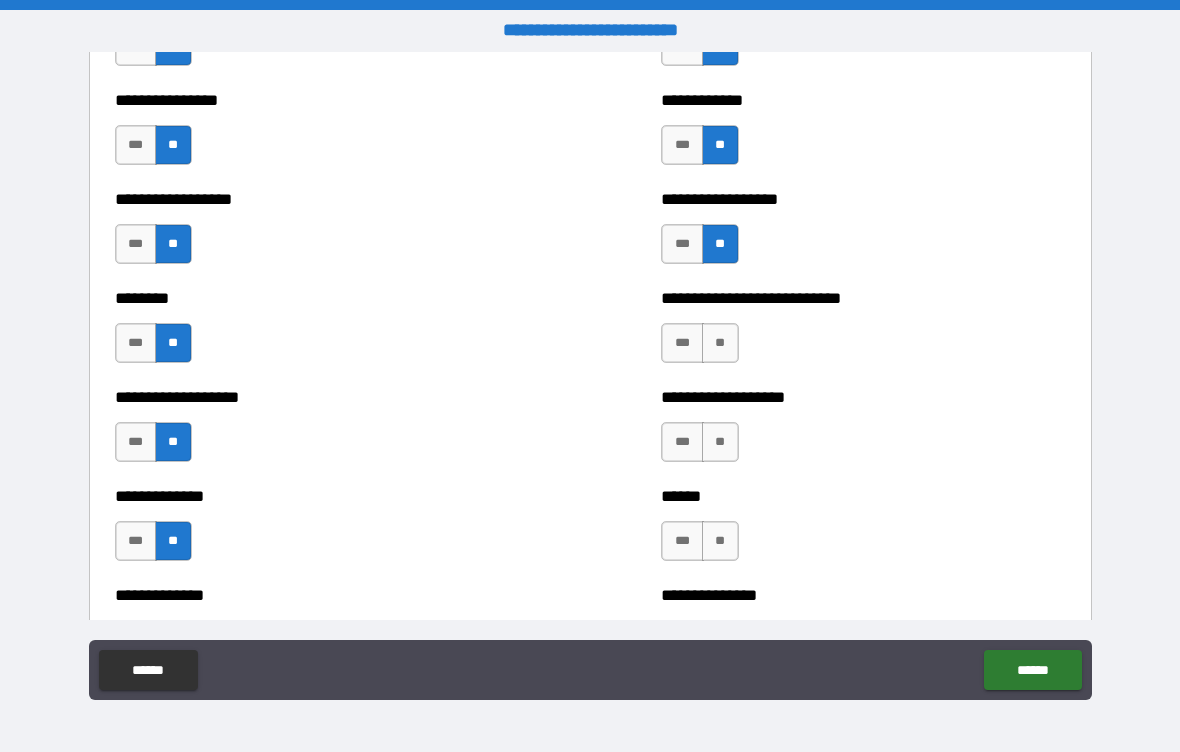 click on "**" at bounding box center (720, 343) 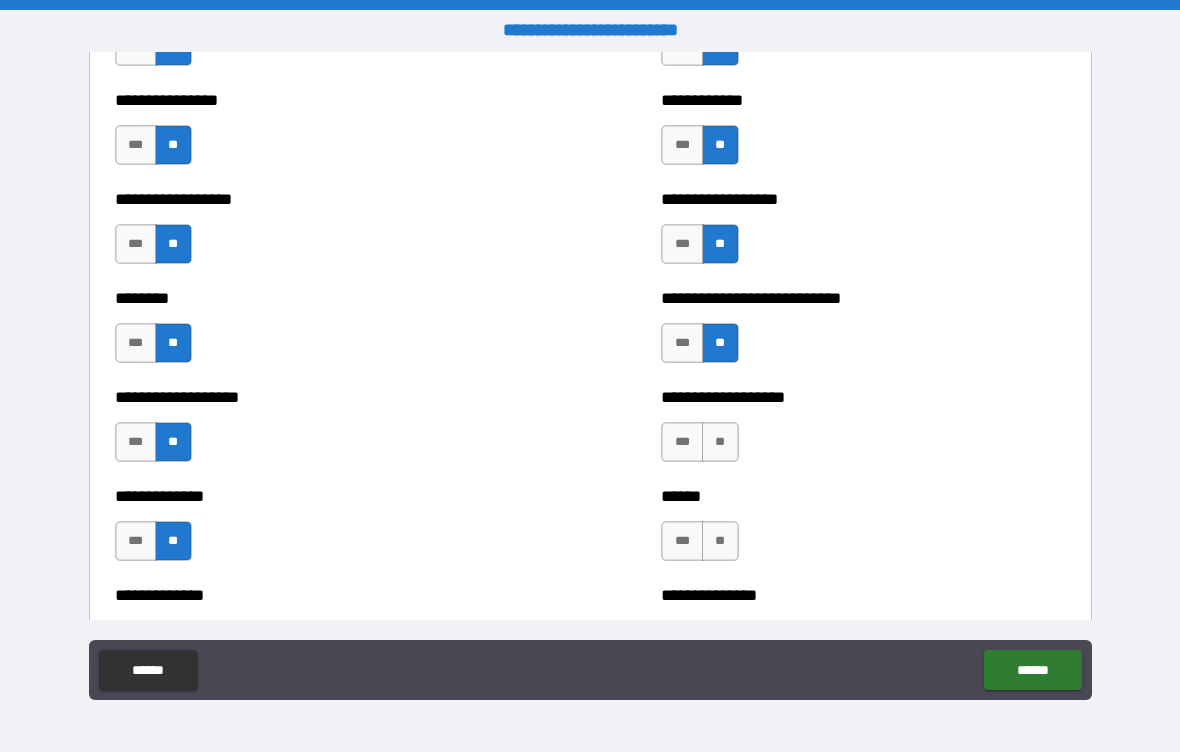 click on "**" at bounding box center [720, 442] 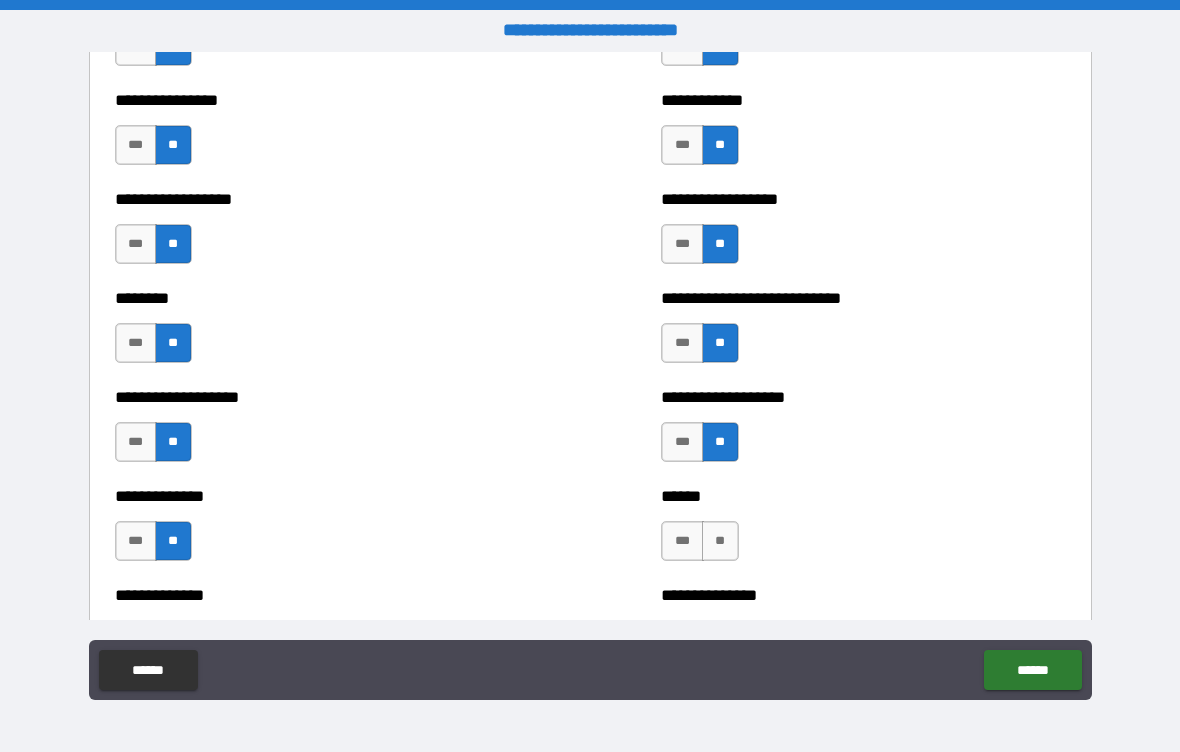 click on "**" at bounding box center [720, 541] 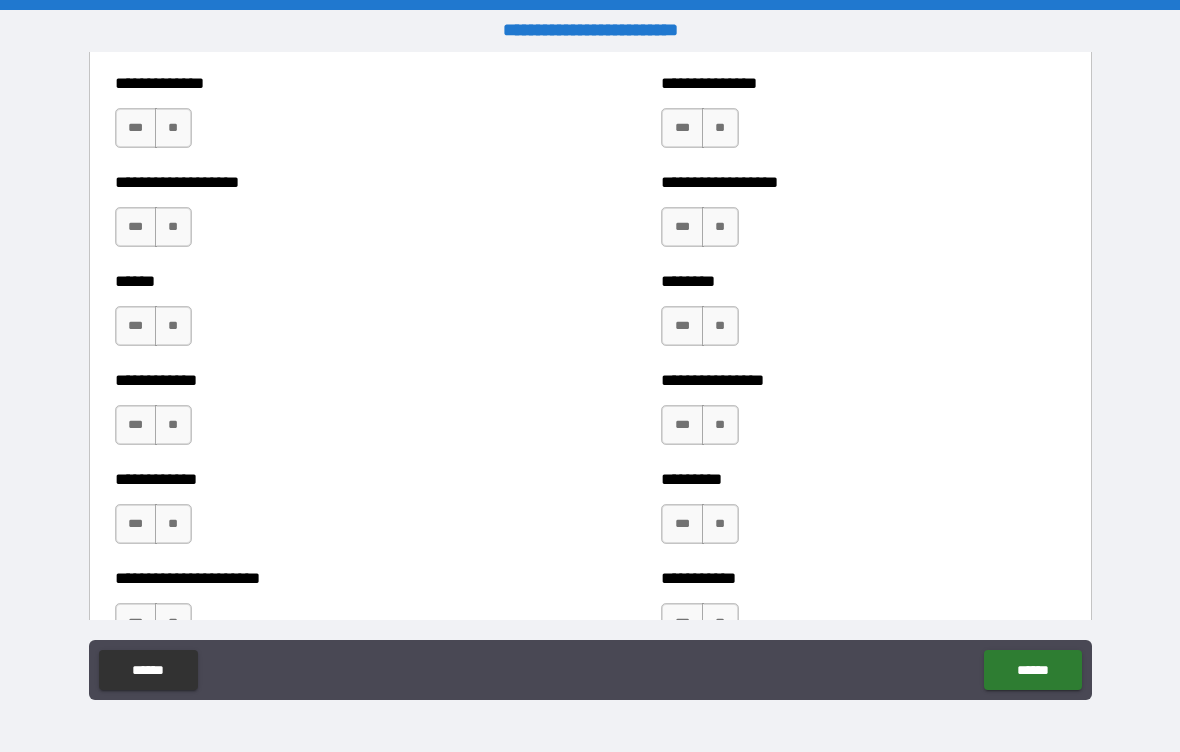 scroll, scrollTop: 4778, scrollLeft: 0, axis: vertical 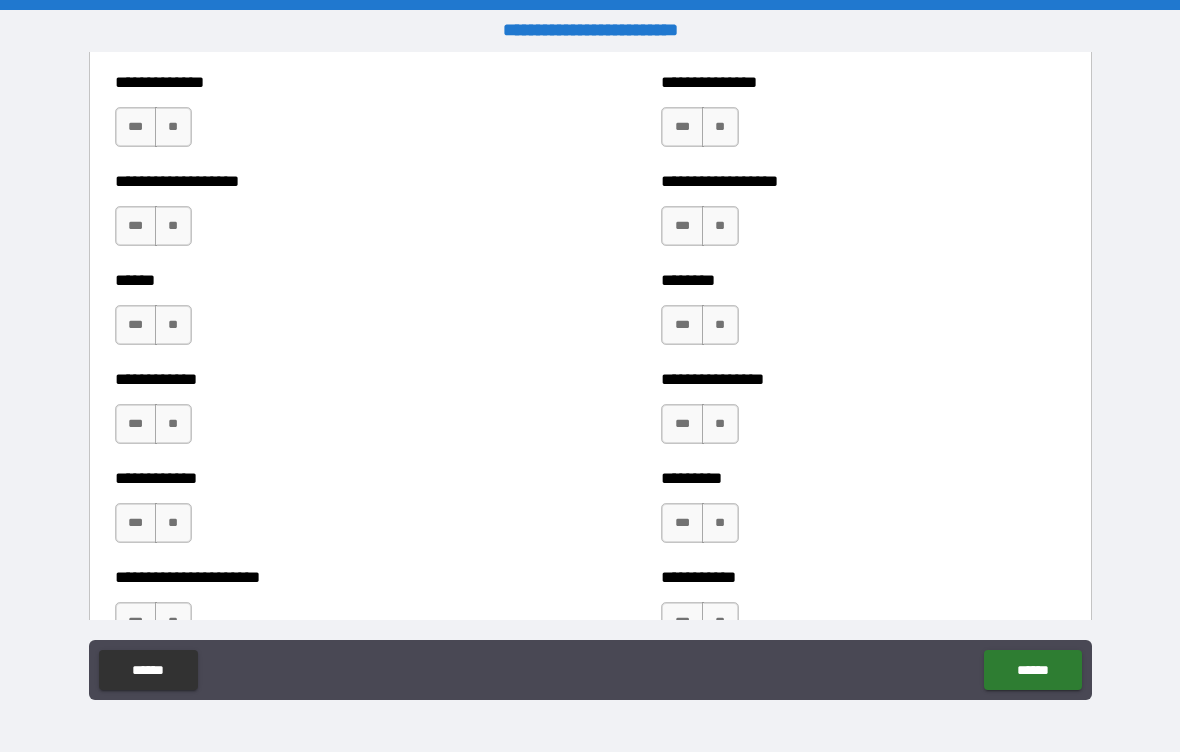 click on "**" at bounding box center (720, 127) 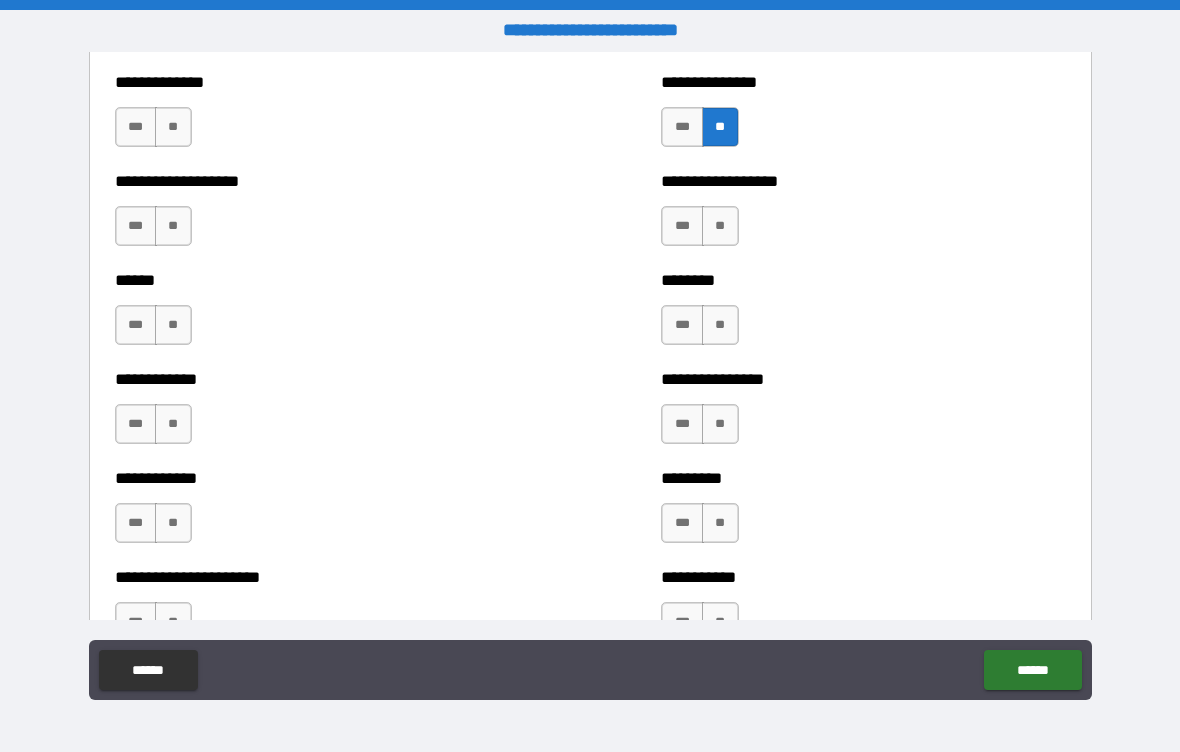 click on "**" at bounding box center (720, 226) 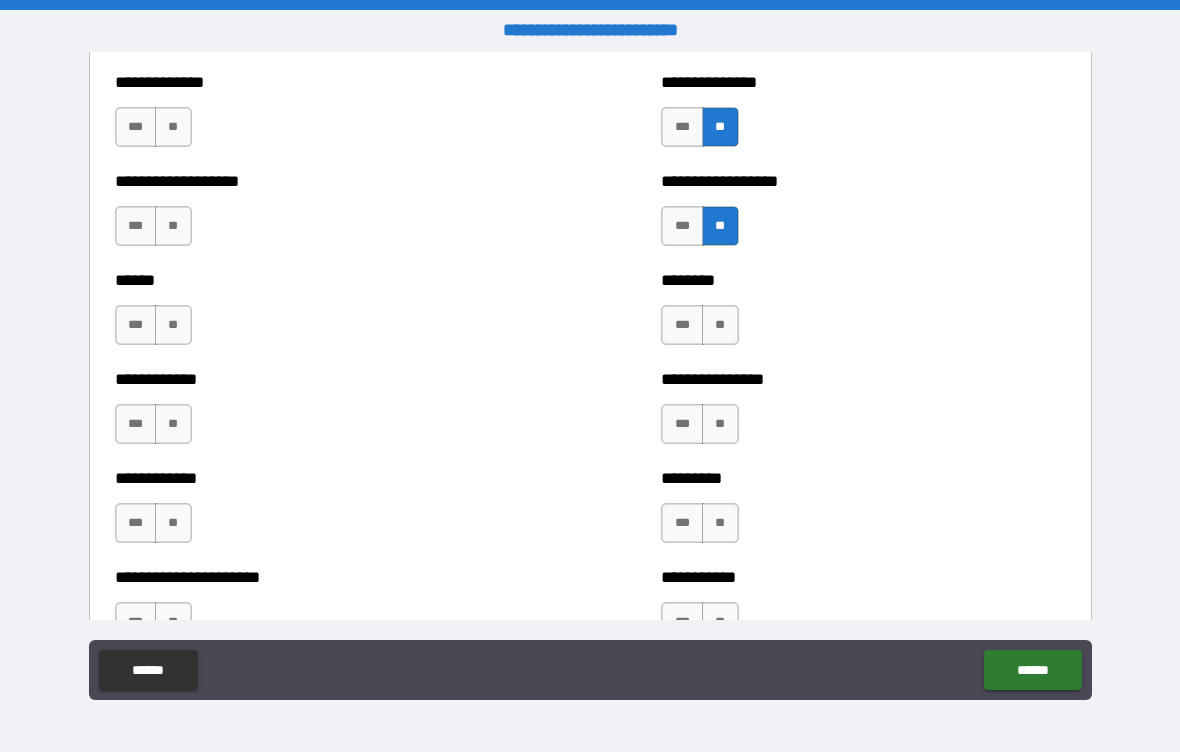 click on "**" at bounding box center (720, 325) 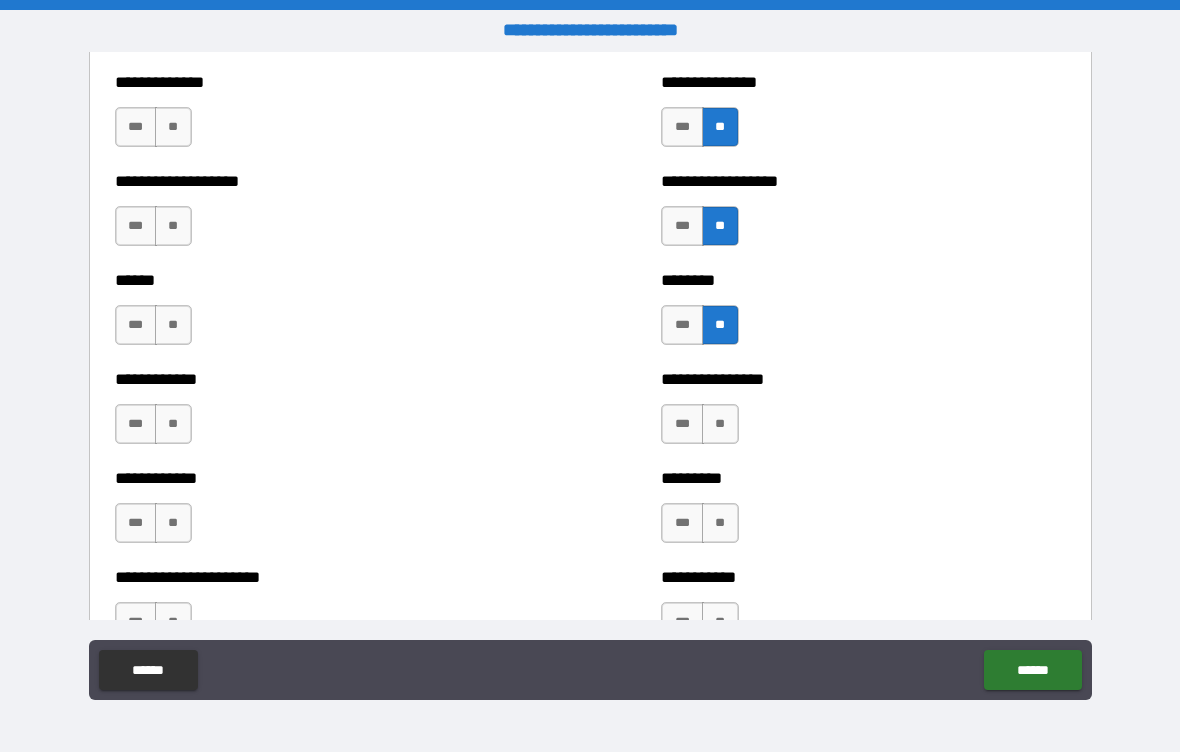 click on "**" at bounding box center [720, 424] 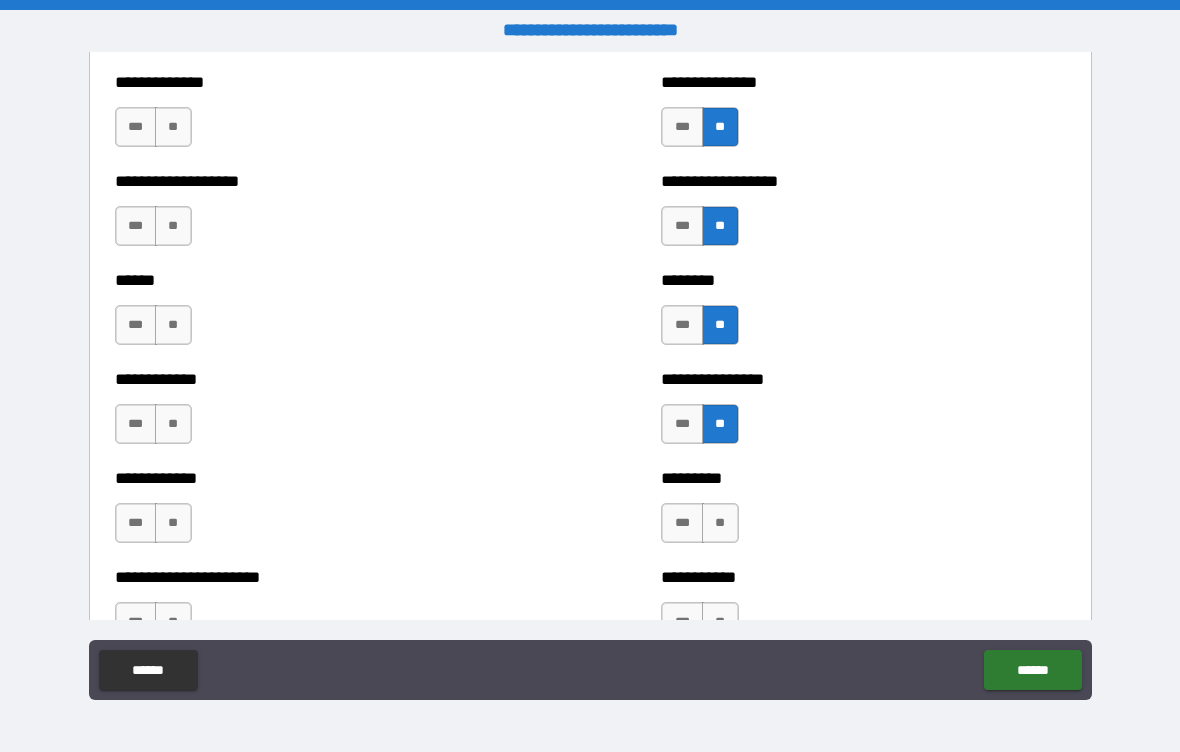 click on "**" at bounding box center [720, 523] 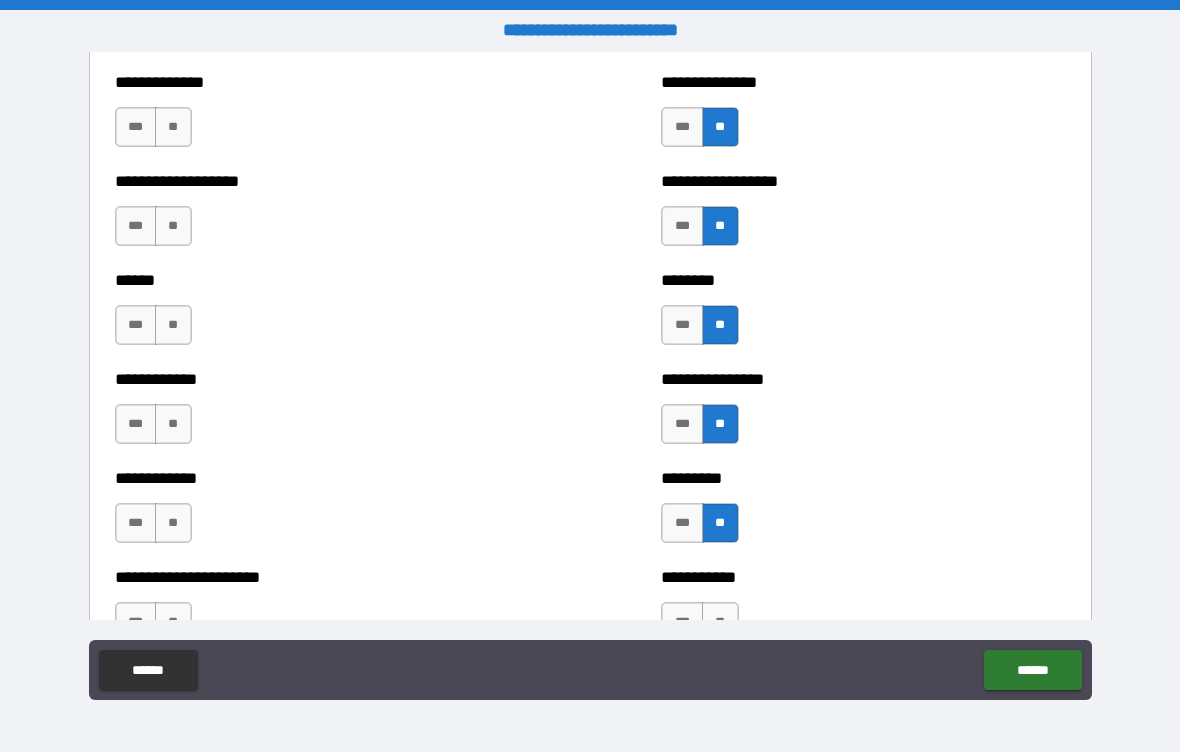 click on "**" at bounding box center [720, 622] 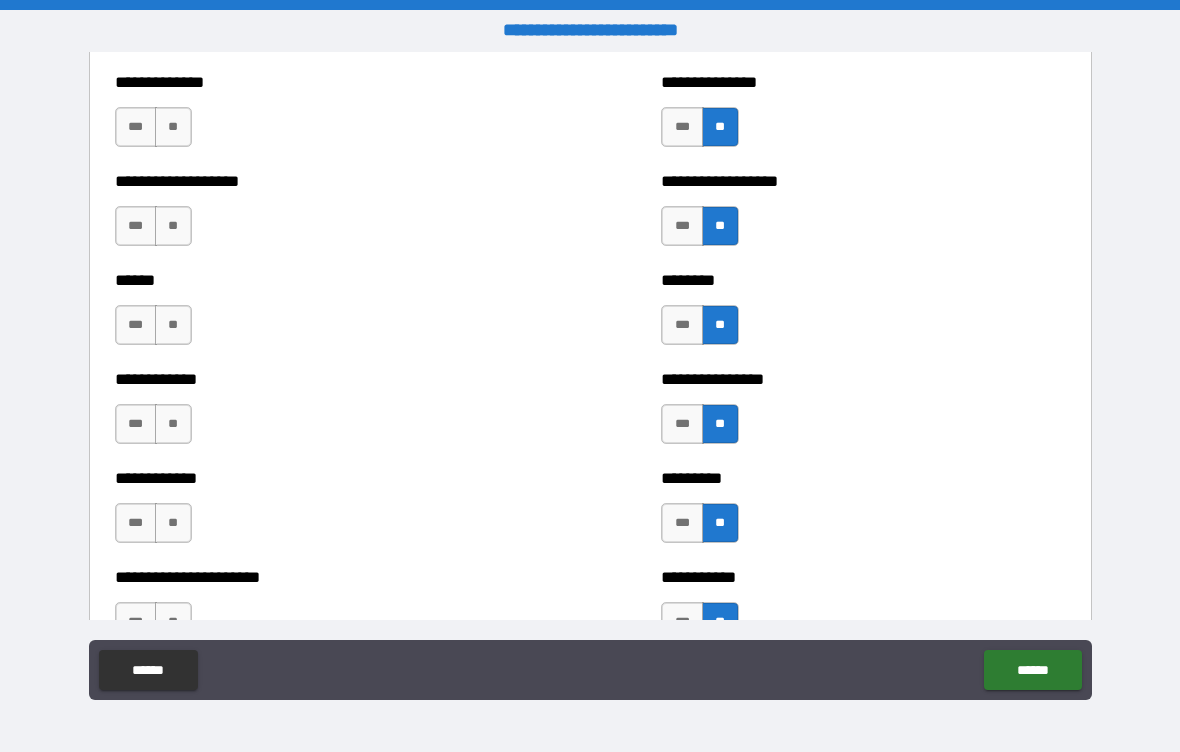 click on "**" at bounding box center (173, 622) 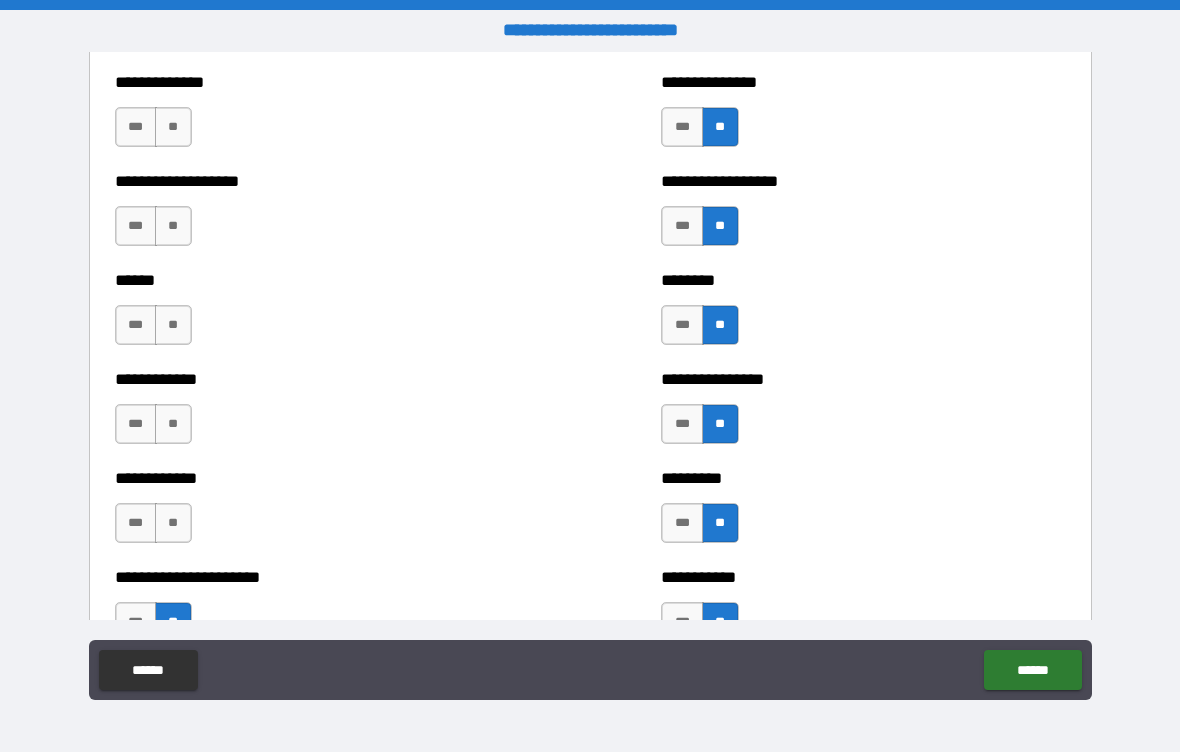 click on "**" at bounding box center (173, 523) 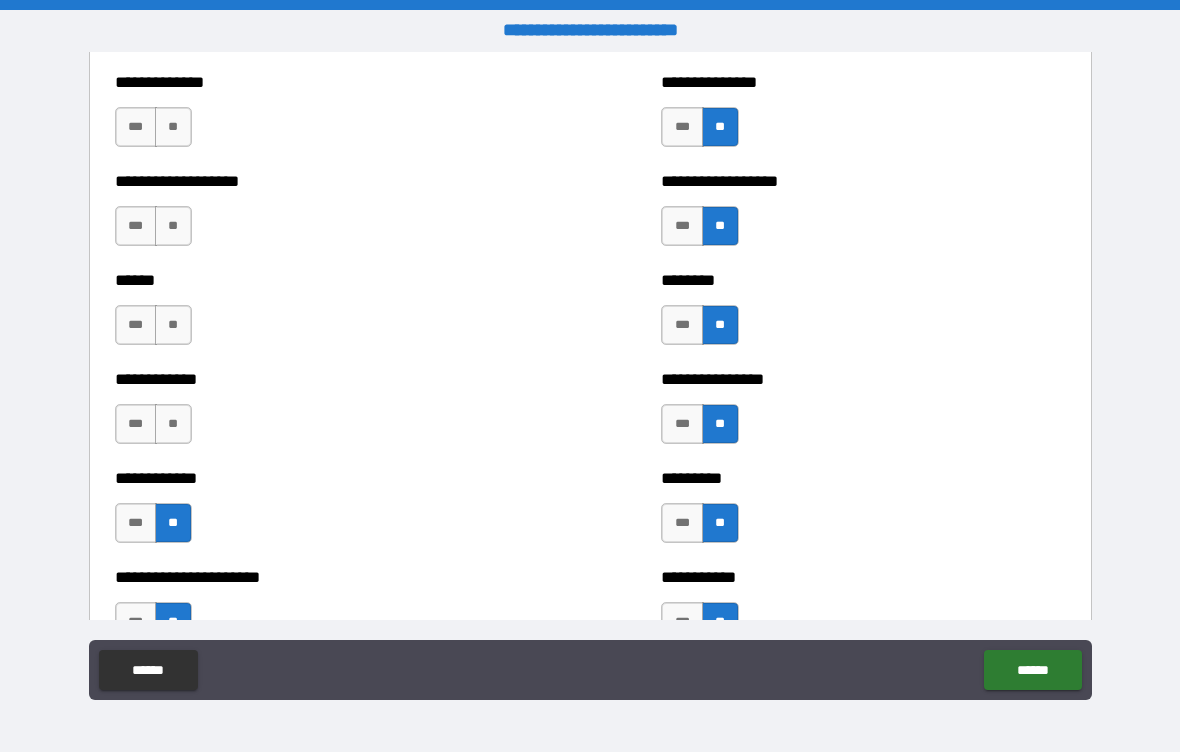 click on "**" at bounding box center (173, 424) 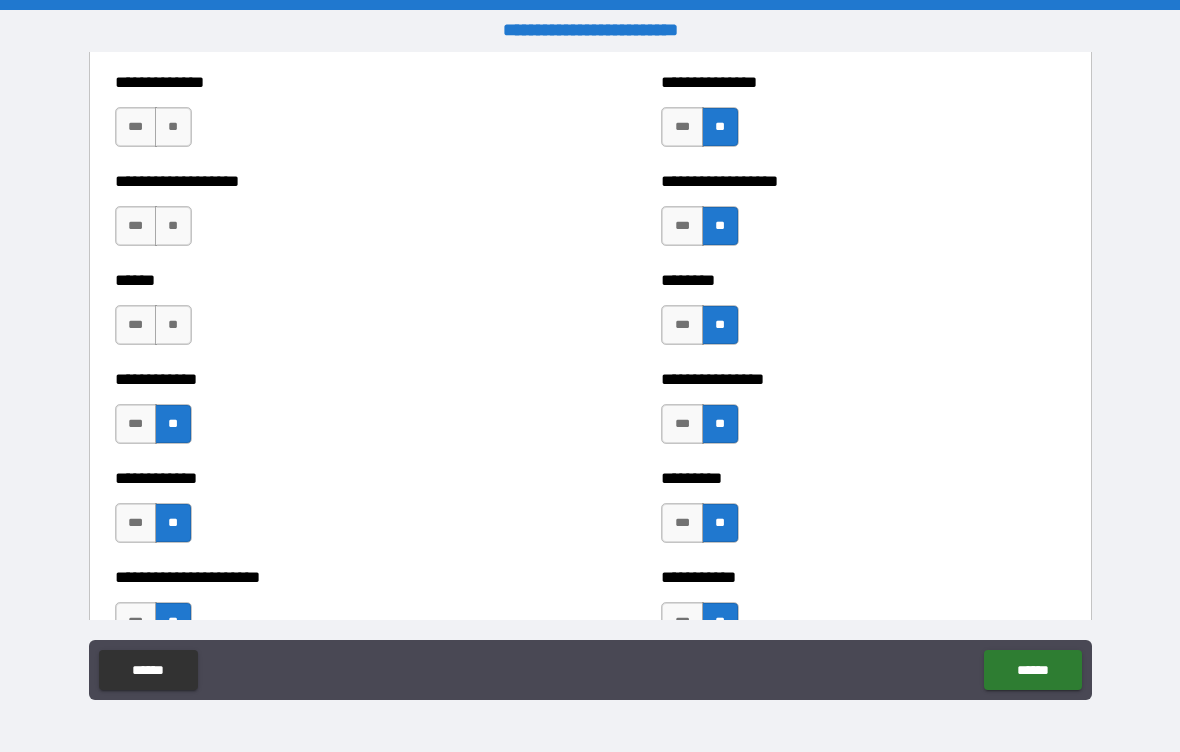 click on "**" at bounding box center [173, 325] 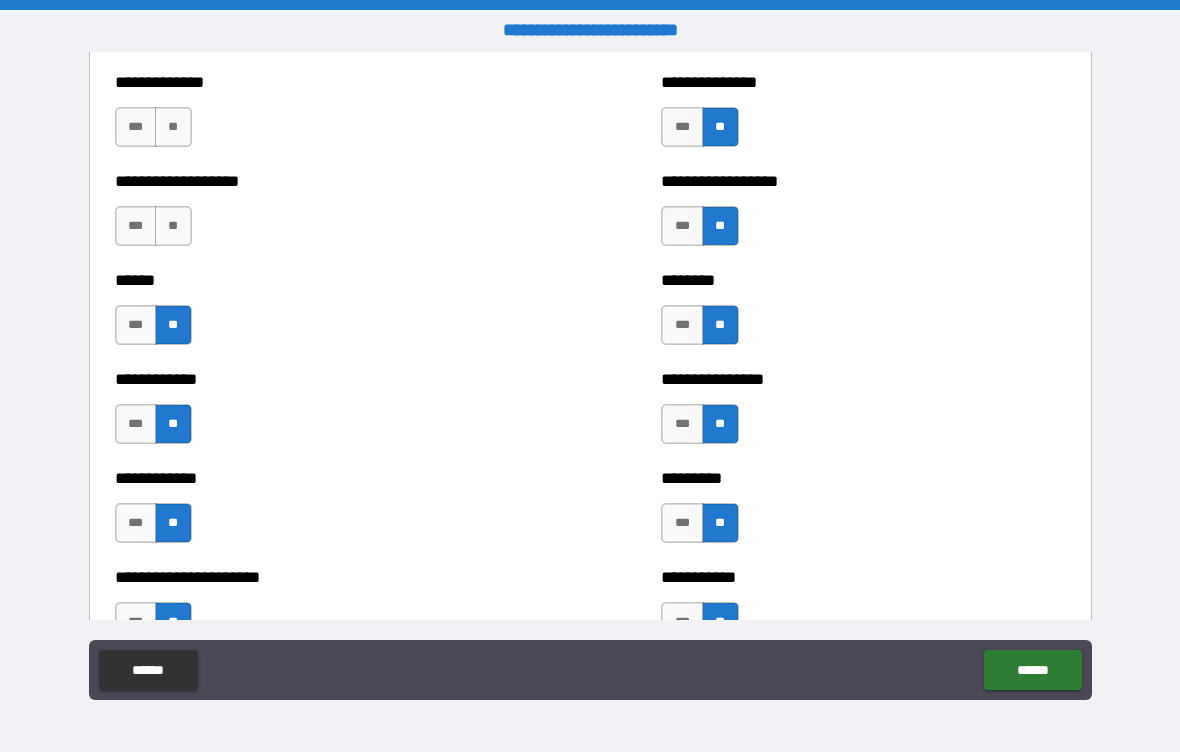 click on "**" at bounding box center [173, 226] 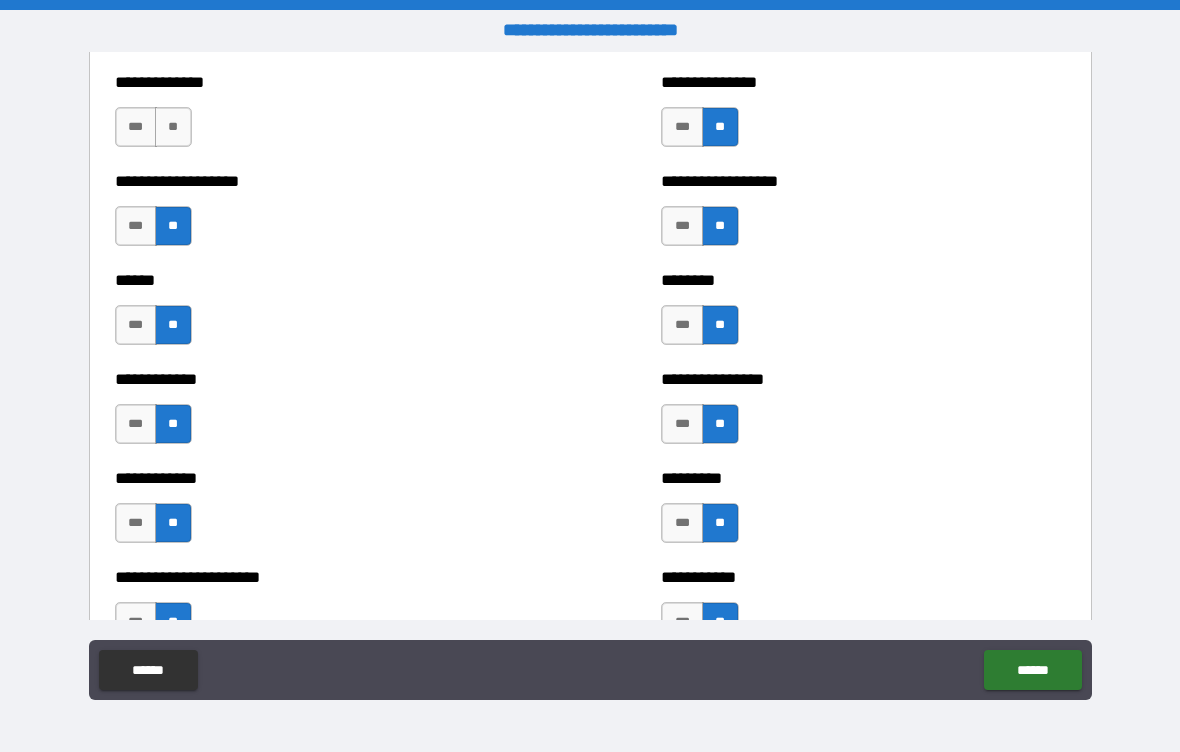 click on "**" at bounding box center (173, 127) 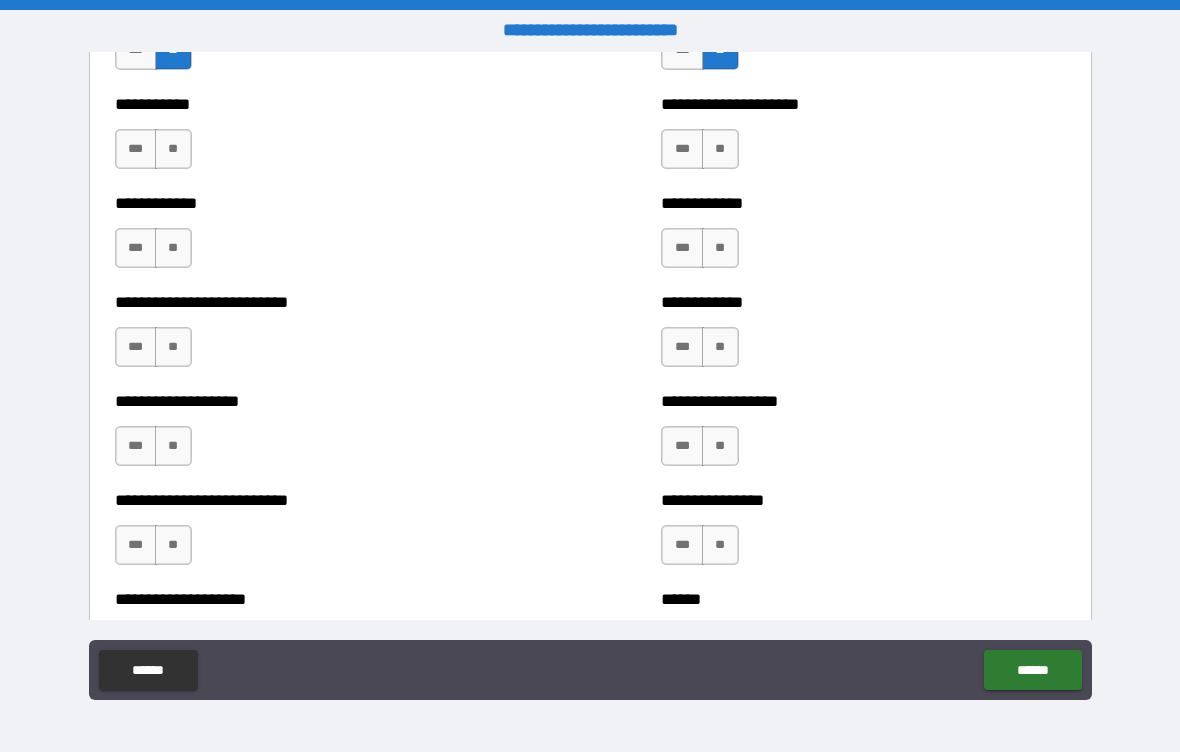scroll, scrollTop: 5353, scrollLeft: 0, axis: vertical 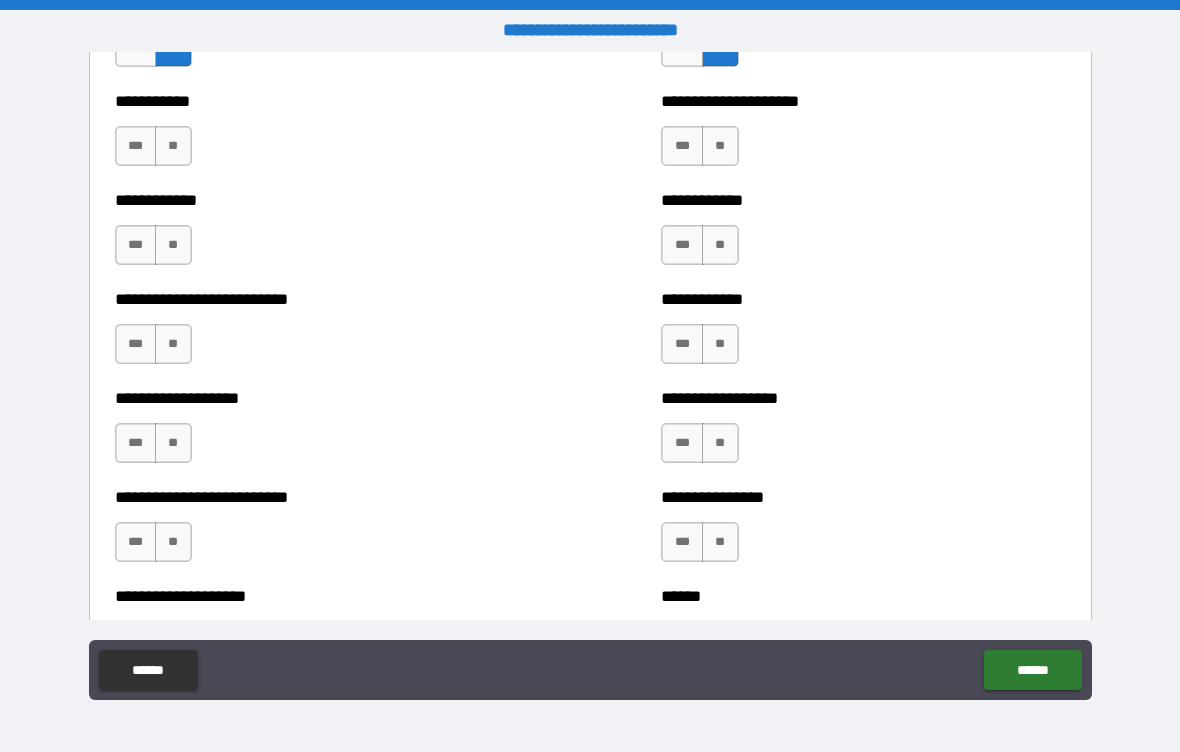 click on "**" at bounding box center [720, 146] 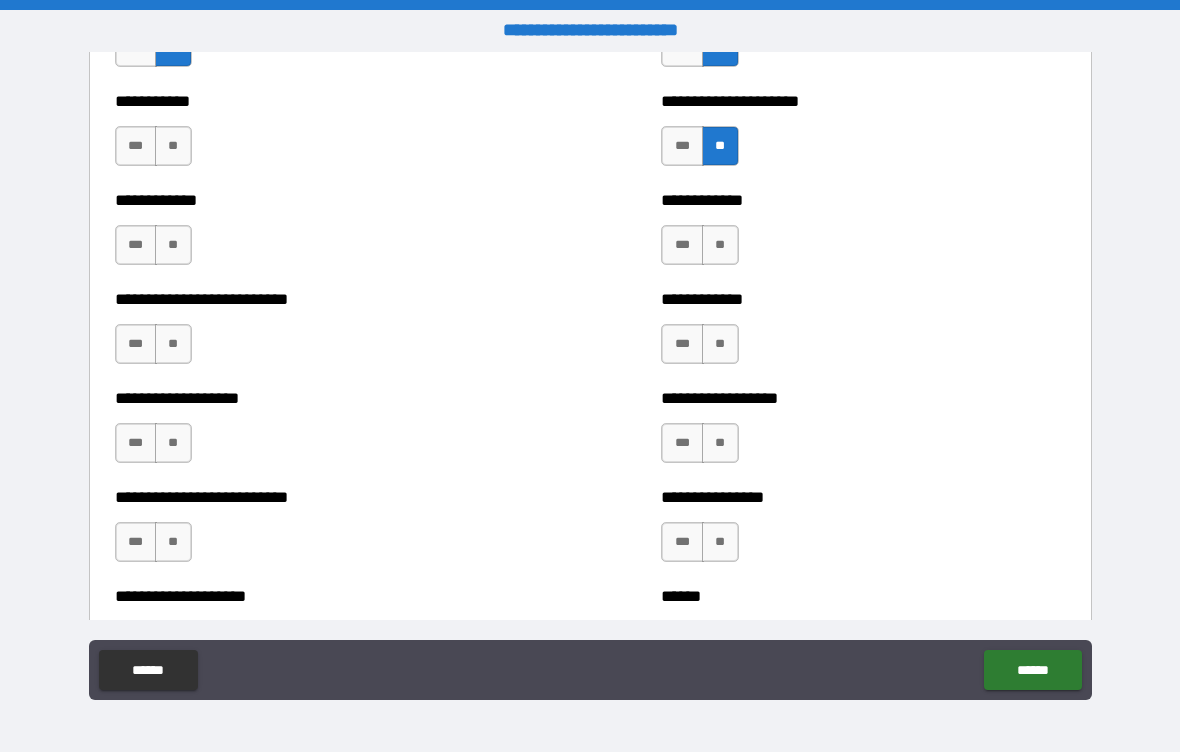 click on "**" at bounding box center [720, 245] 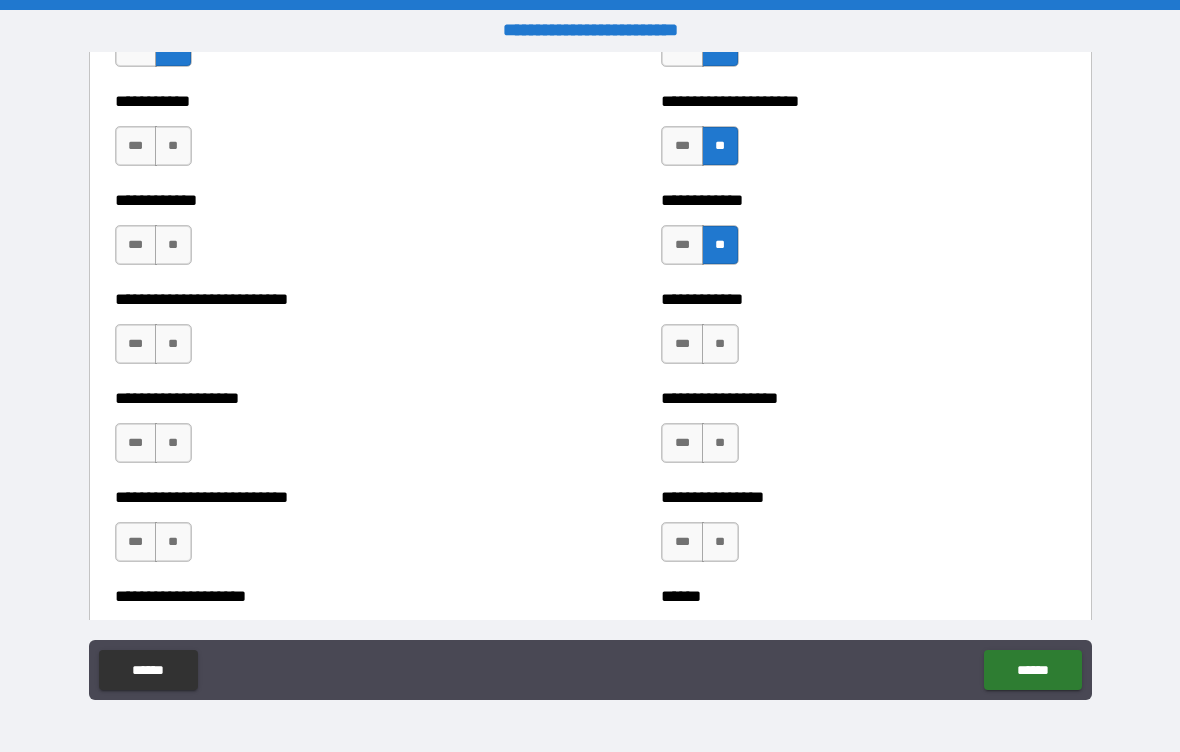 click on "**" at bounding box center [720, 344] 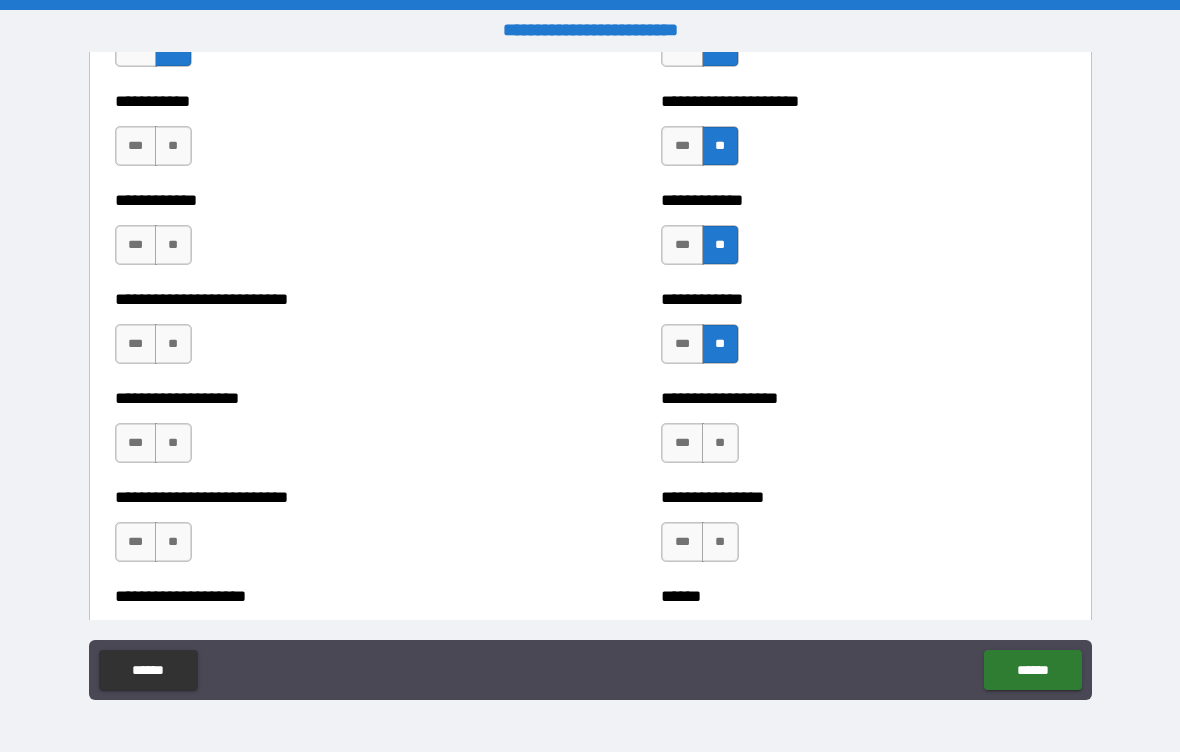 click on "**" at bounding box center [720, 443] 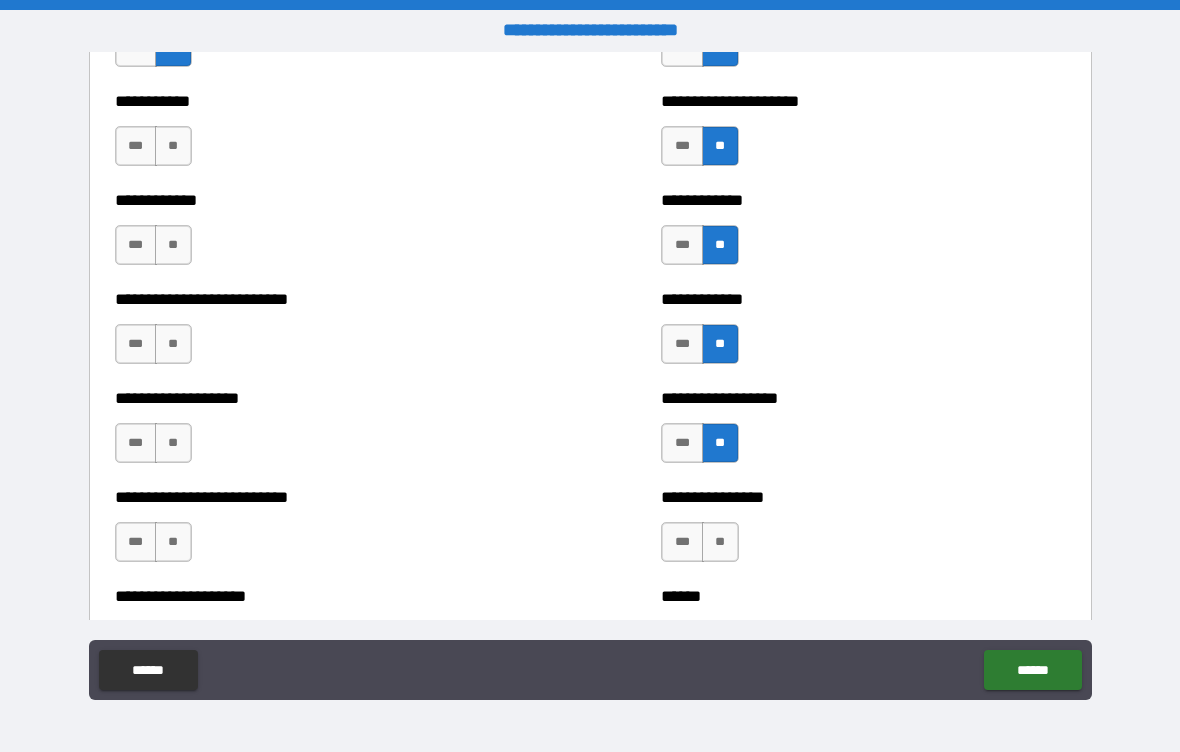 click on "**" at bounding box center (720, 542) 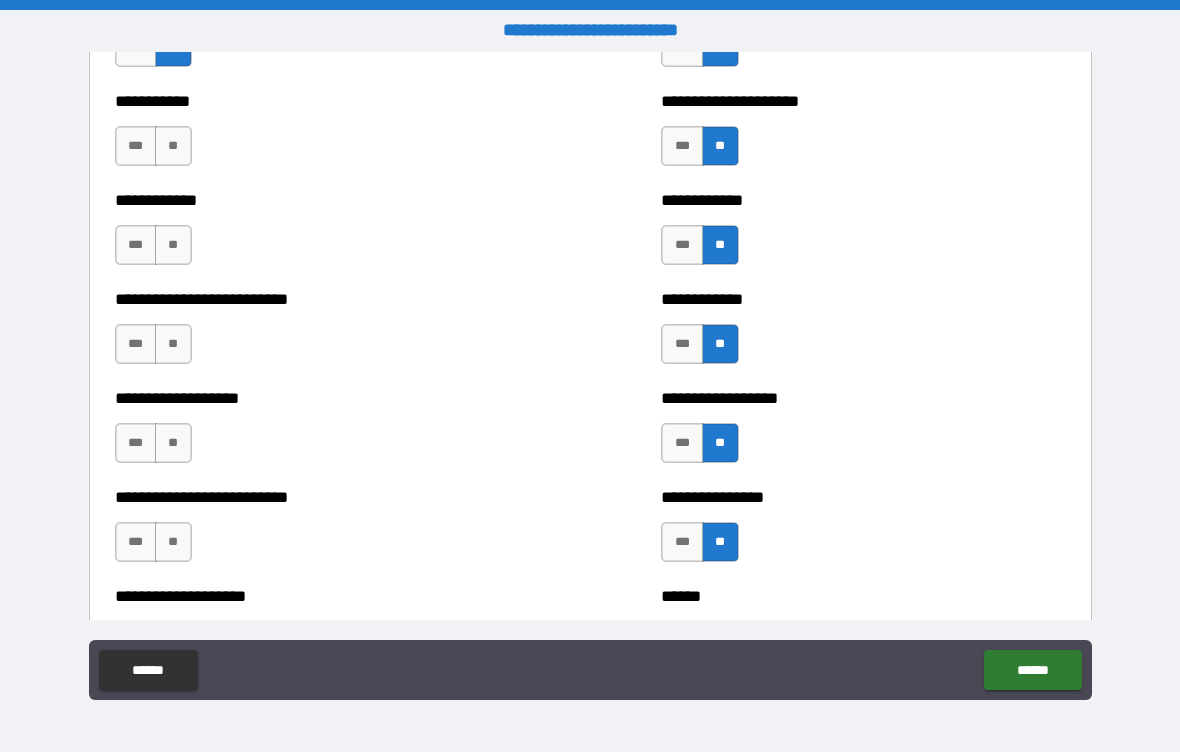 click on "**" at bounding box center [173, 146] 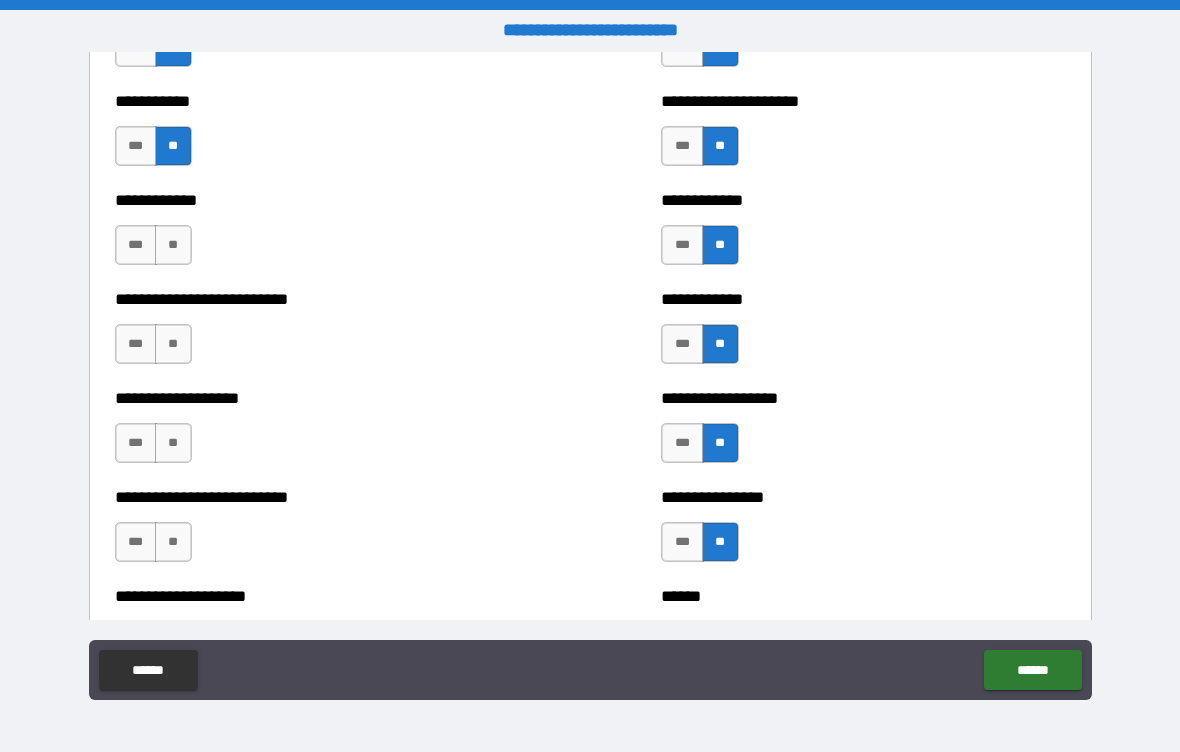 click on "**" at bounding box center (173, 245) 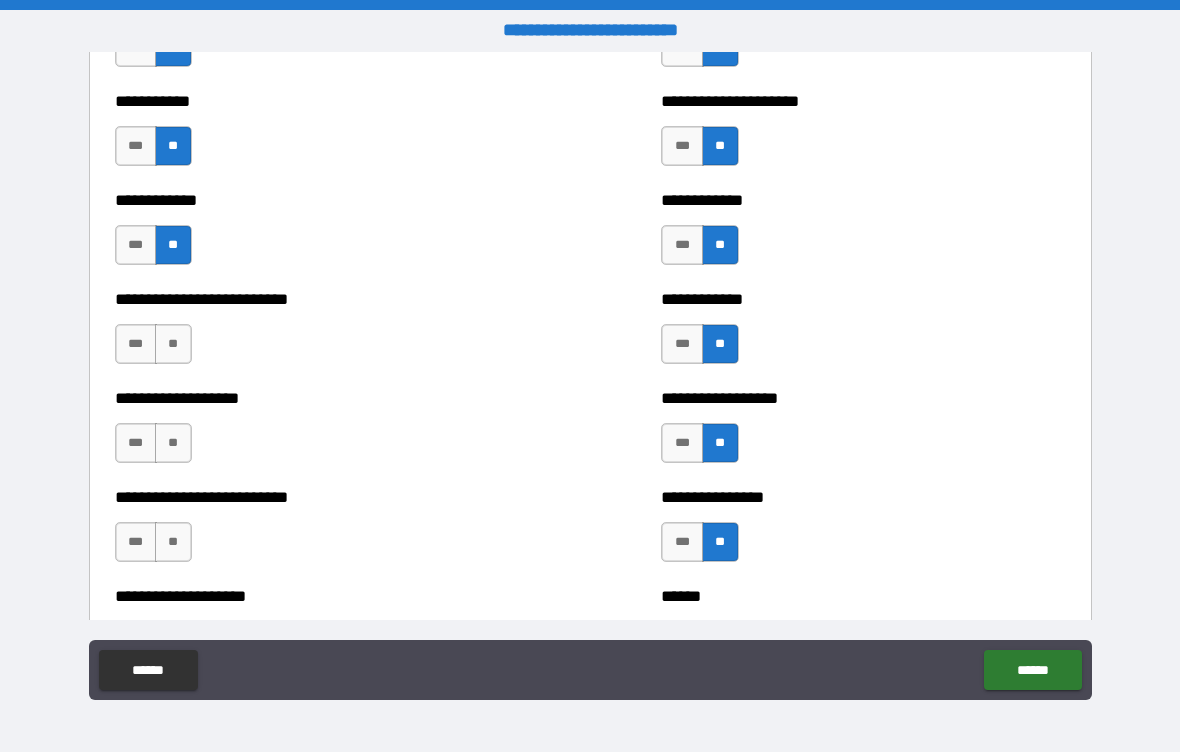click on "**" at bounding box center (173, 344) 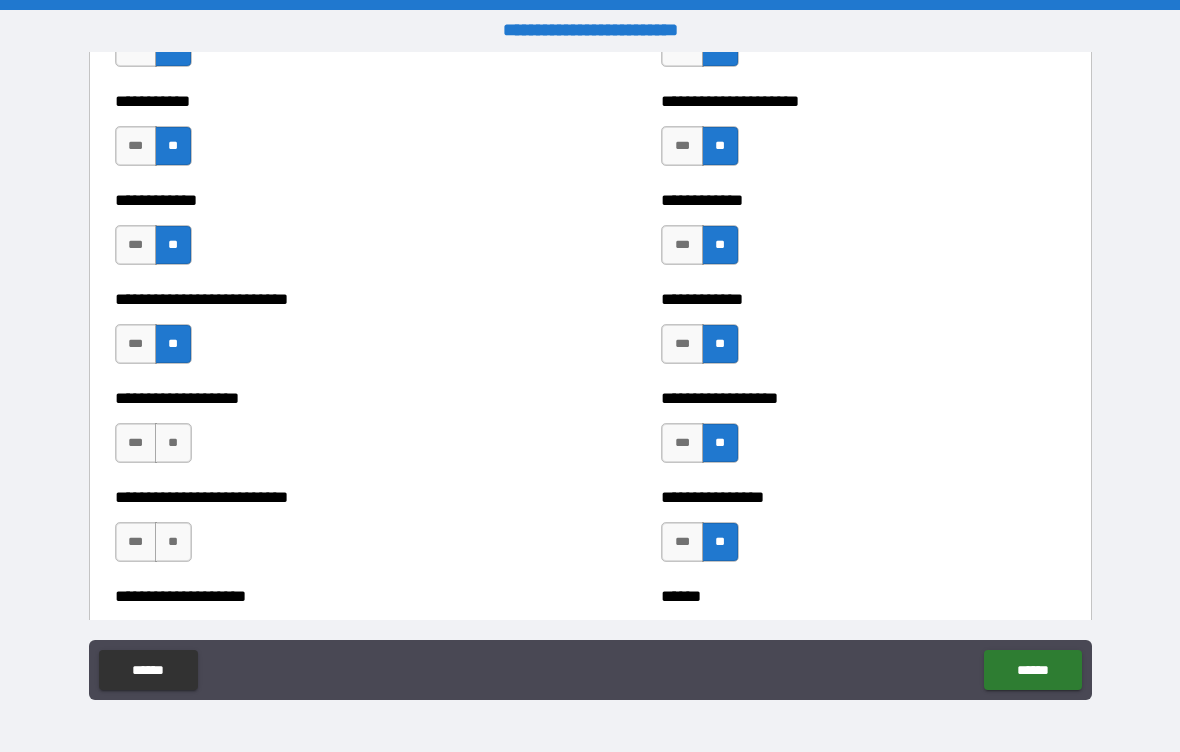 click on "**" at bounding box center (173, 443) 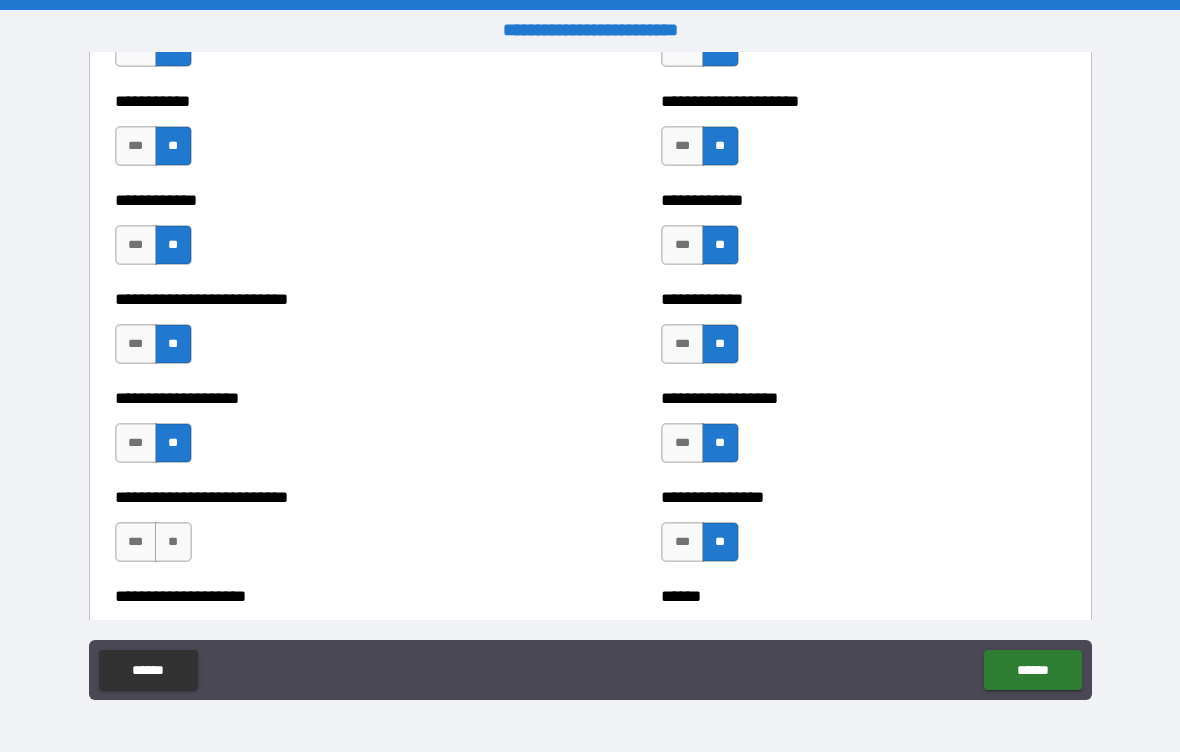 click on "**" at bounding box center (173, 542) 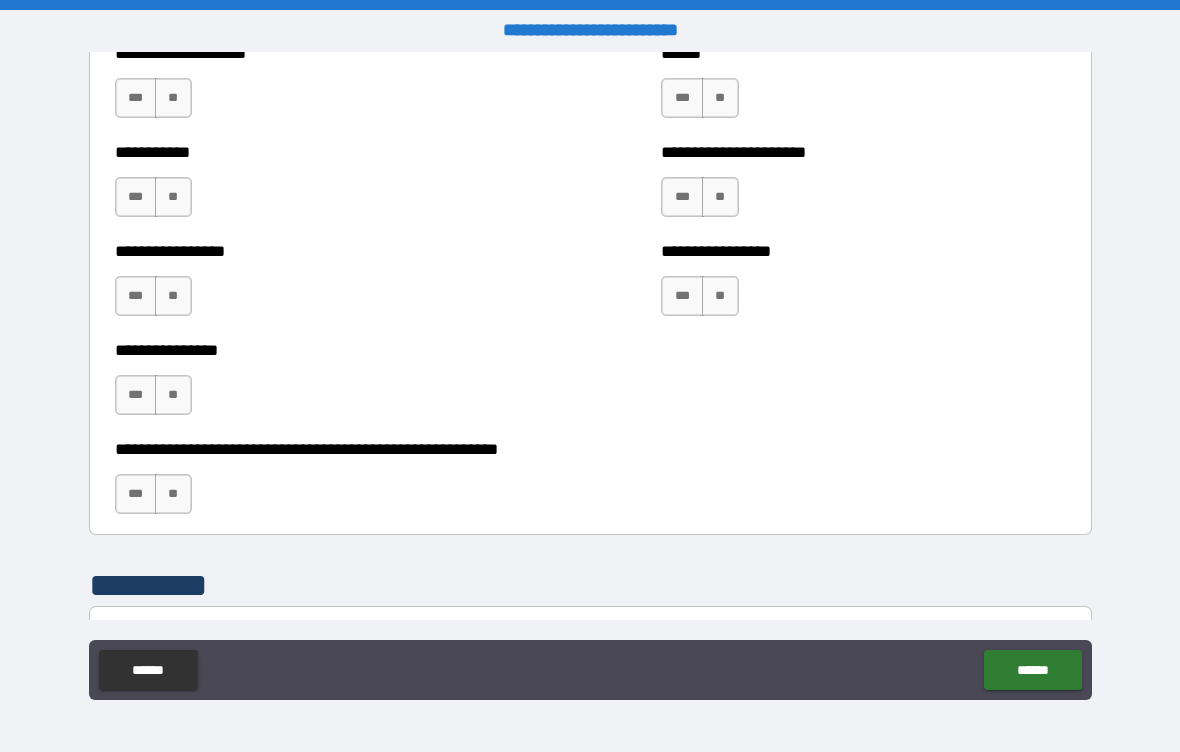 scroll, scrollTop: 5907, scrollLeft: 0, axis: vertical 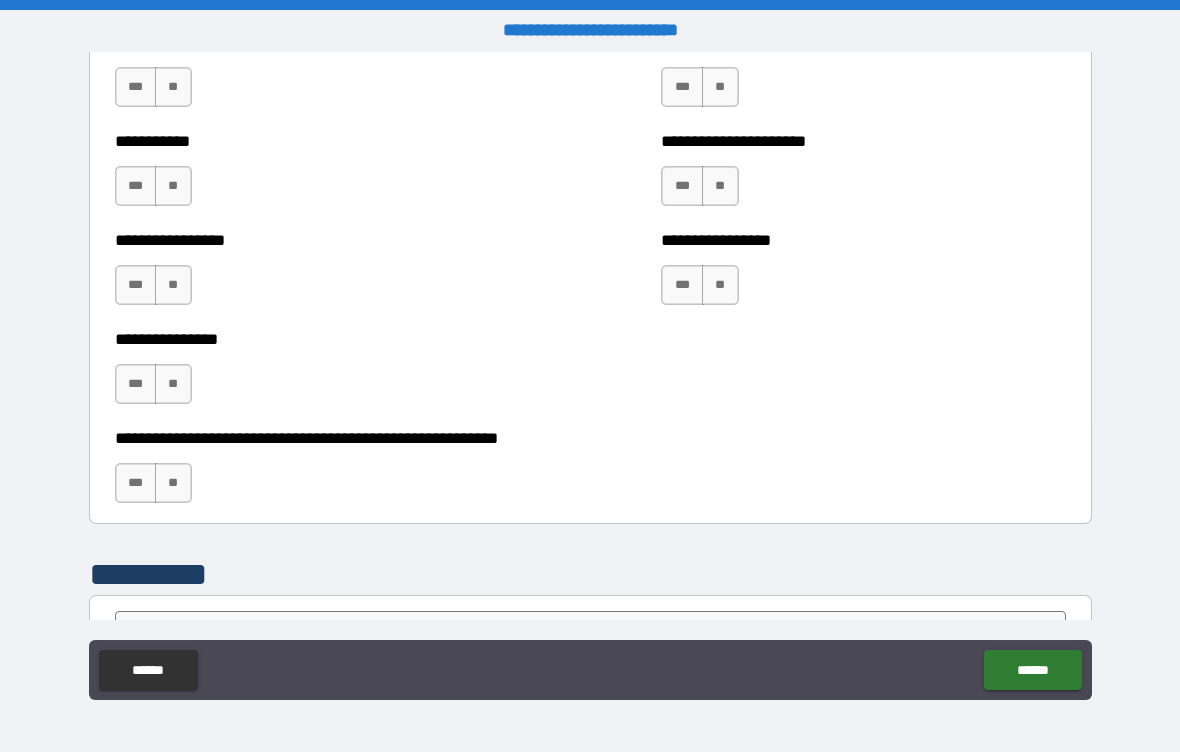 click on "**" at bounding box center [720, 87] 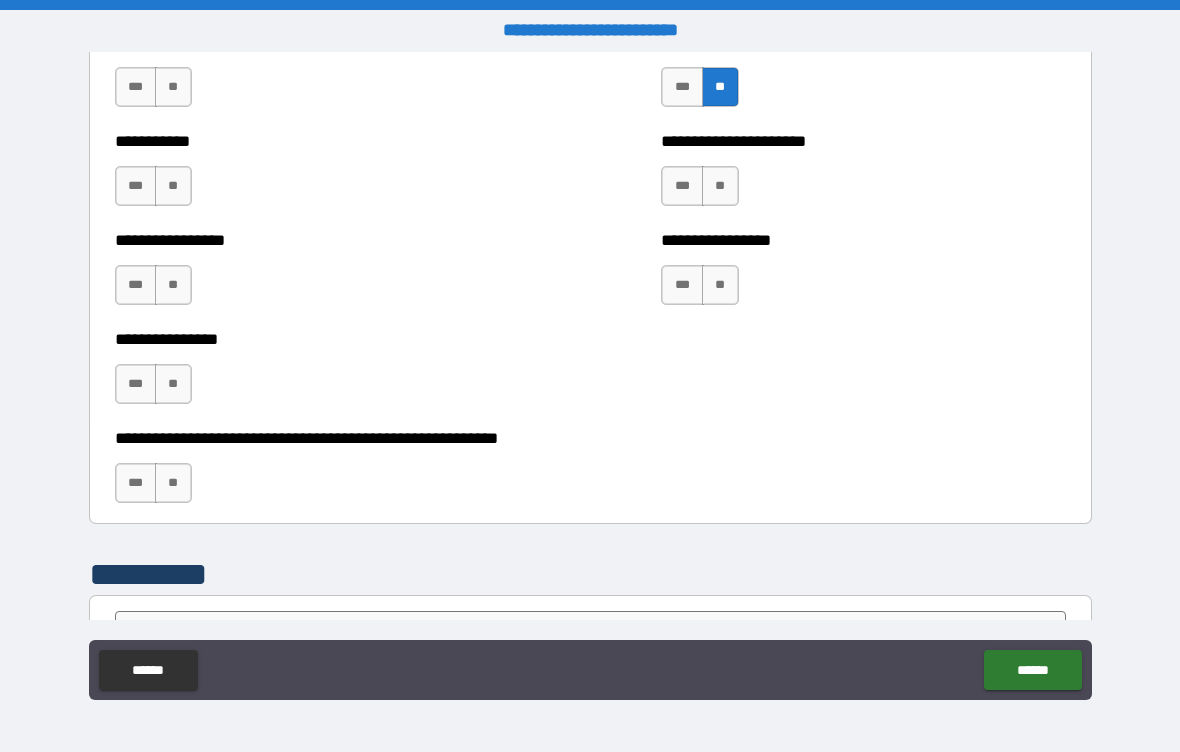 click on "**" at bounding box center [720, 186] 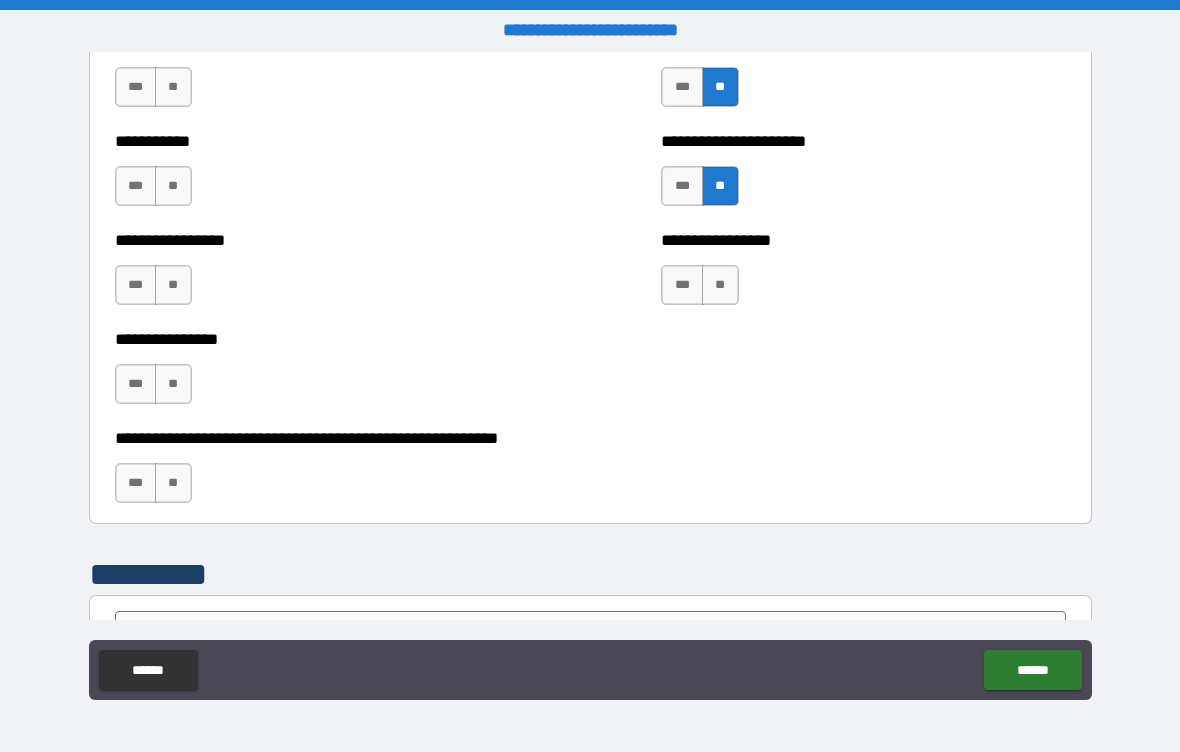 click on "**" at bounding box center [720, 285] 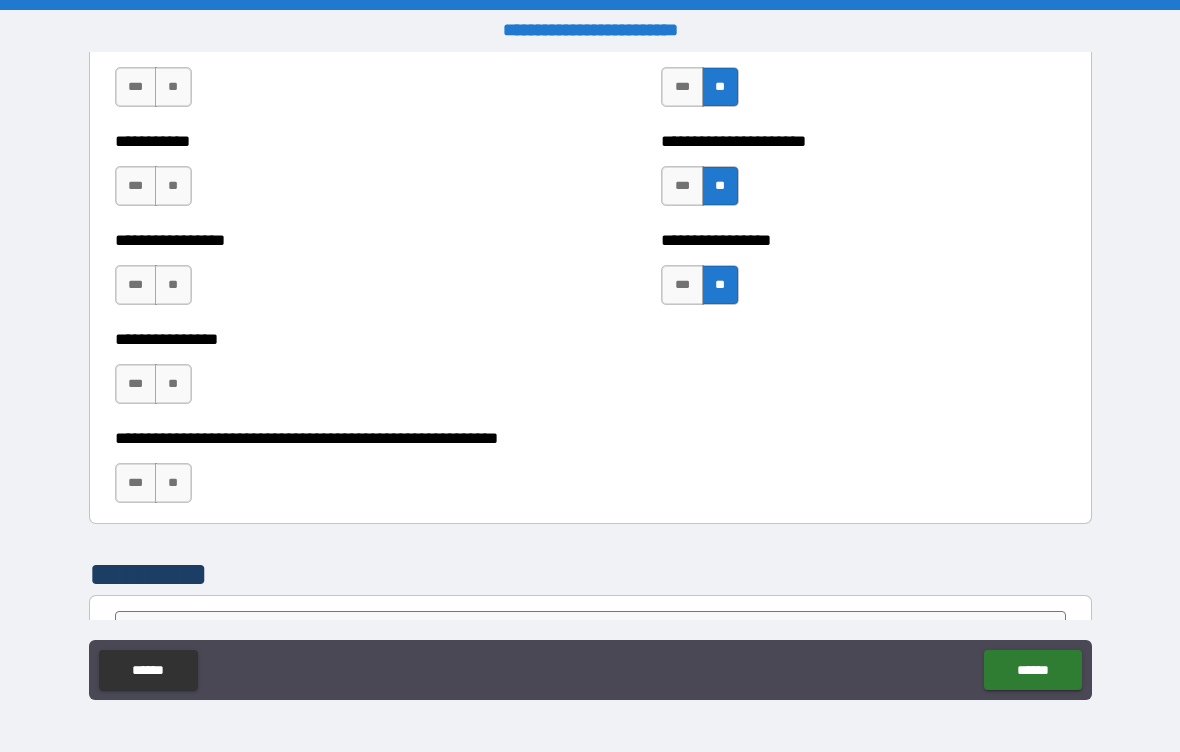 click on "**" at bounding box center (173, 87) 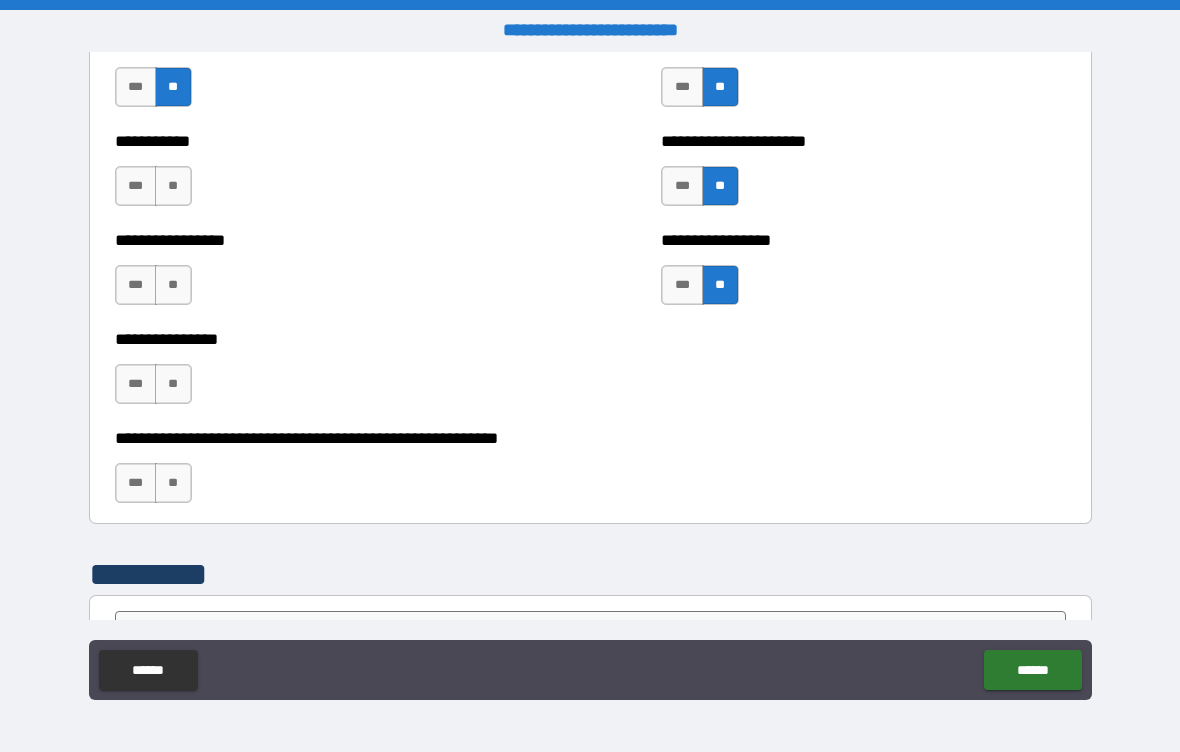 click on "**" at bounding box center (173, 186) 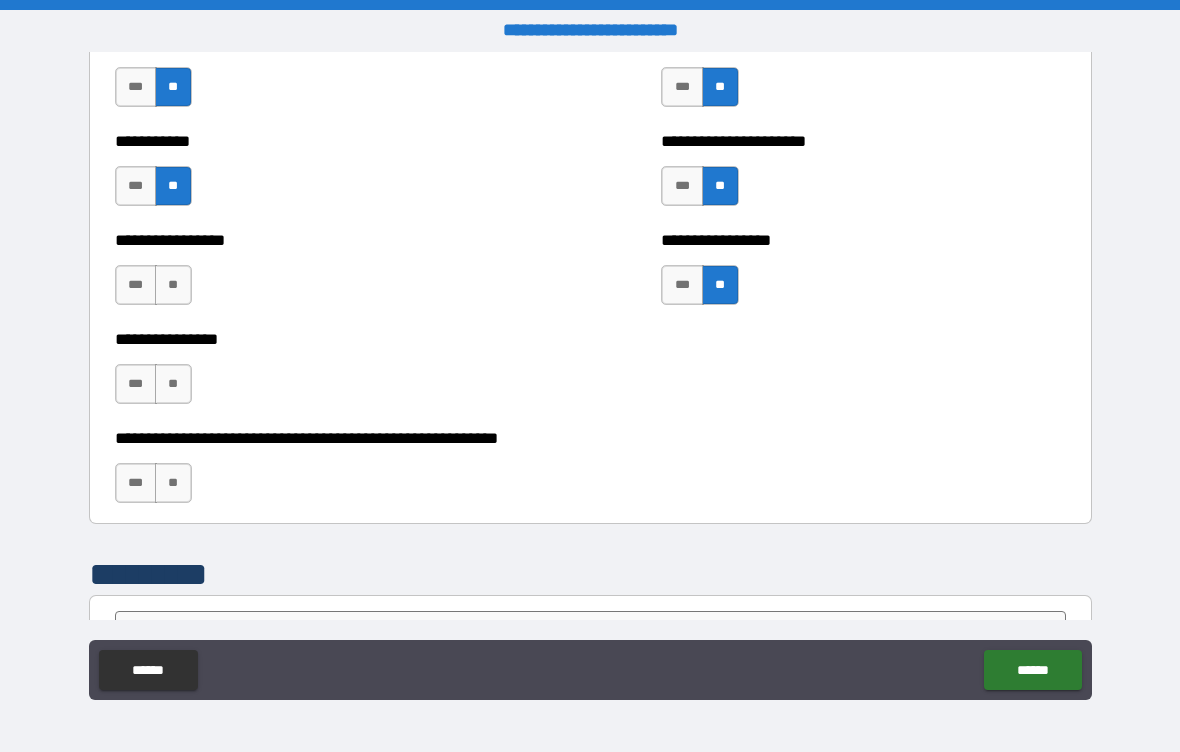 click on "**" at bounding box center [173, 285] 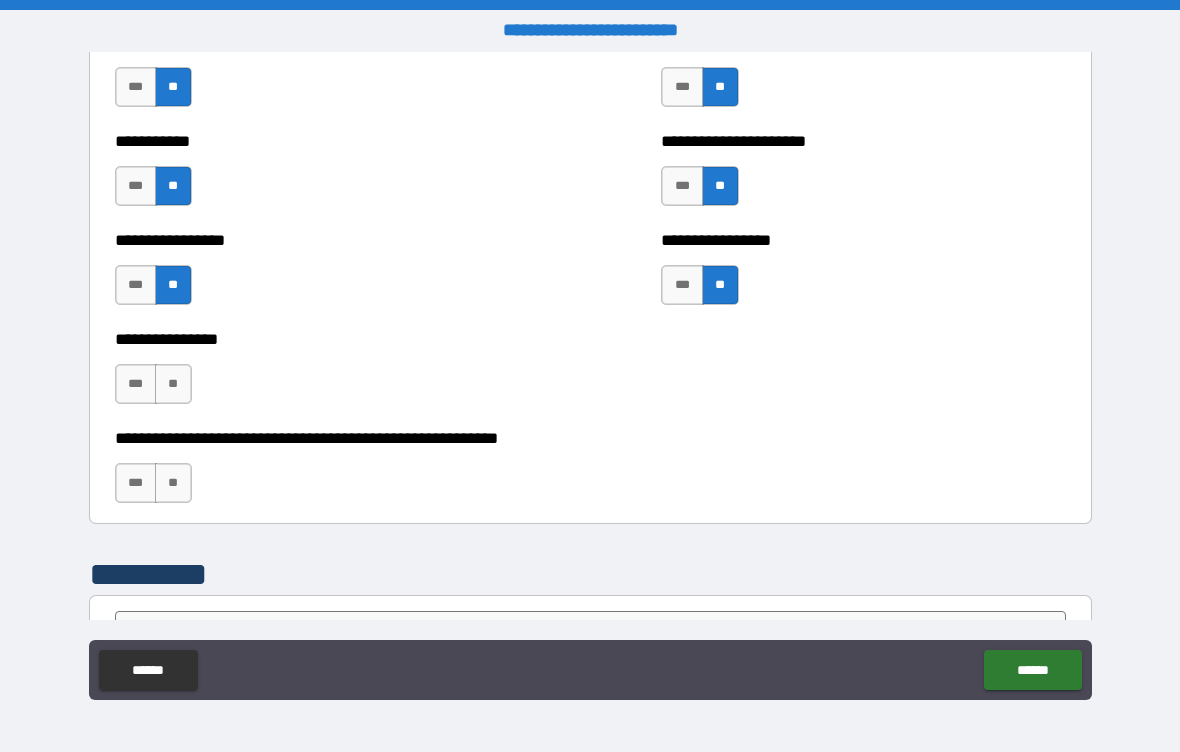 click on "**" at bounding box center [173, 384] 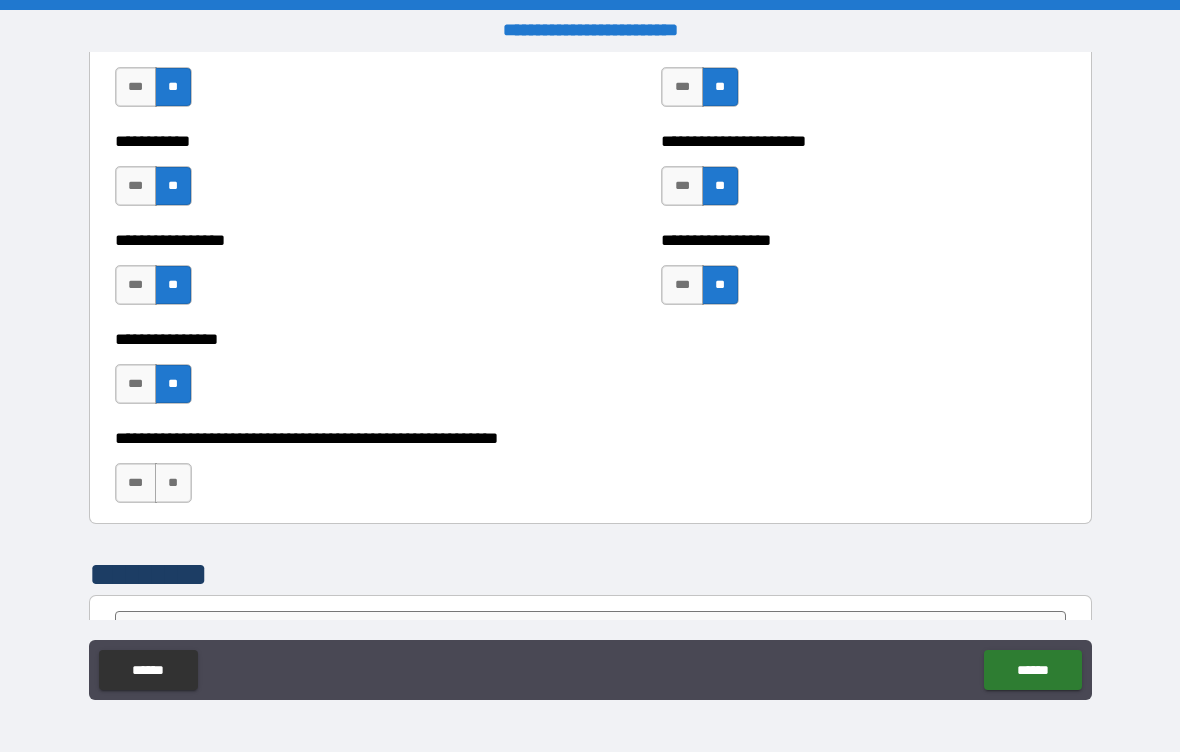 click on "**" at bounding box center [173, 483] 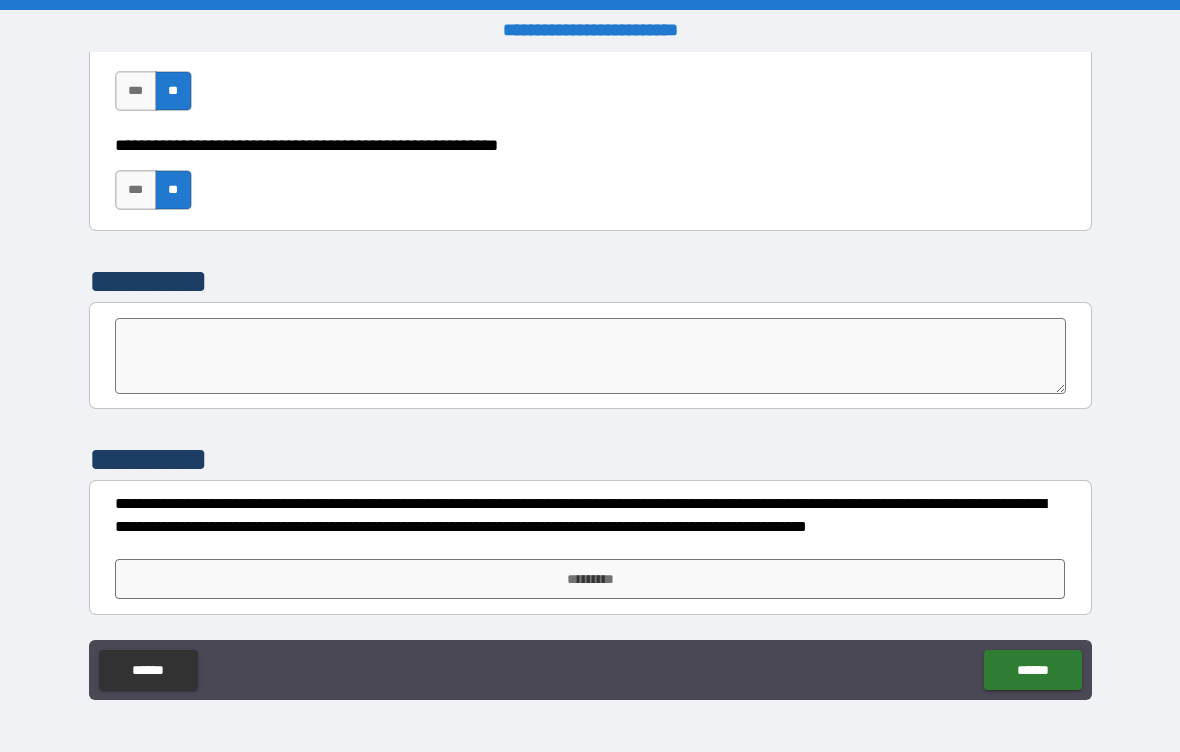 scroll, scrollTop: 6200, scrollLeft: 0, axis: vertical 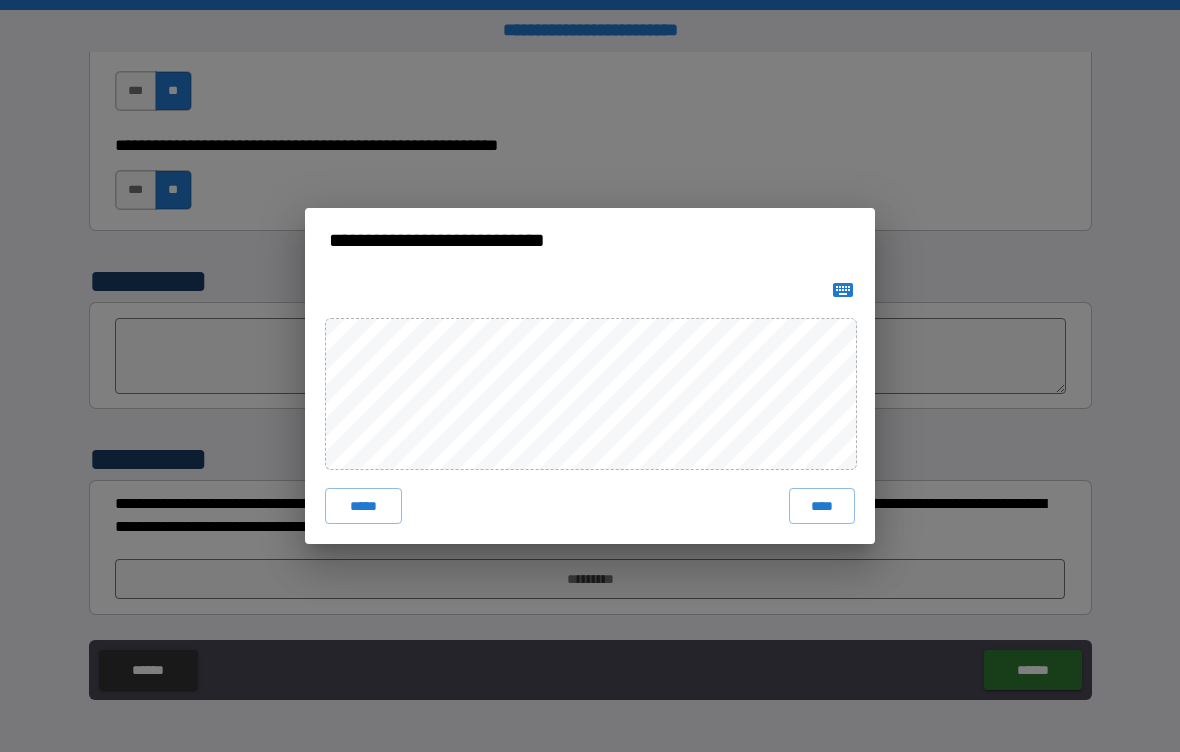click on "***** ****" at bounding box center (590, 408) 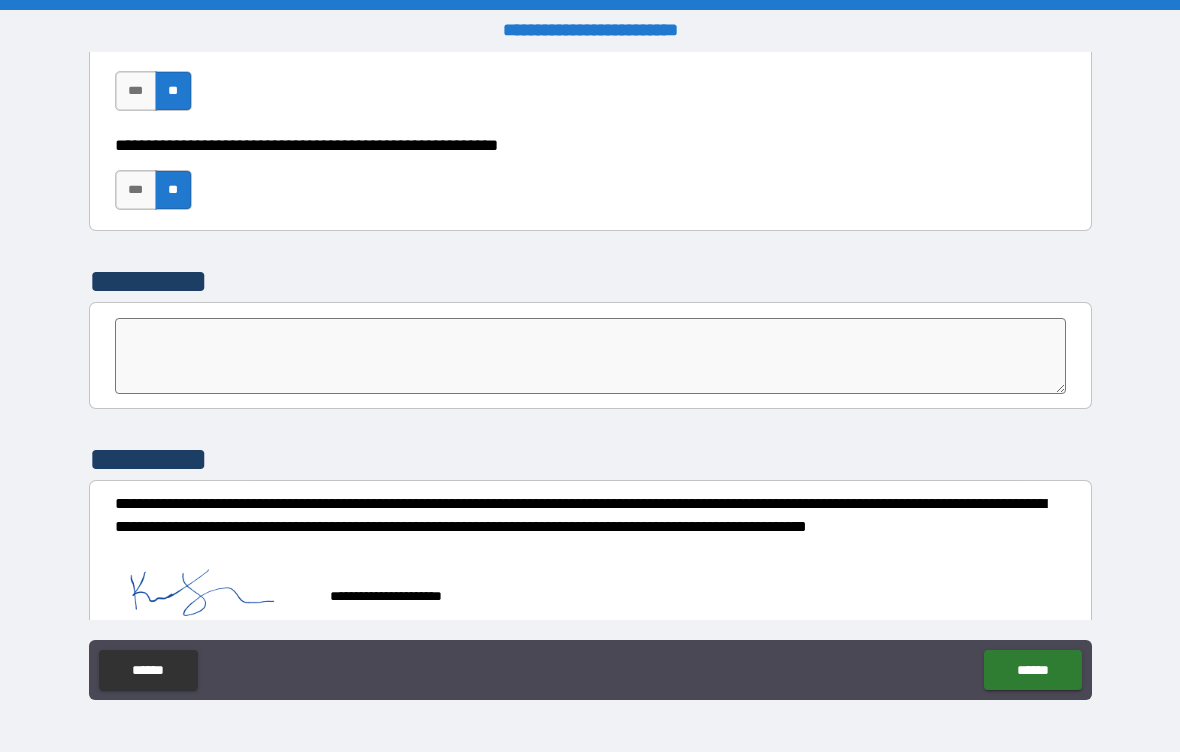 scroll, scrollTop: 6190, scrollLeft: 0, axis: vertical 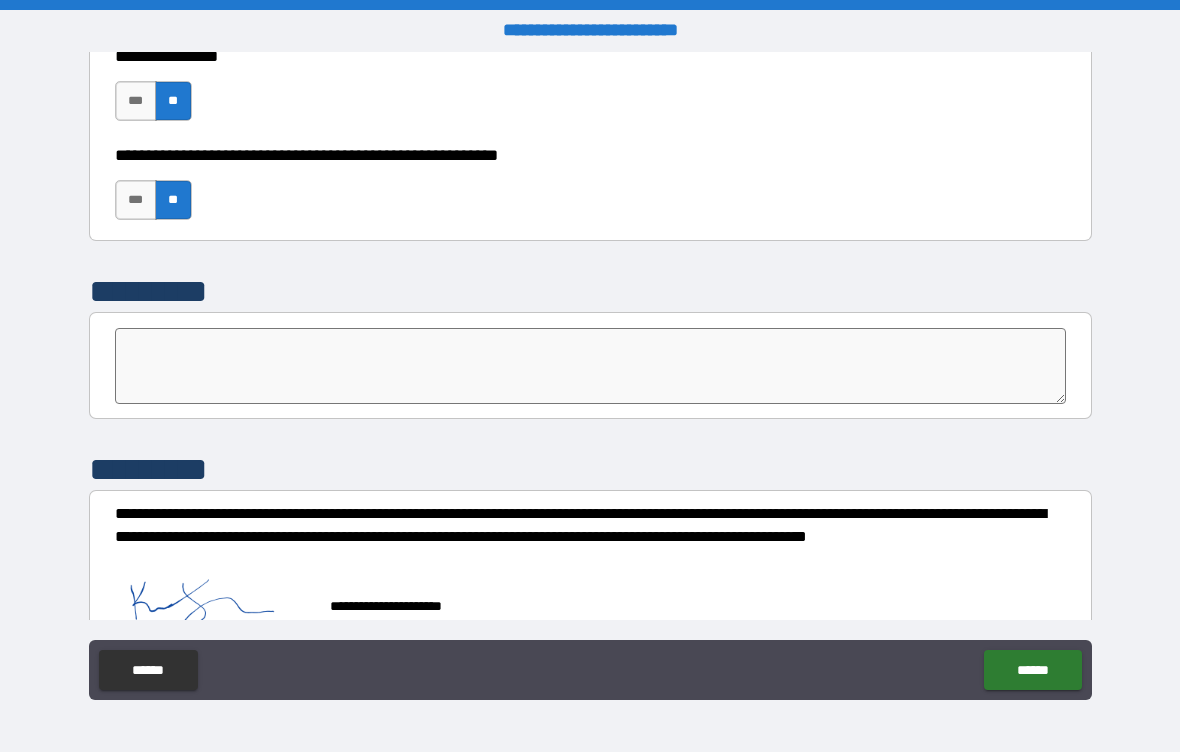 click on "******" at bounding box center (1032, 670) 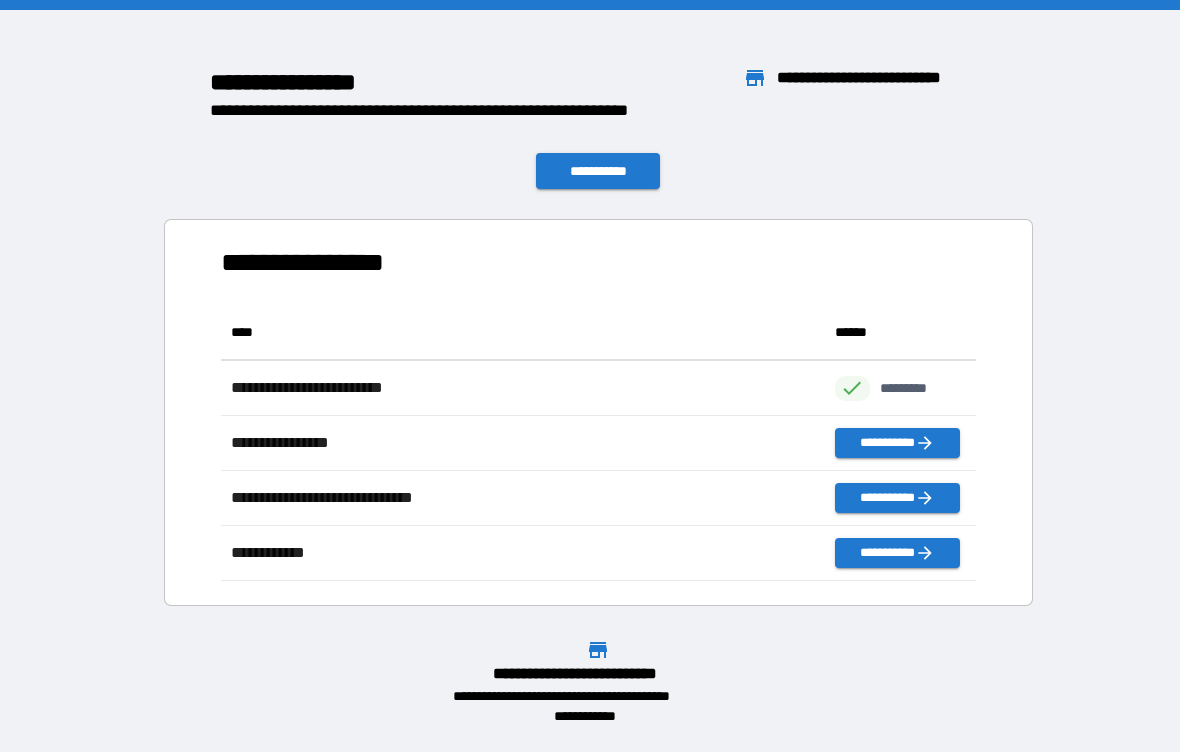 scroll, scrollTop: 1, scrollLeft: 1, axis: both 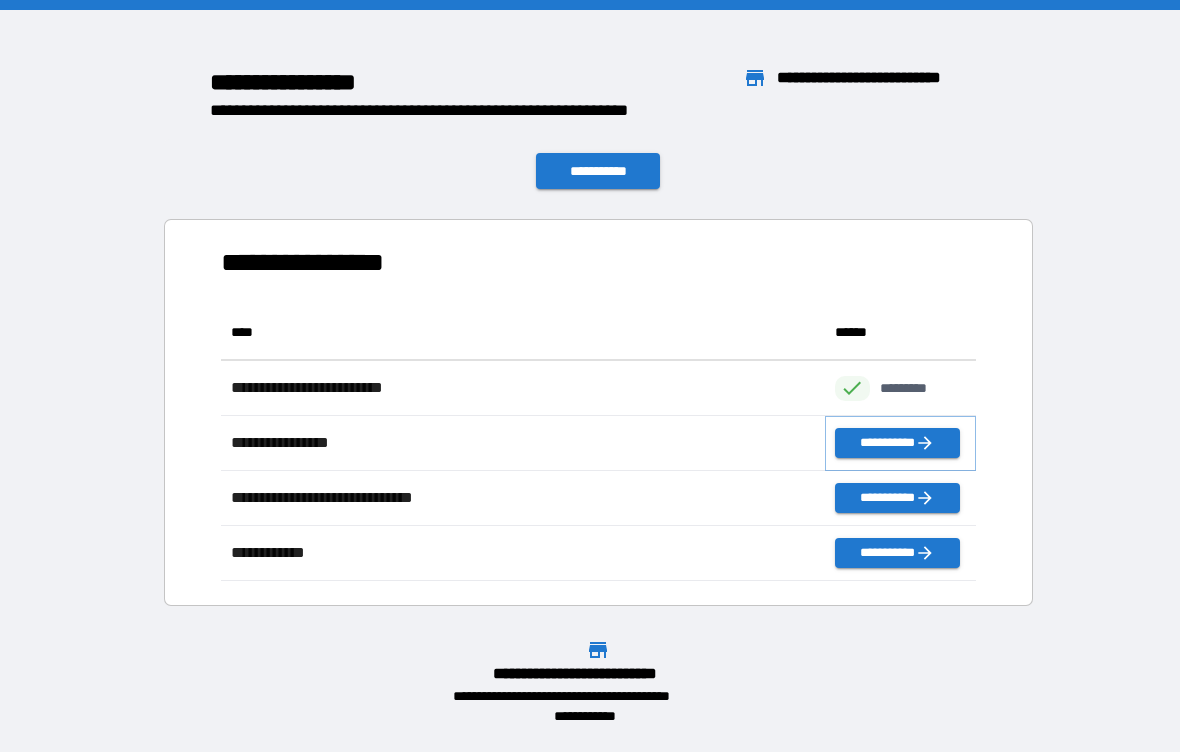 click on "**********" at bounding box center [897, 443] 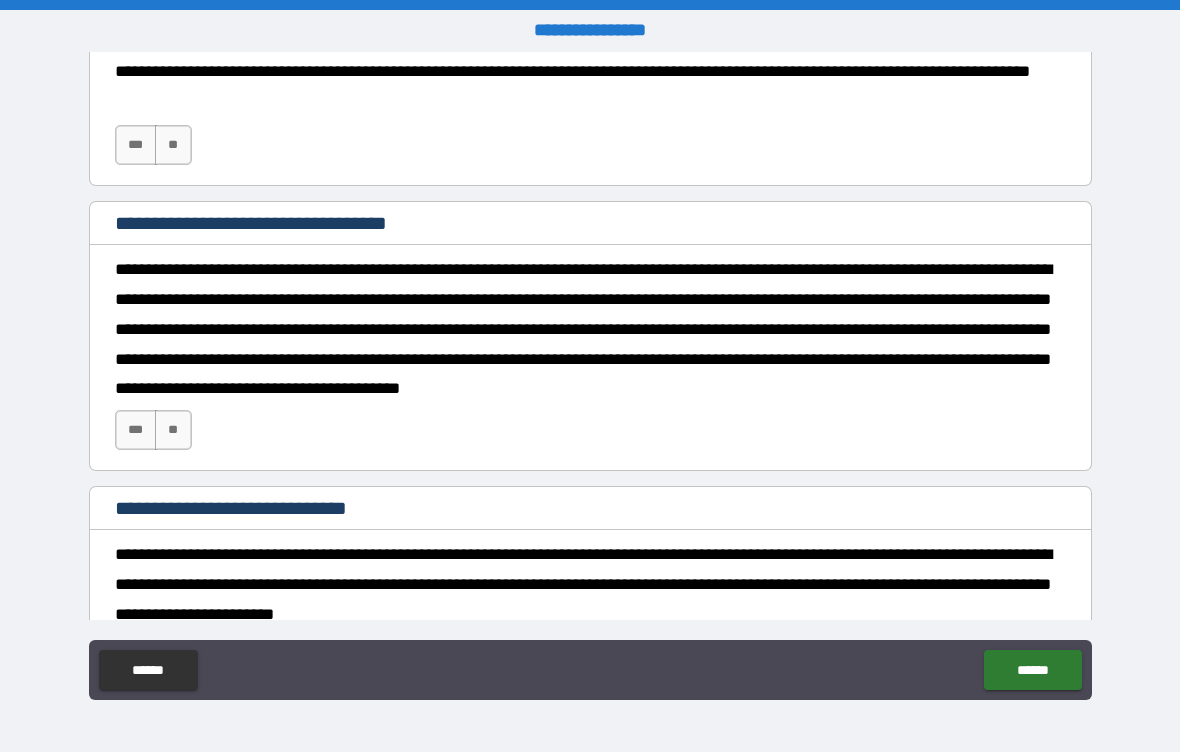 scroll, scrollTop: 1103, scrollLeft: 0, axis: vertical 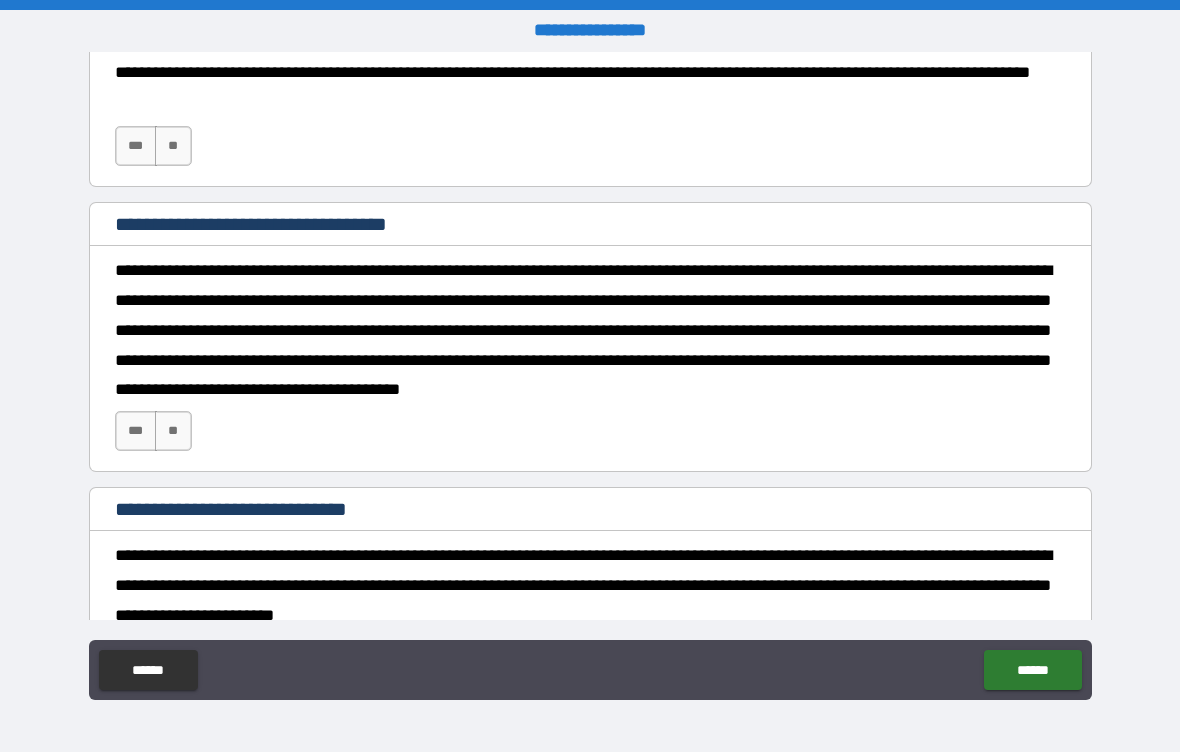click on "***" at bounding box center [136, 146] 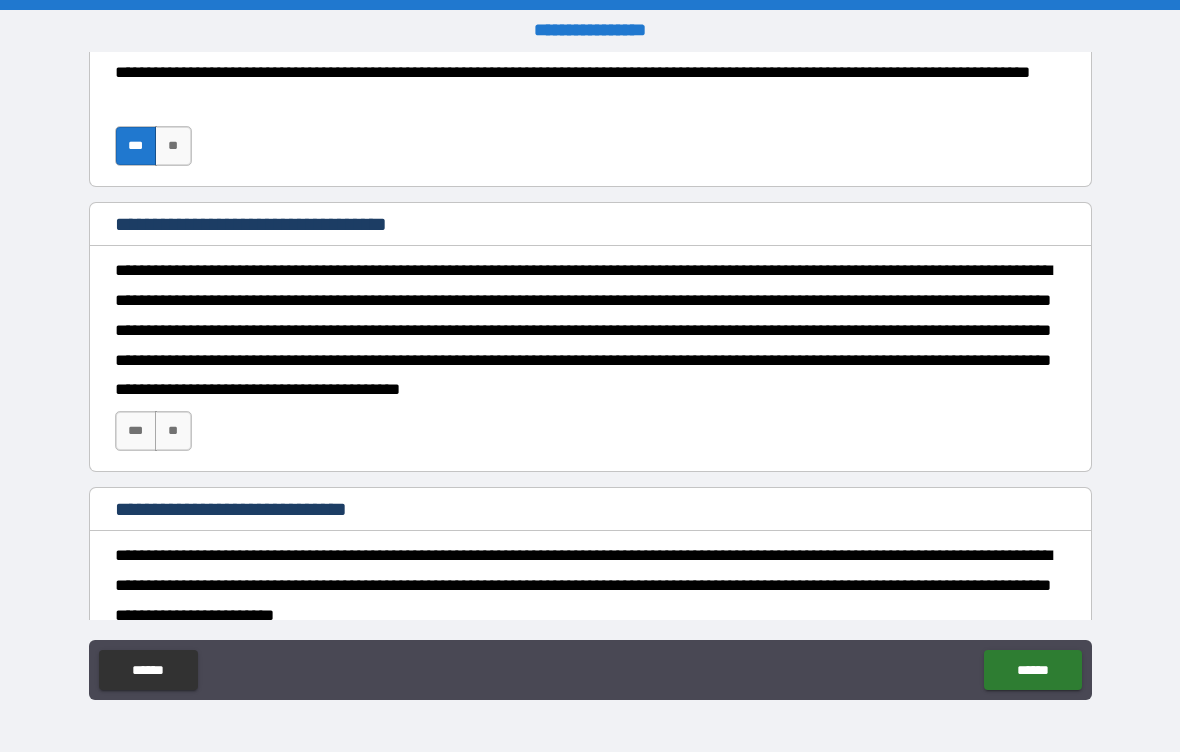 click on "***" at bounding box center (136, 431) 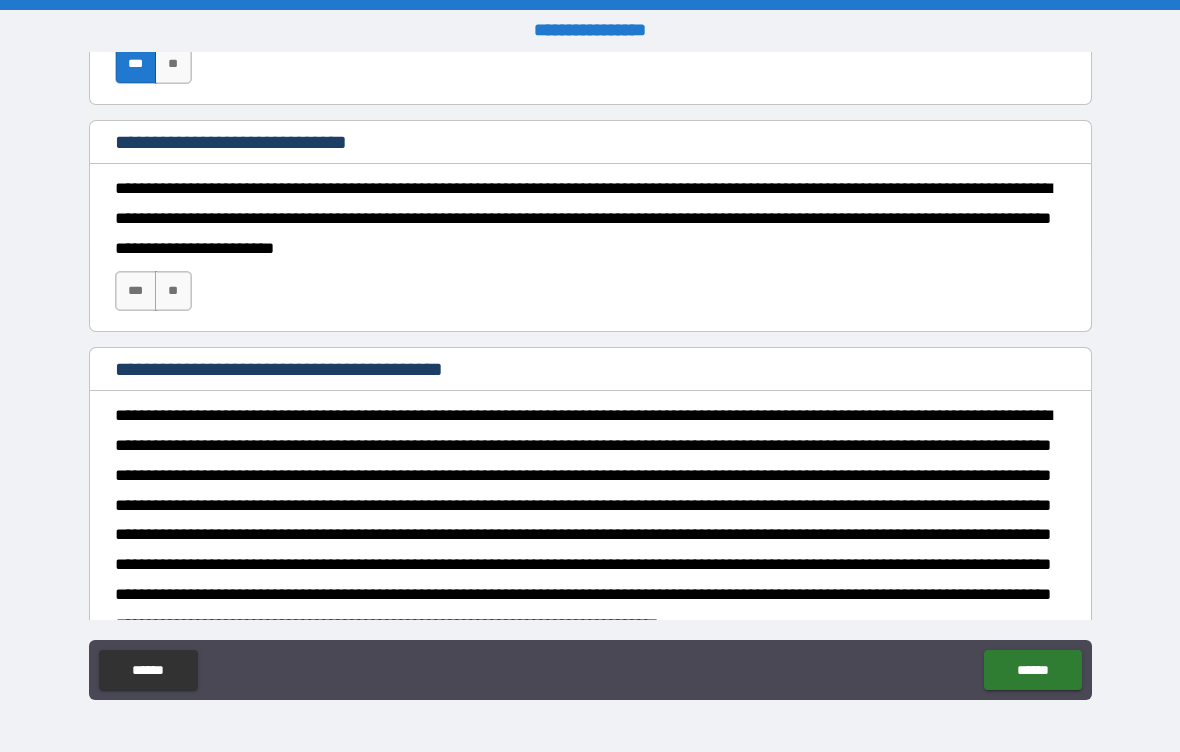 scroll, scrollTop: 1482, scrollLeft: 0, axis: vertical 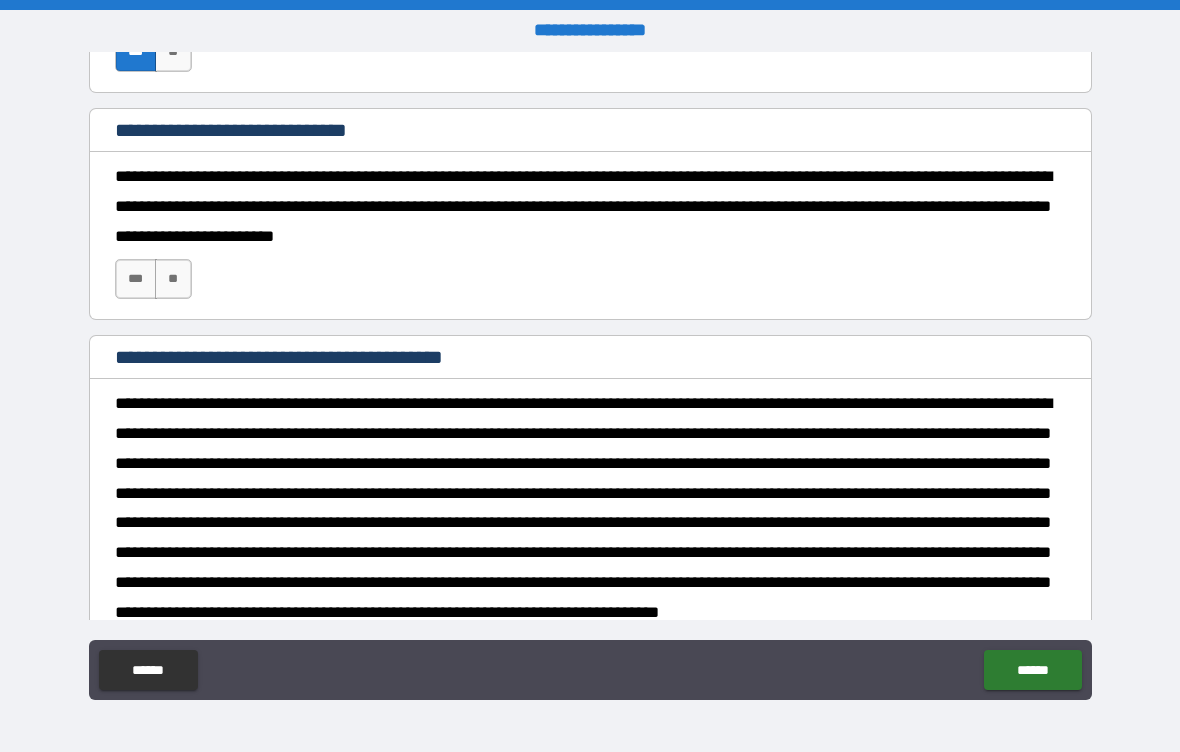 click on "***" at bounding box center [136, 279] 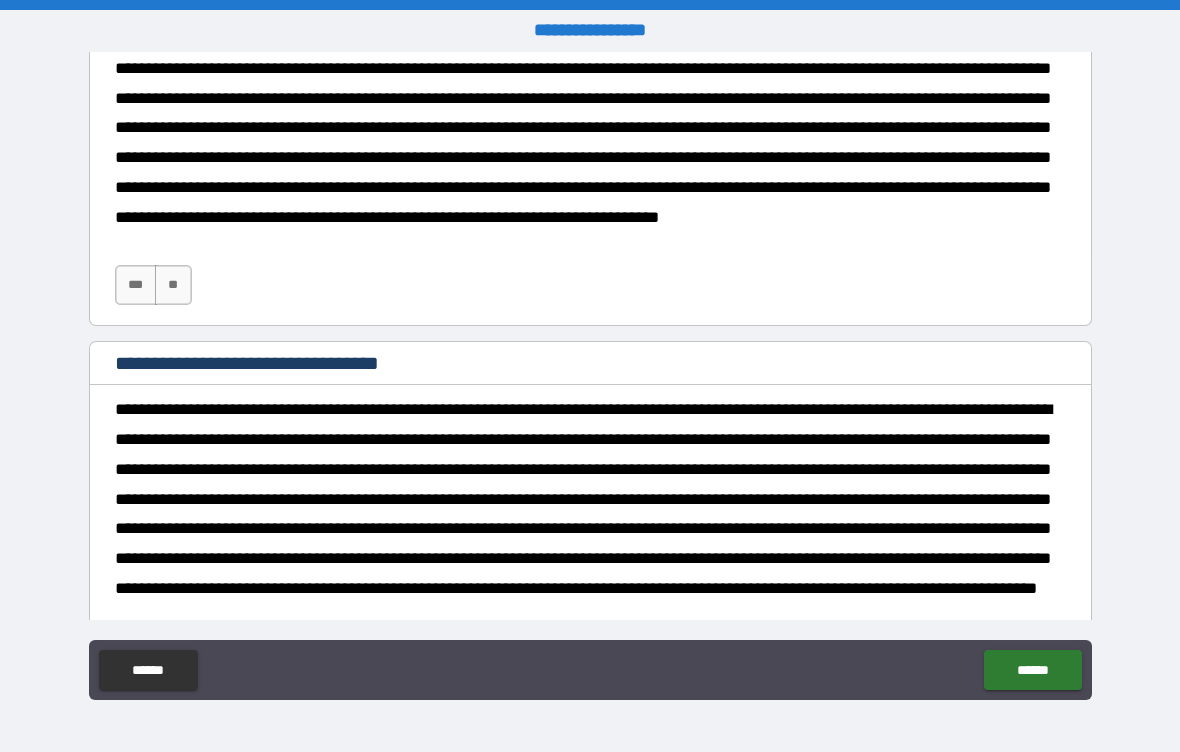 scroll, scrollTop: 1890, scrollLeft: 0, axis: vertical 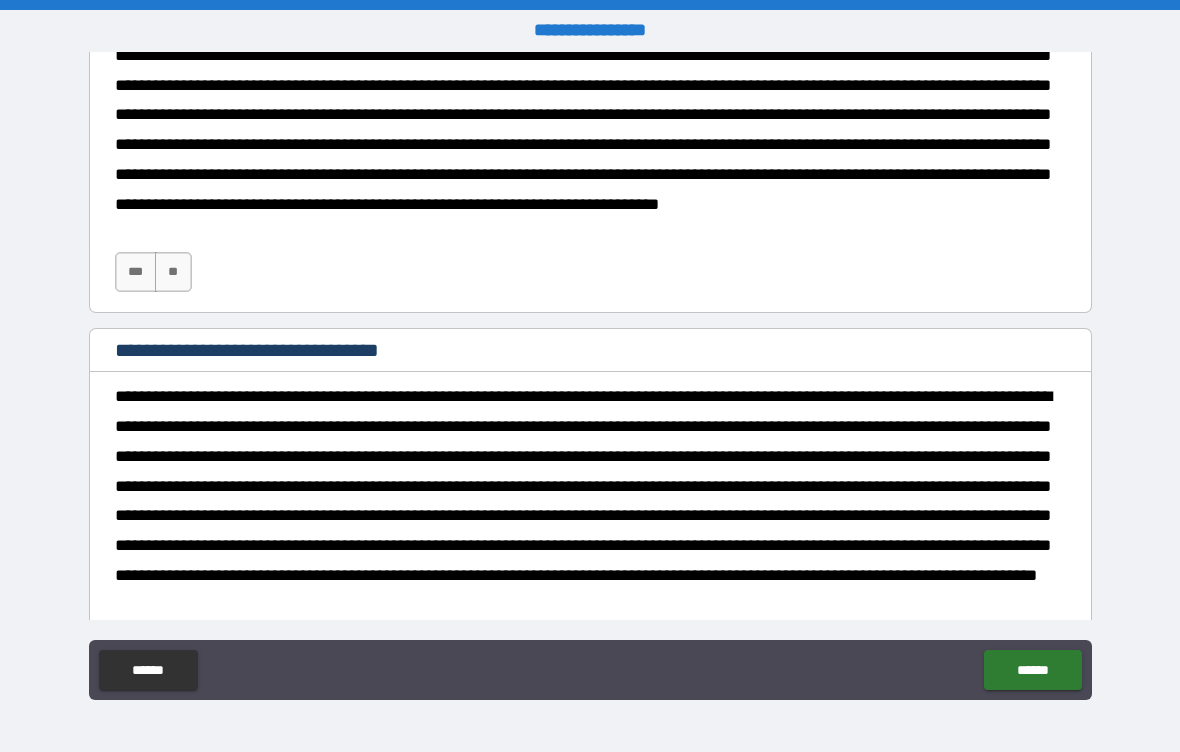 click on "***" at bounding box center (136, 272) 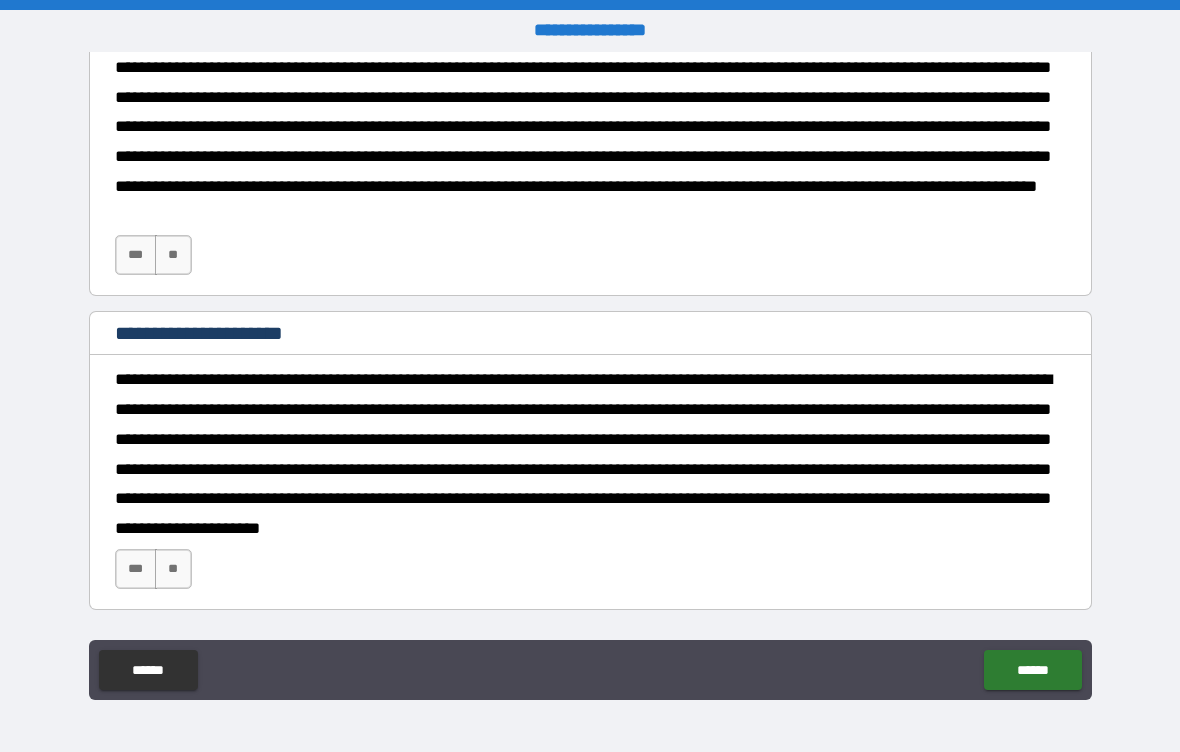 scroll, scrollTop: 2277, scrollLeft: 0, axis: vertical 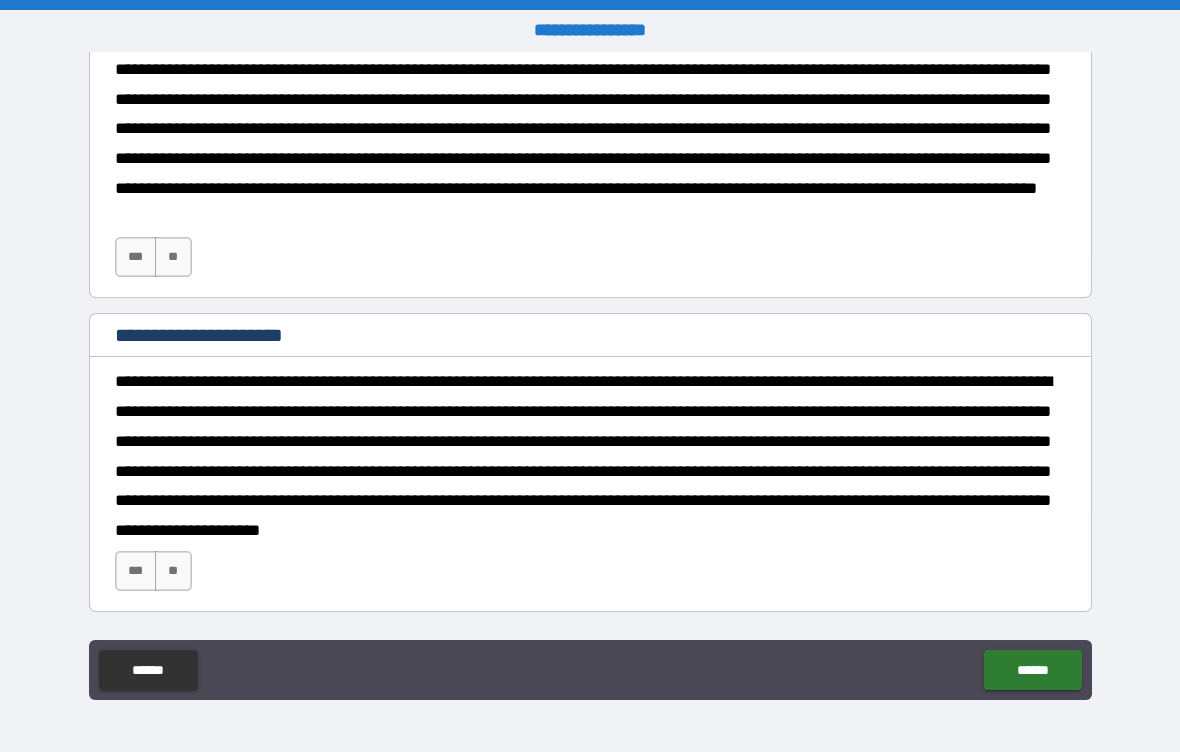 click on "***" at bounding box center [136, 257] 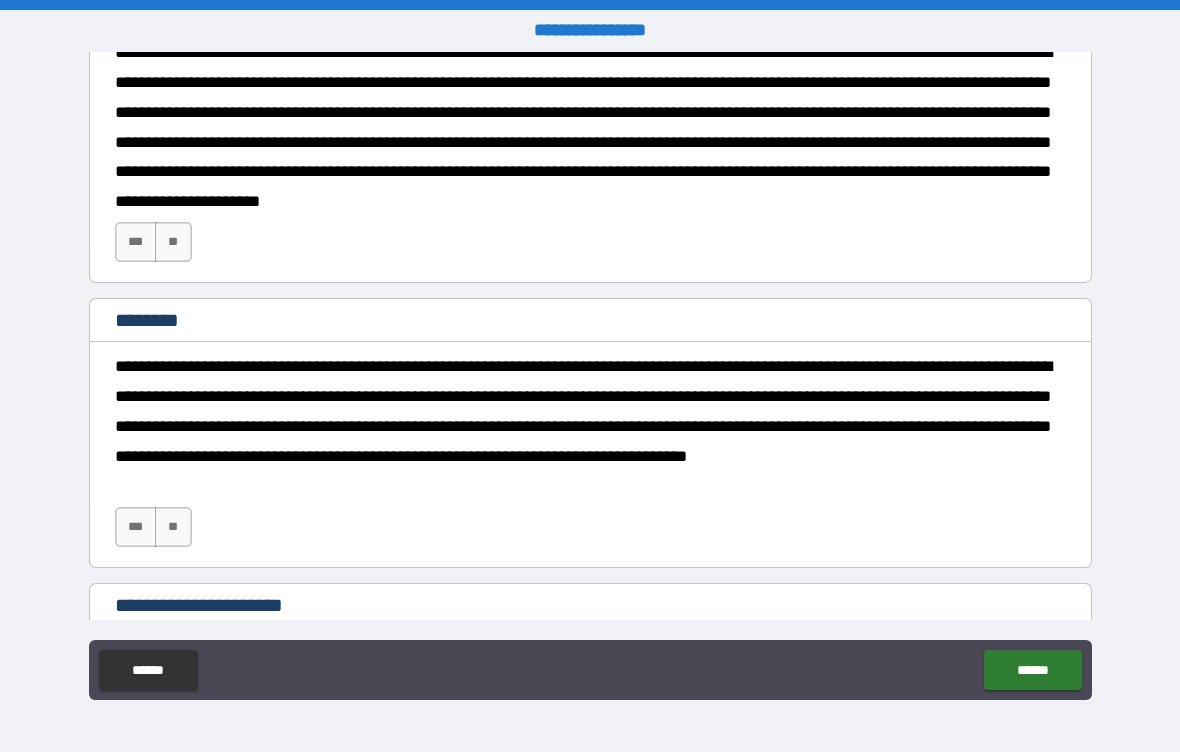 scroll, scrollTop: 2620, scrollLeft: 0, axis: vertical 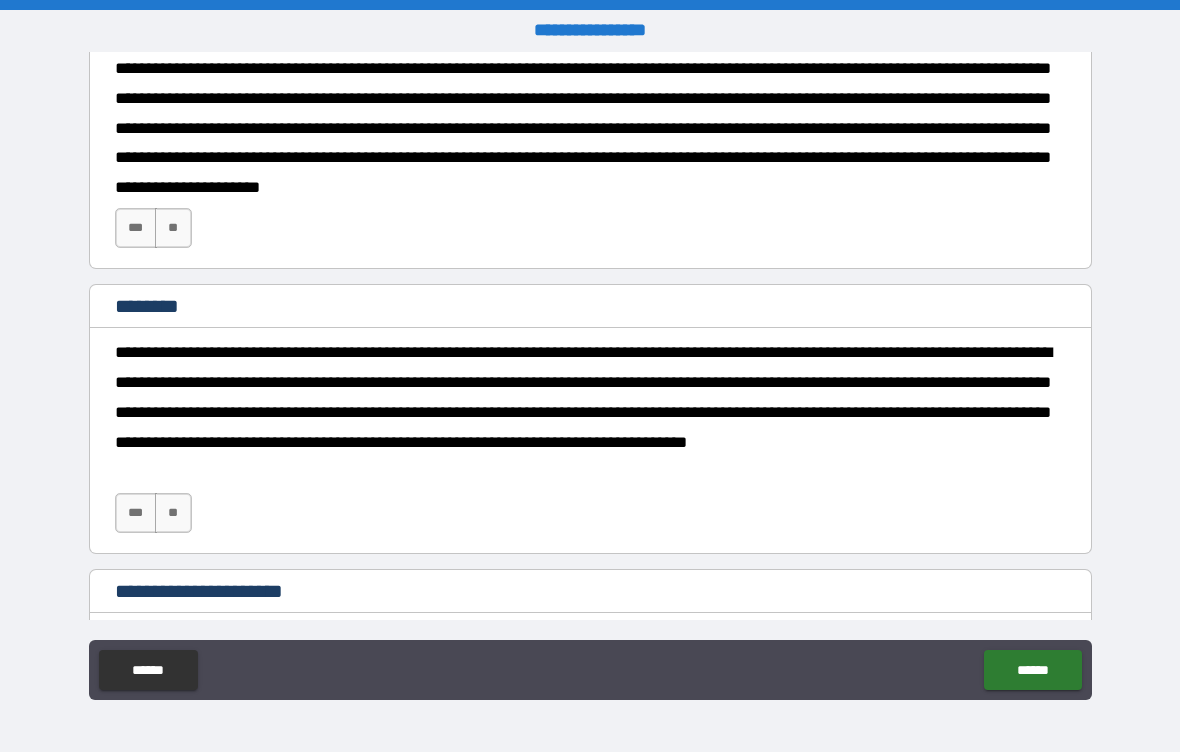 click on "***" at bounding box center (136, 228) 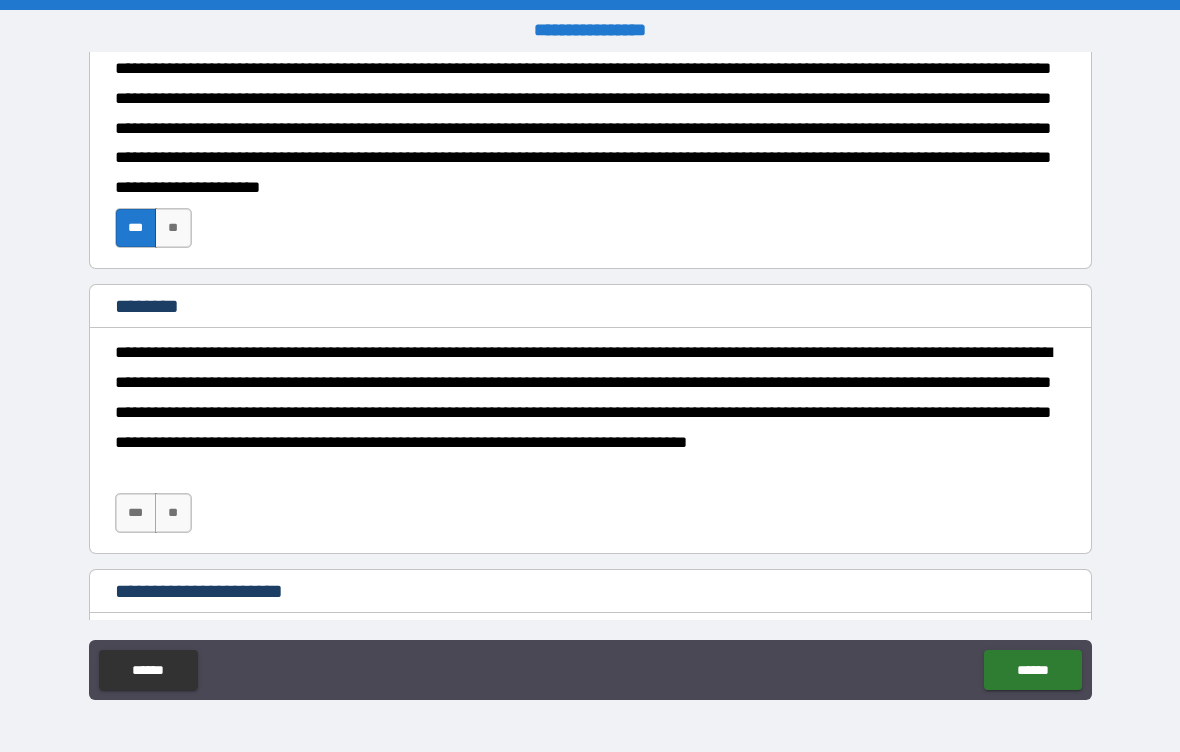 click on "***" at bounding box center (136, 513) 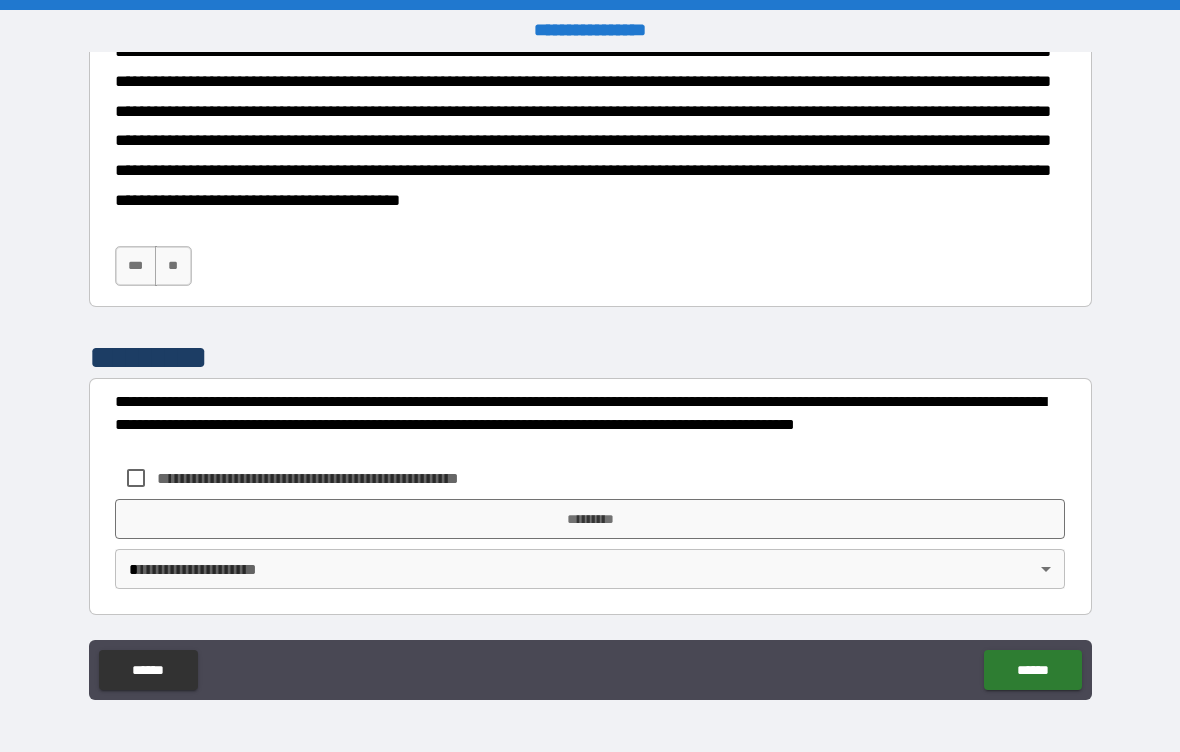 scroll, scrollTop: 3390, scrollLeft: 0, axis: vertical 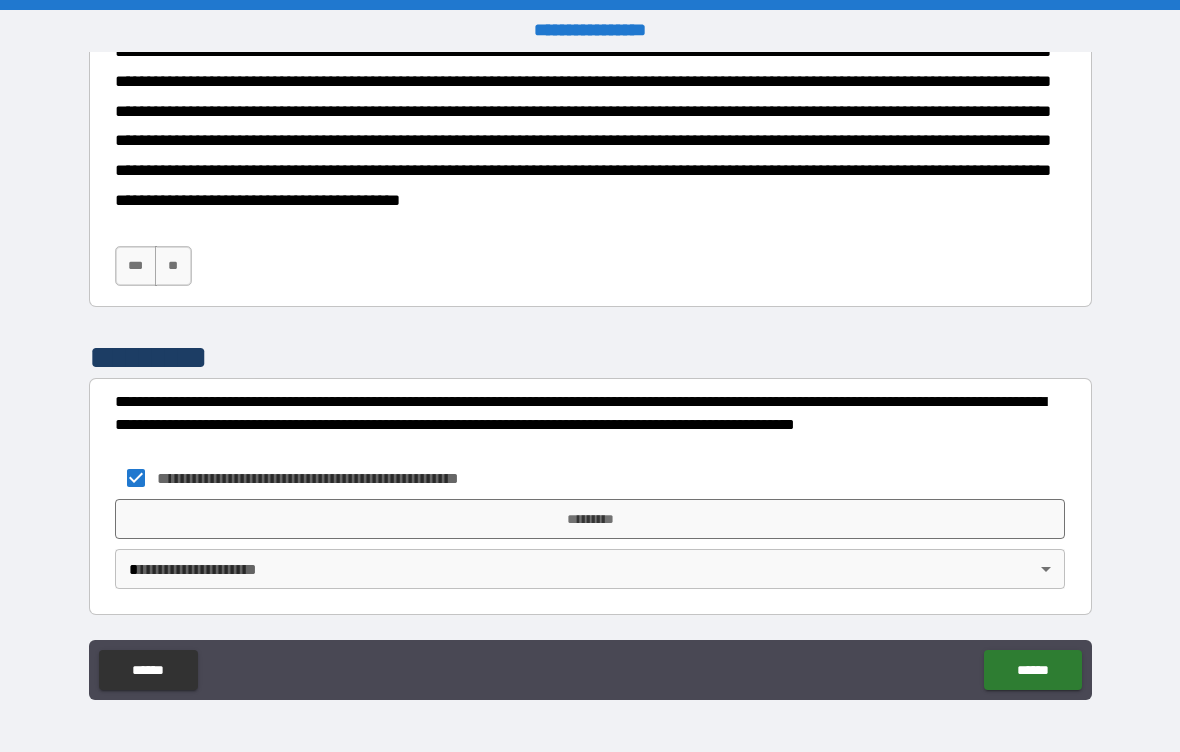 click on "***" at bounding box center [136, 266] 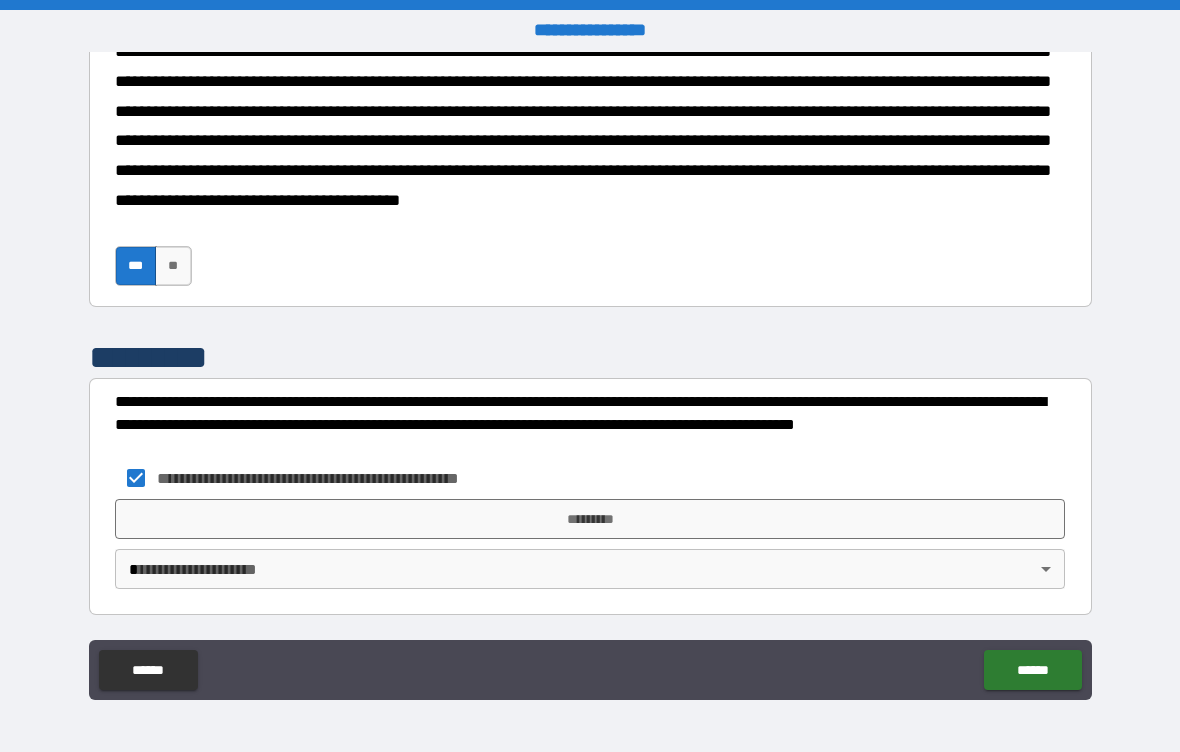 click on "*********" at bounding box center (590, 519) 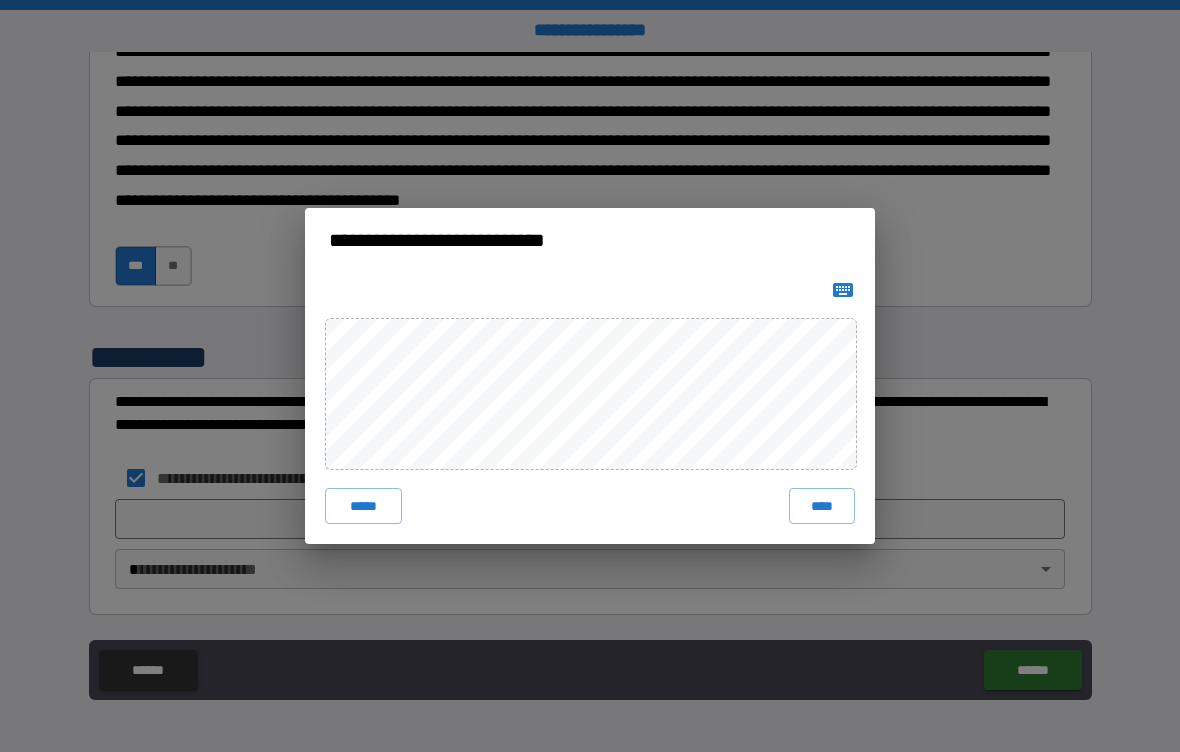 click on "****" at bounding box center [822, 506] 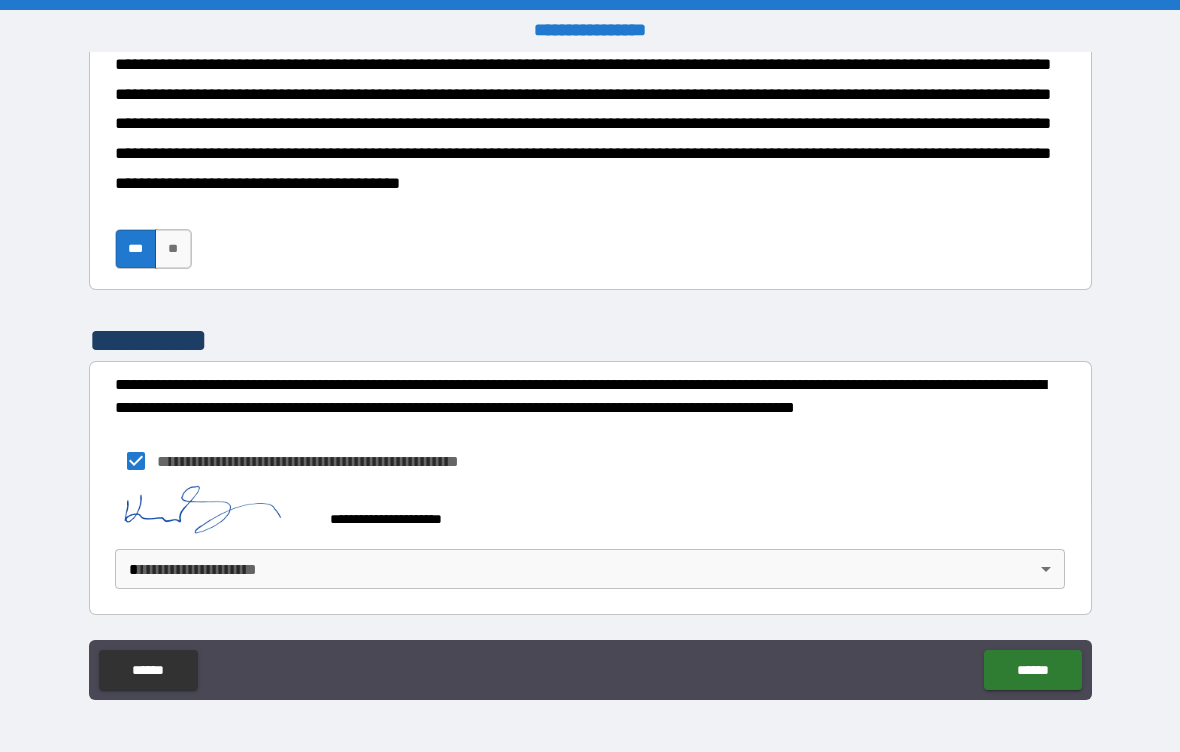 click on "**********" at bounding box center [590, 376] 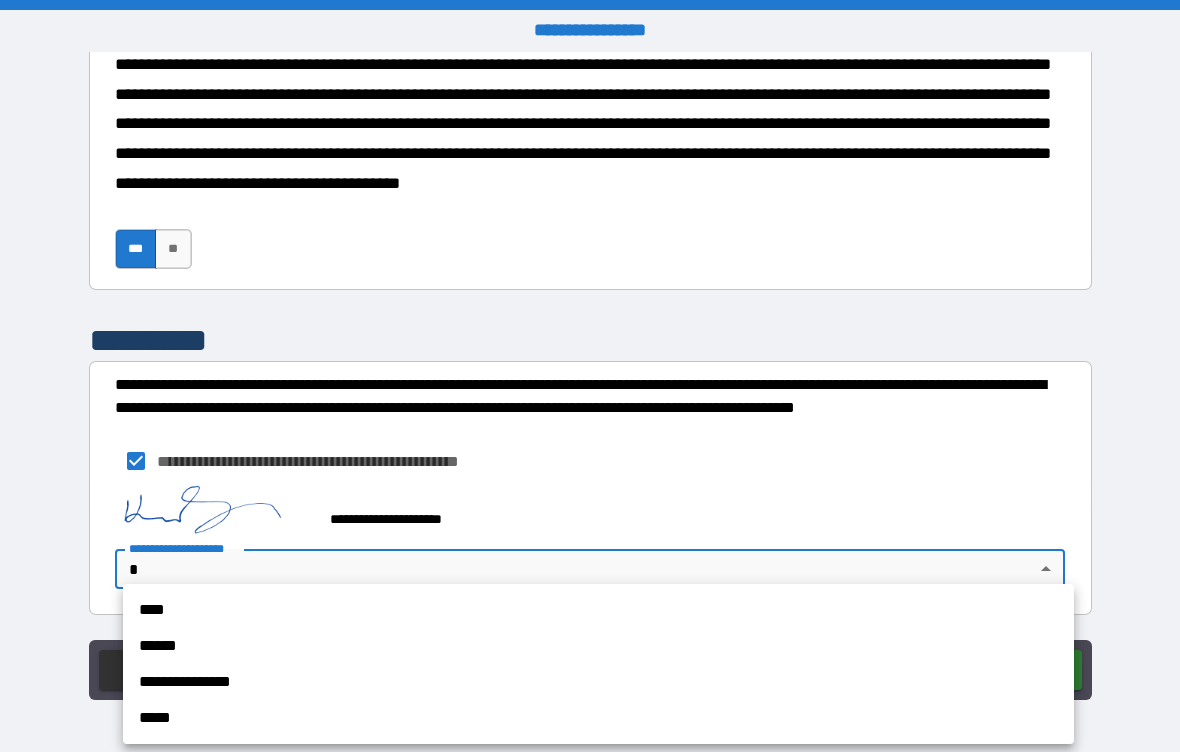 click on "**********" at bounding box center (598, 682) 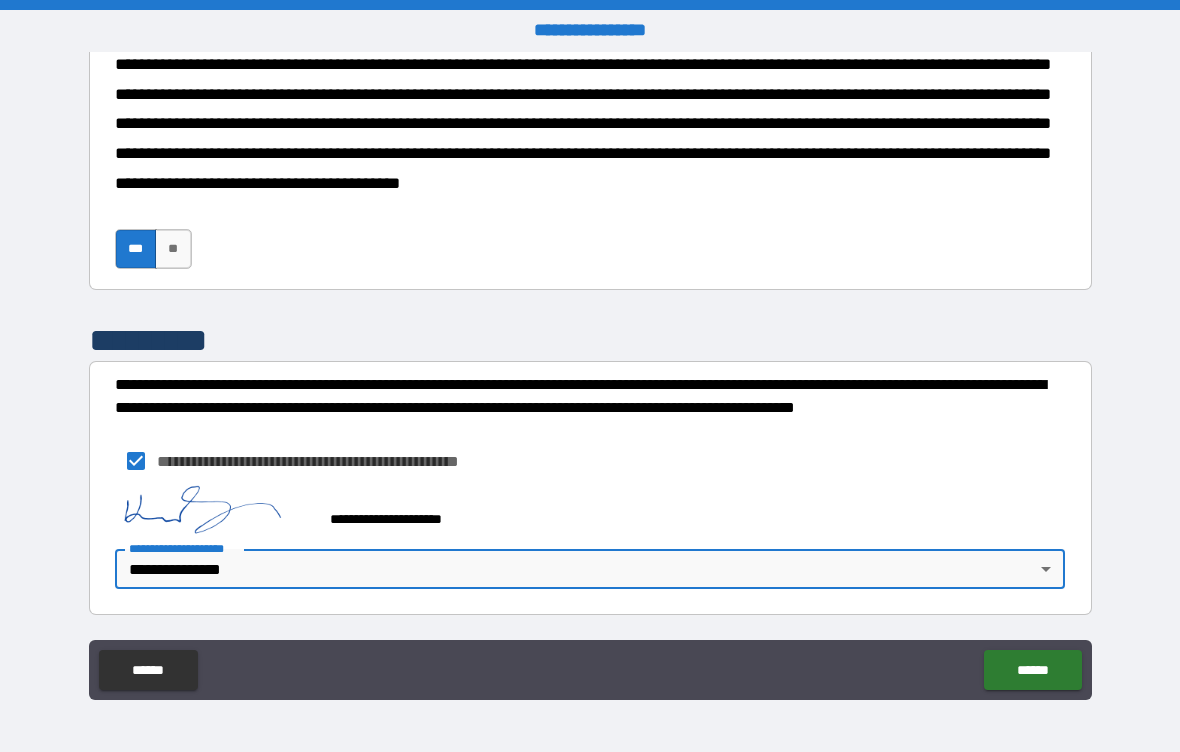click on "******" at bounding box center [1032, 670] 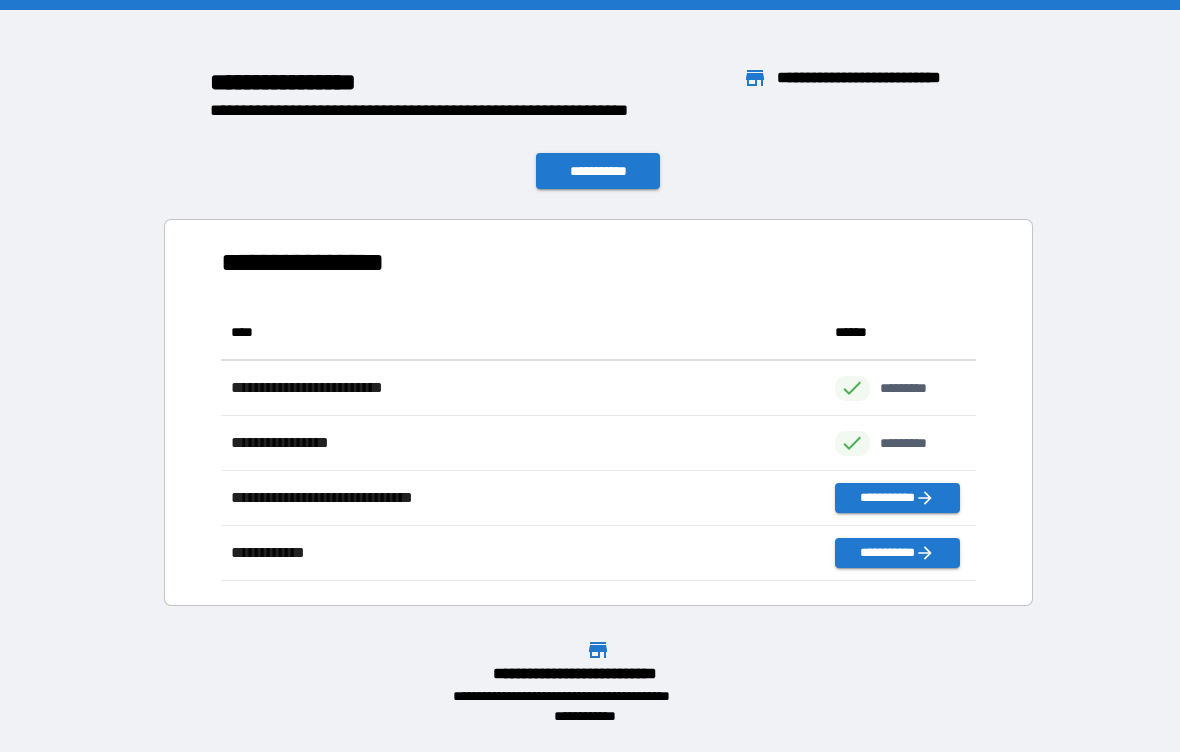 scroll, scrollTop: 1, scrollLeft: 1, axis: both 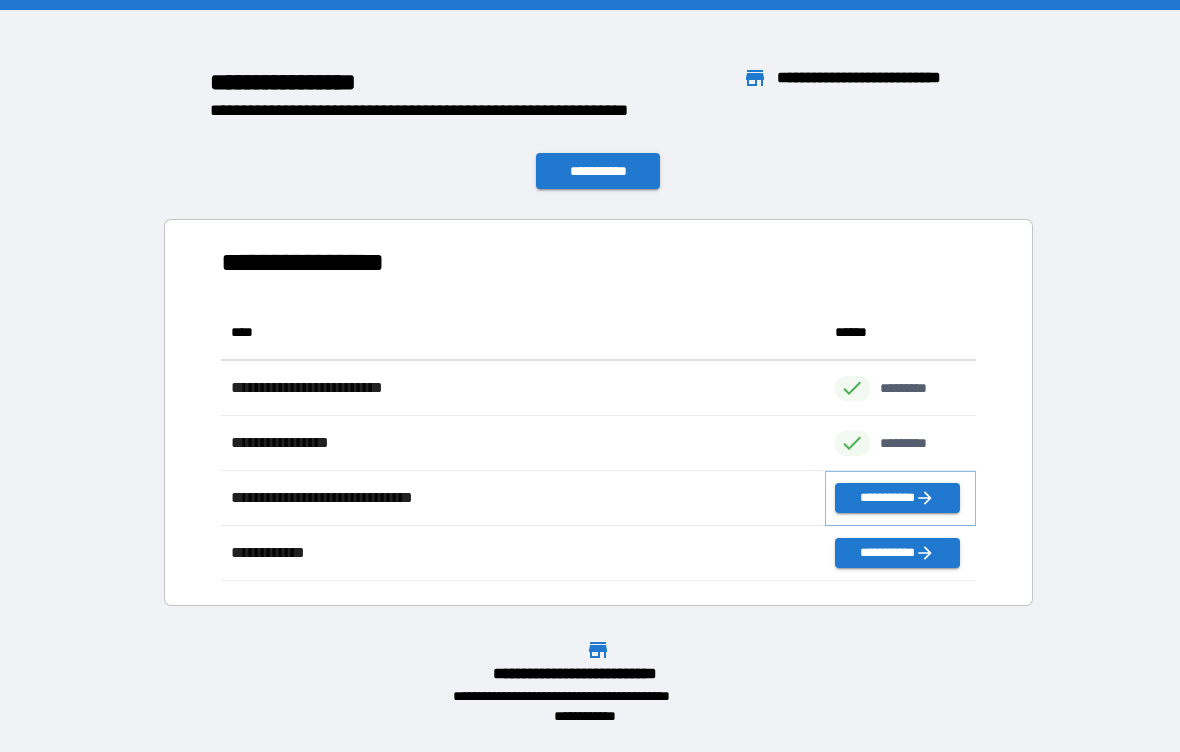 click on "**********" at bounding box center (897, 498) 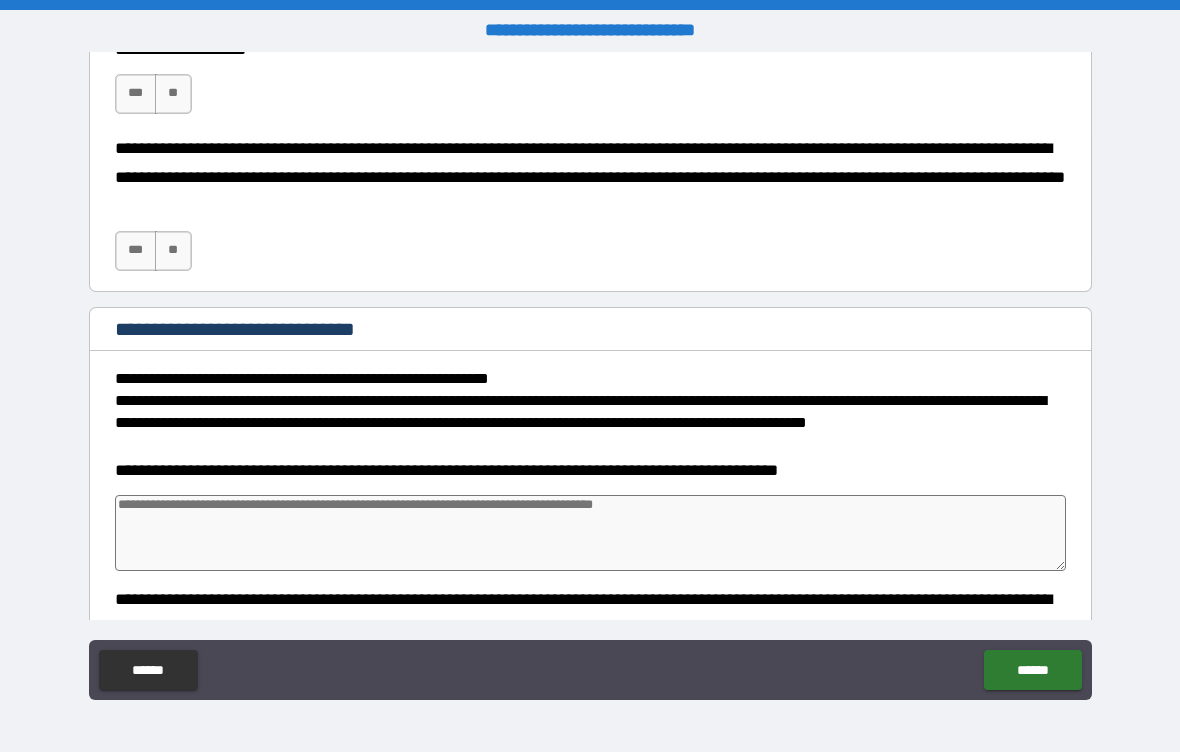 scroll, scrollTop: 3082, scrollLeft: 0, axis: vertical 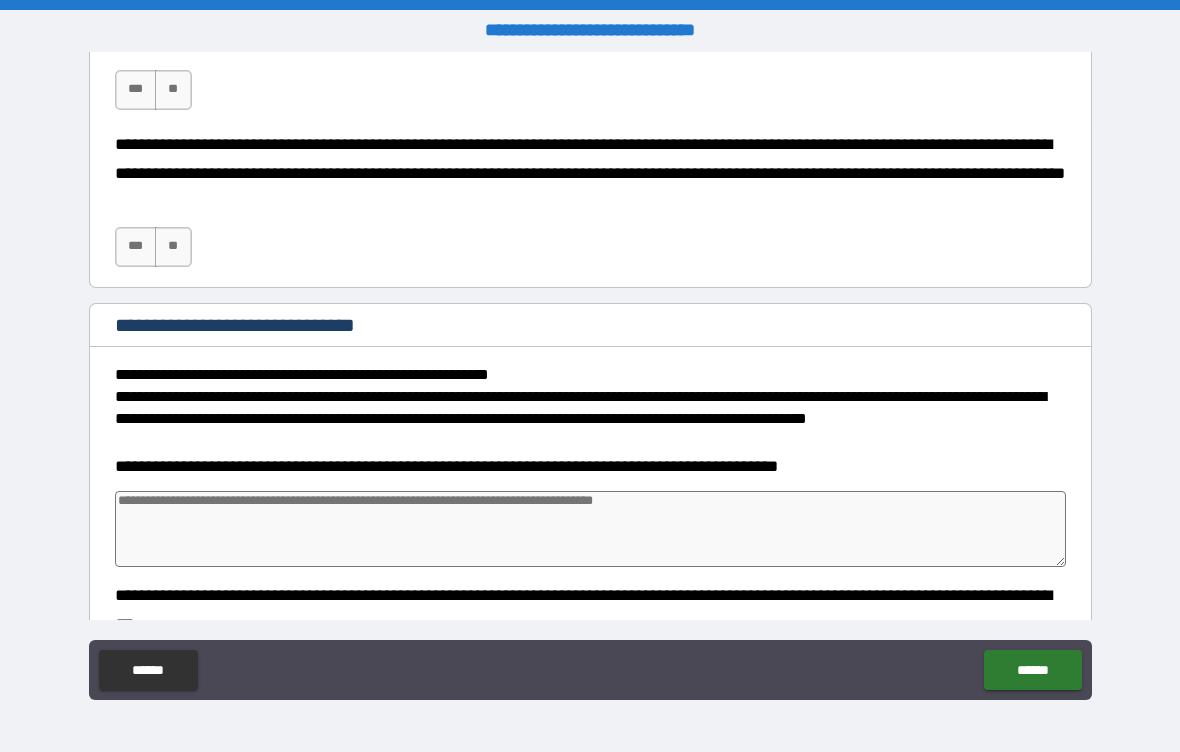click on "***" at bounding box center [136, 90] 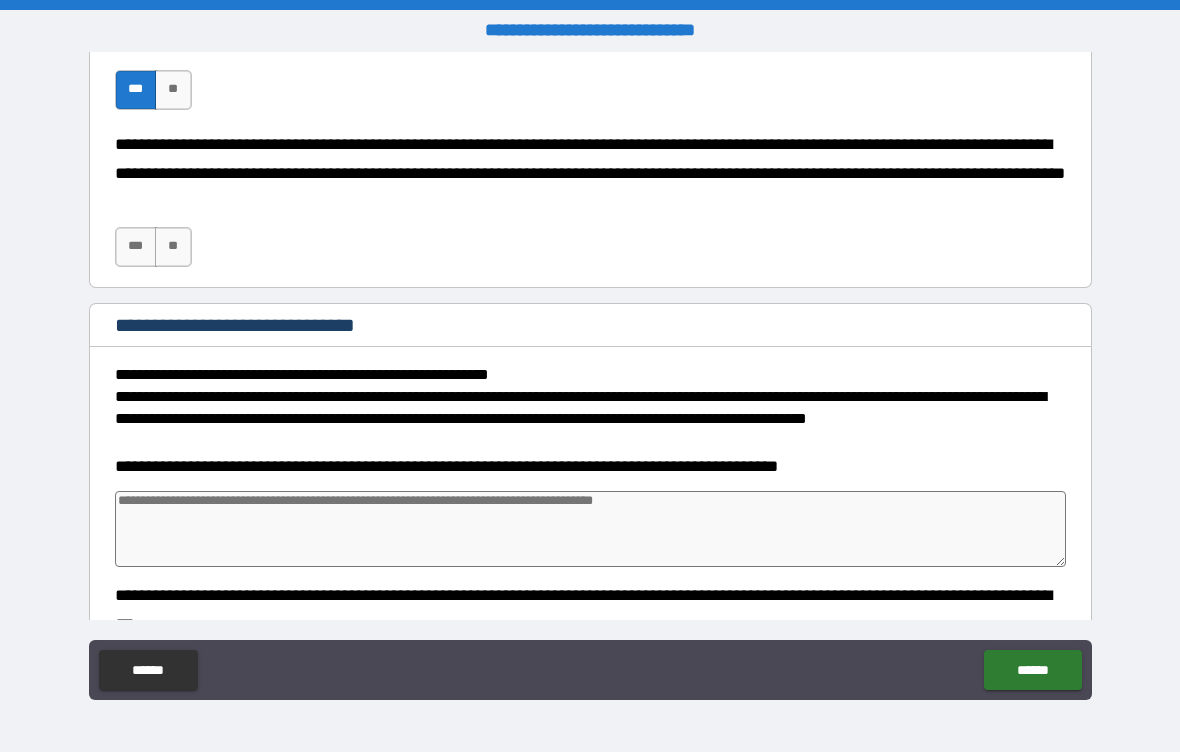 click on "***" at bounding box center [136, 247] 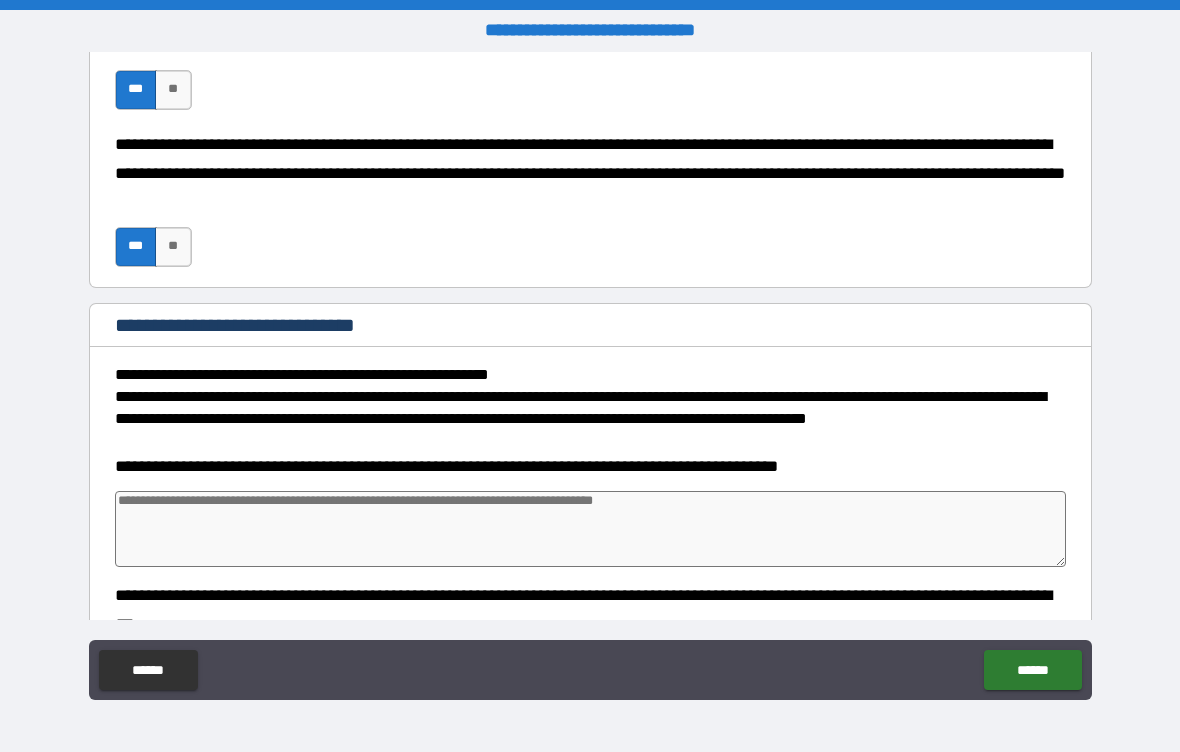 click on "***" at bounding box center [136, 247] 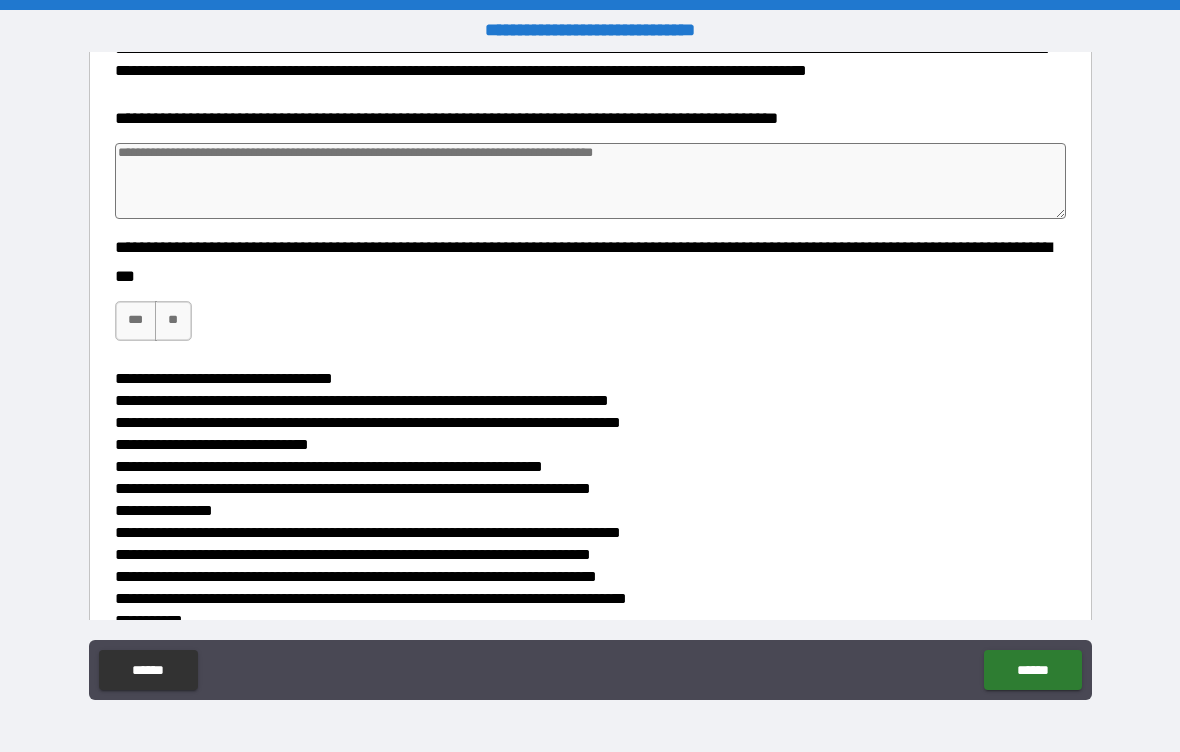 scroll, scrollTop: 3476, scrollLeft: 0, axis: vertical 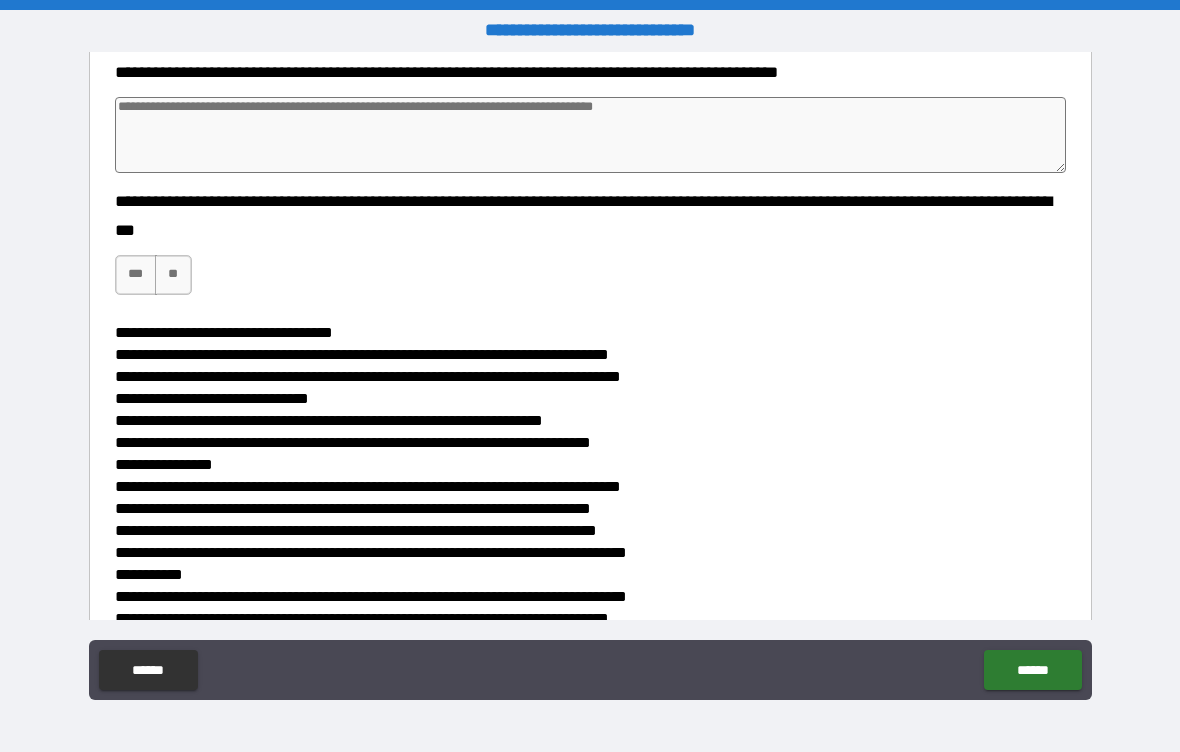 click at bounding box center [591, 135] 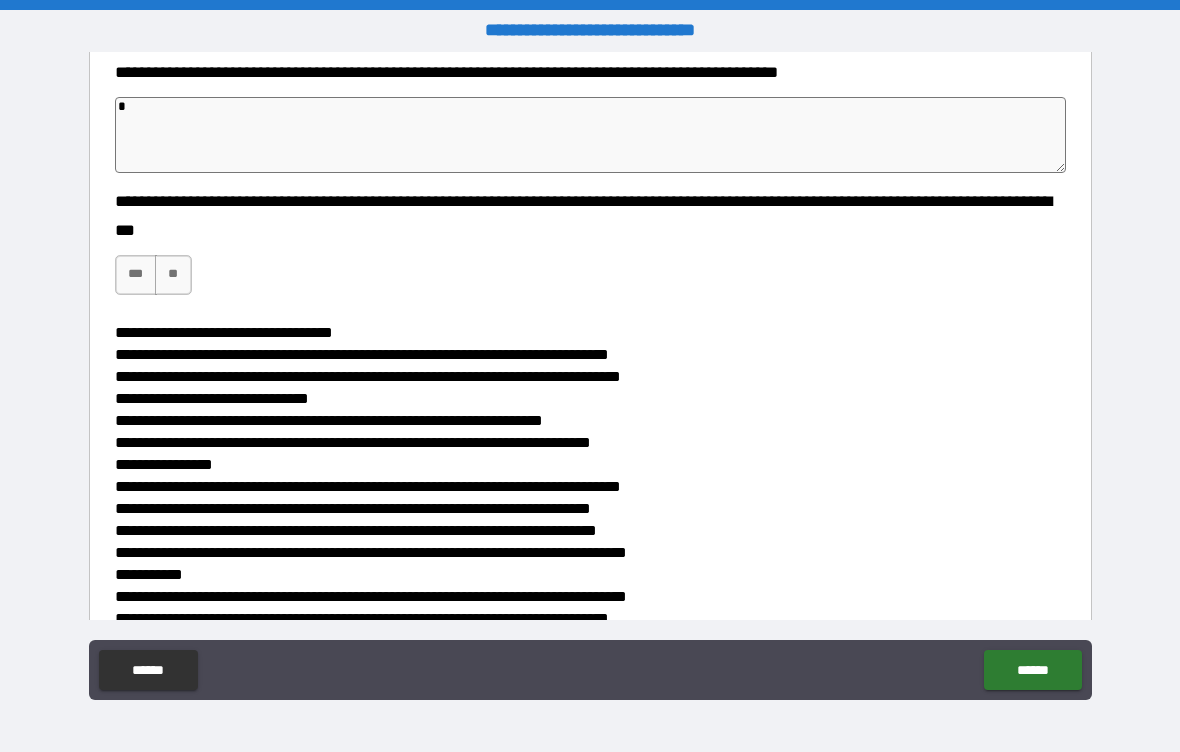 type on "**" 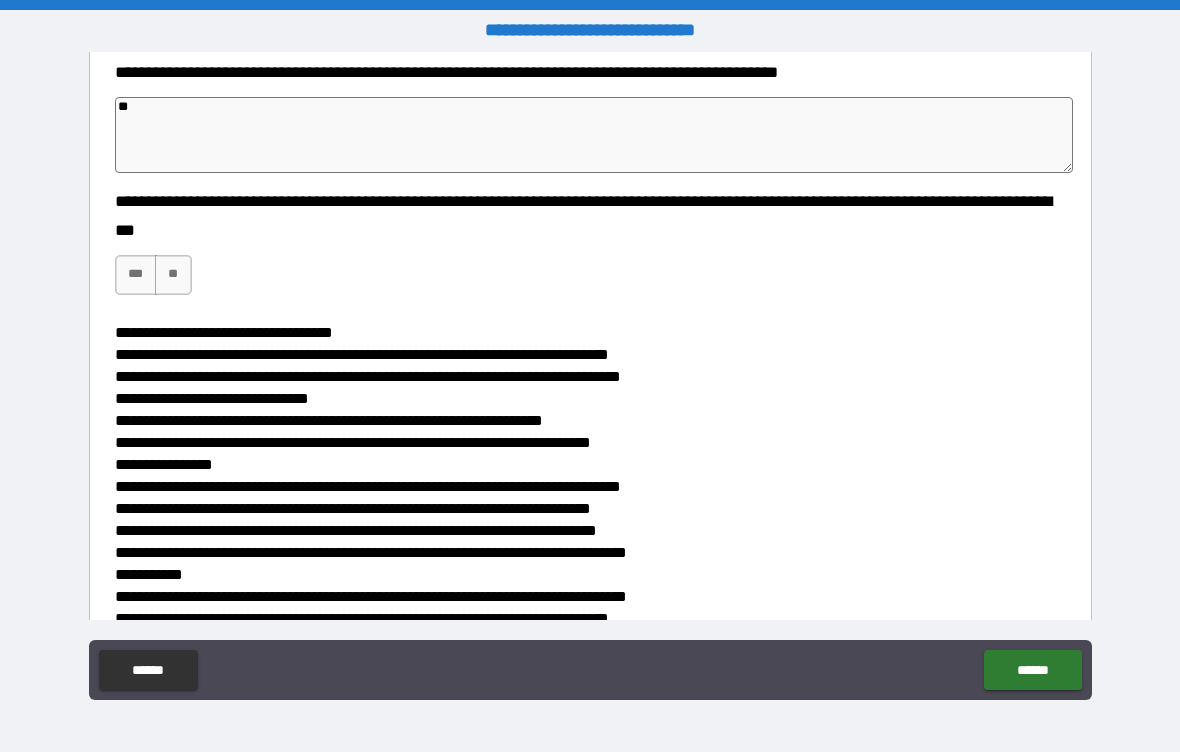 type on "*" 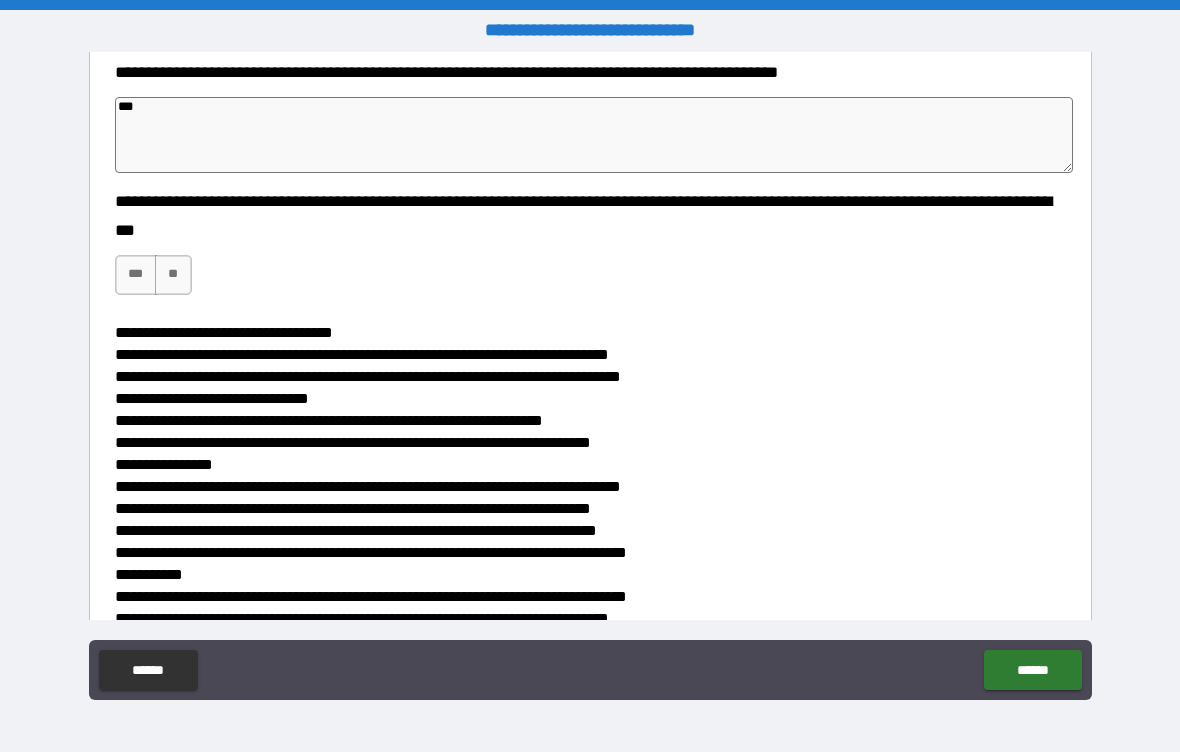 type on "*" 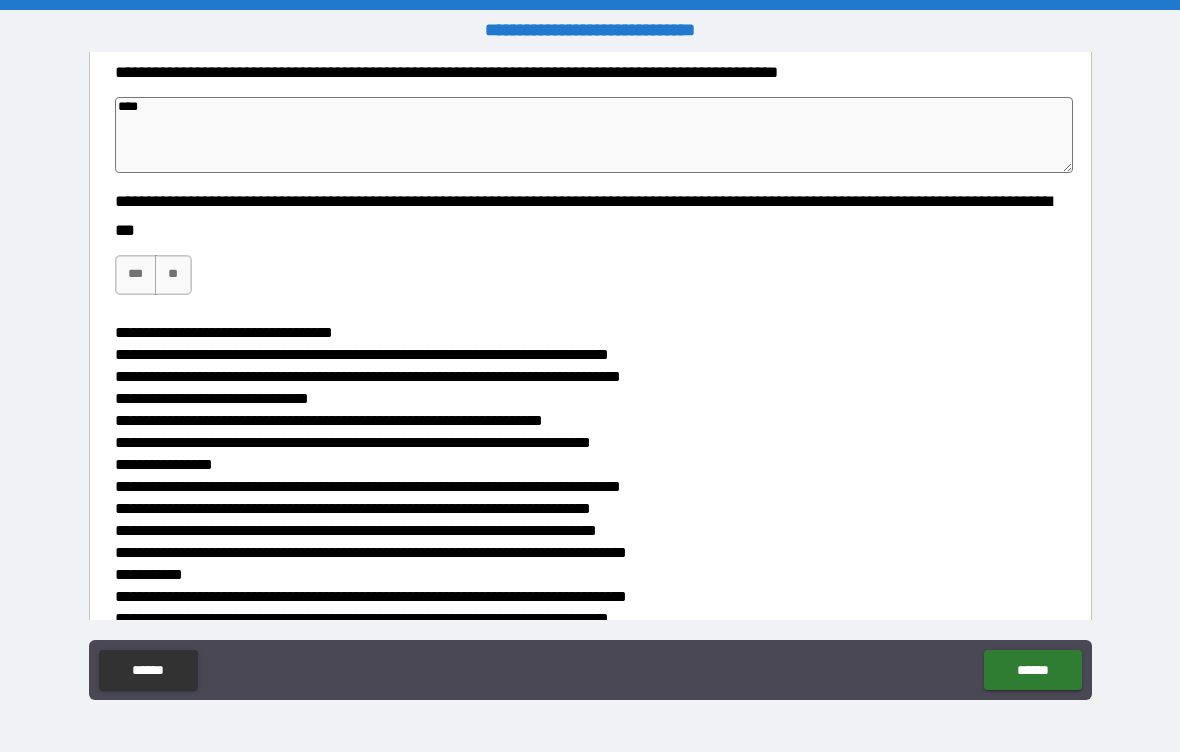 type on "*" 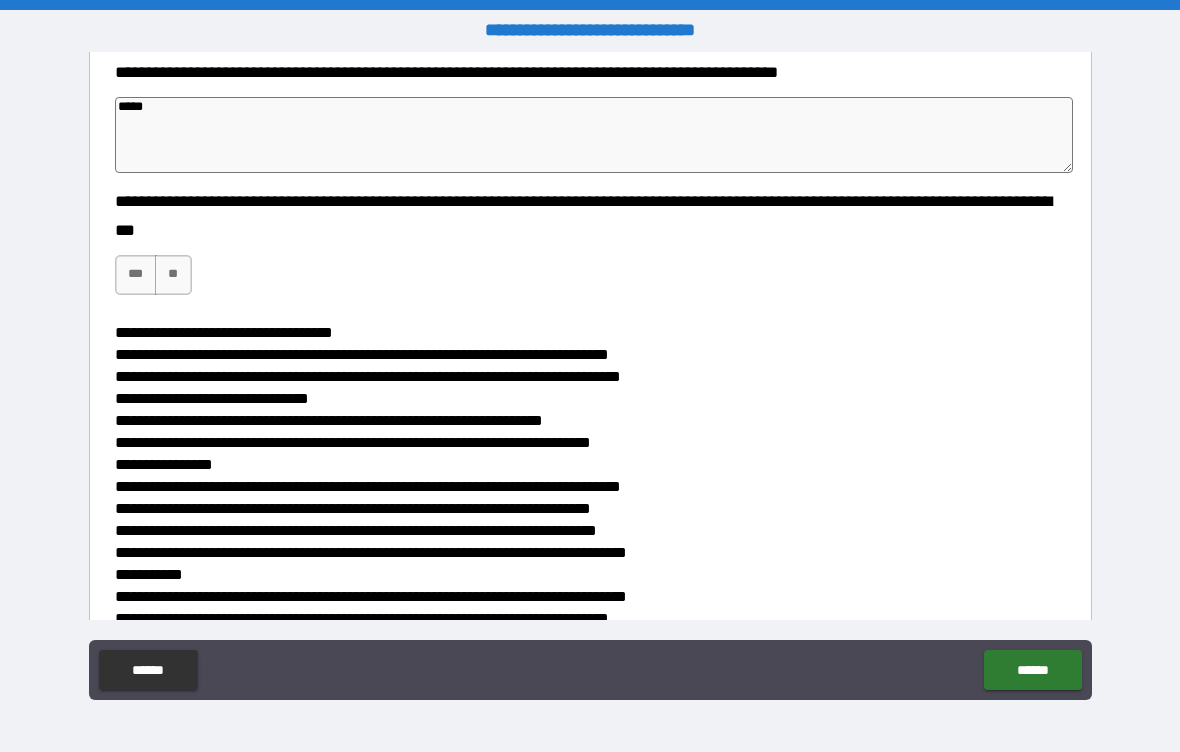 type on "*" 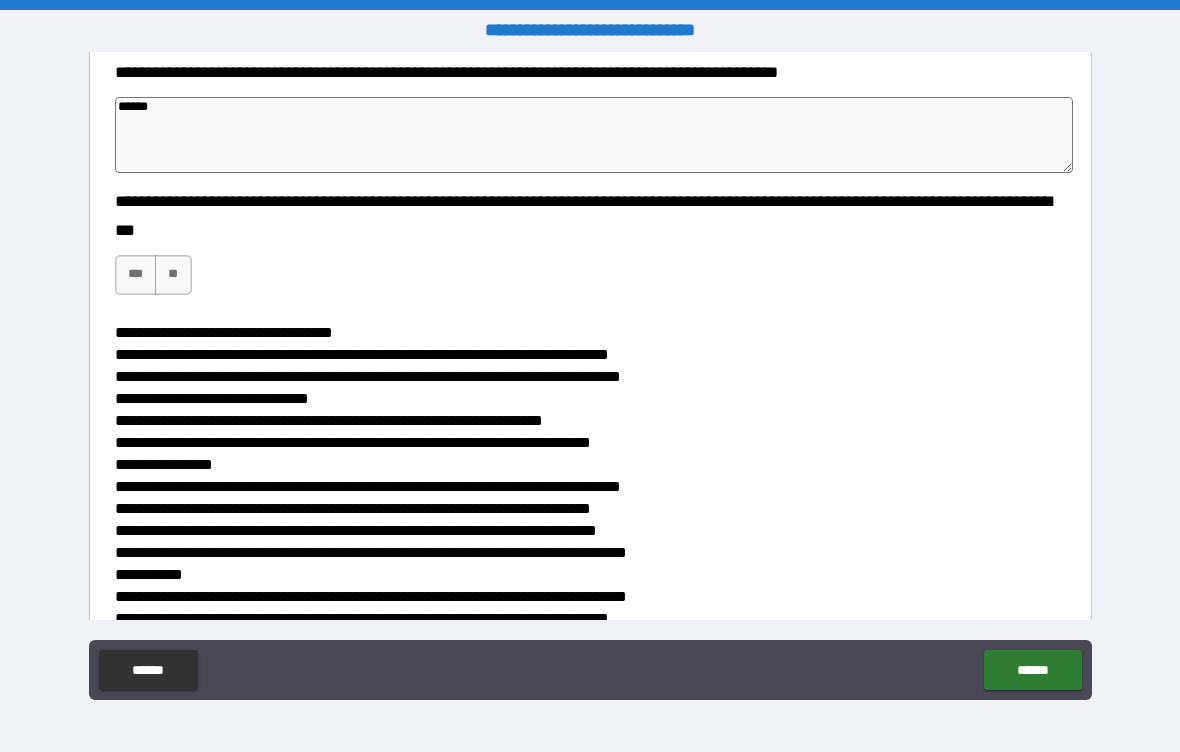type on "*******" 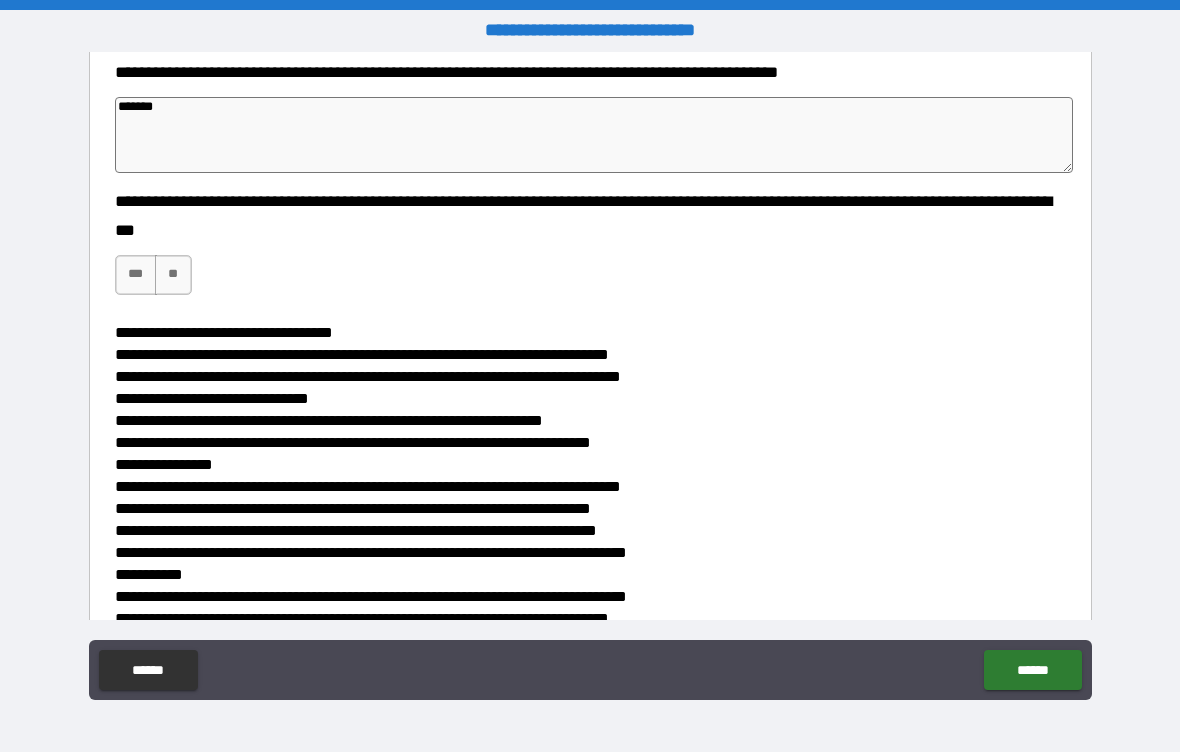 type on "*" 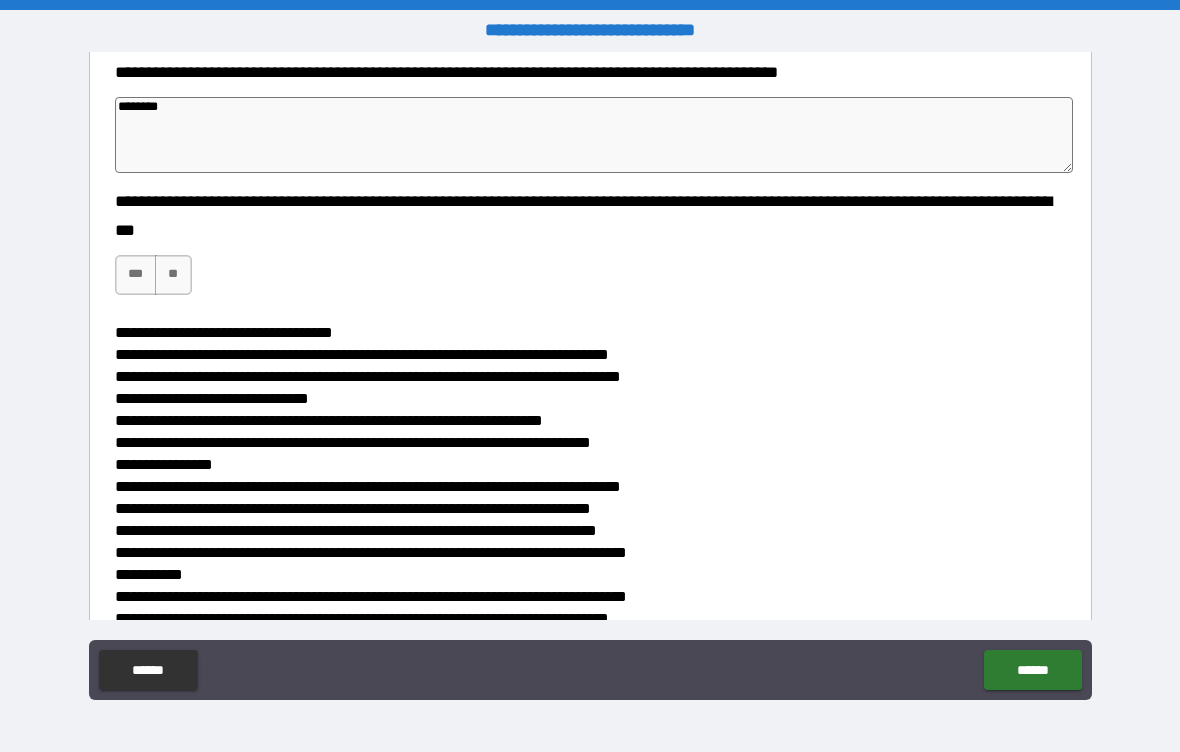 type on "*" 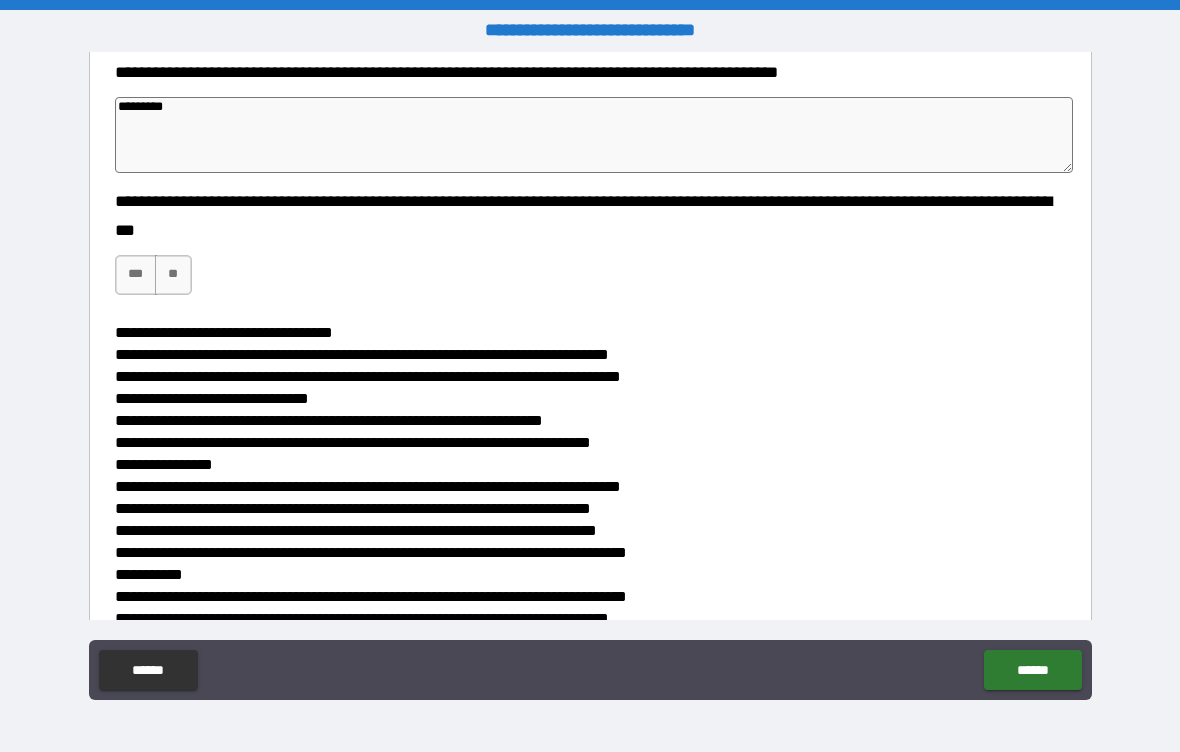 type on "*" 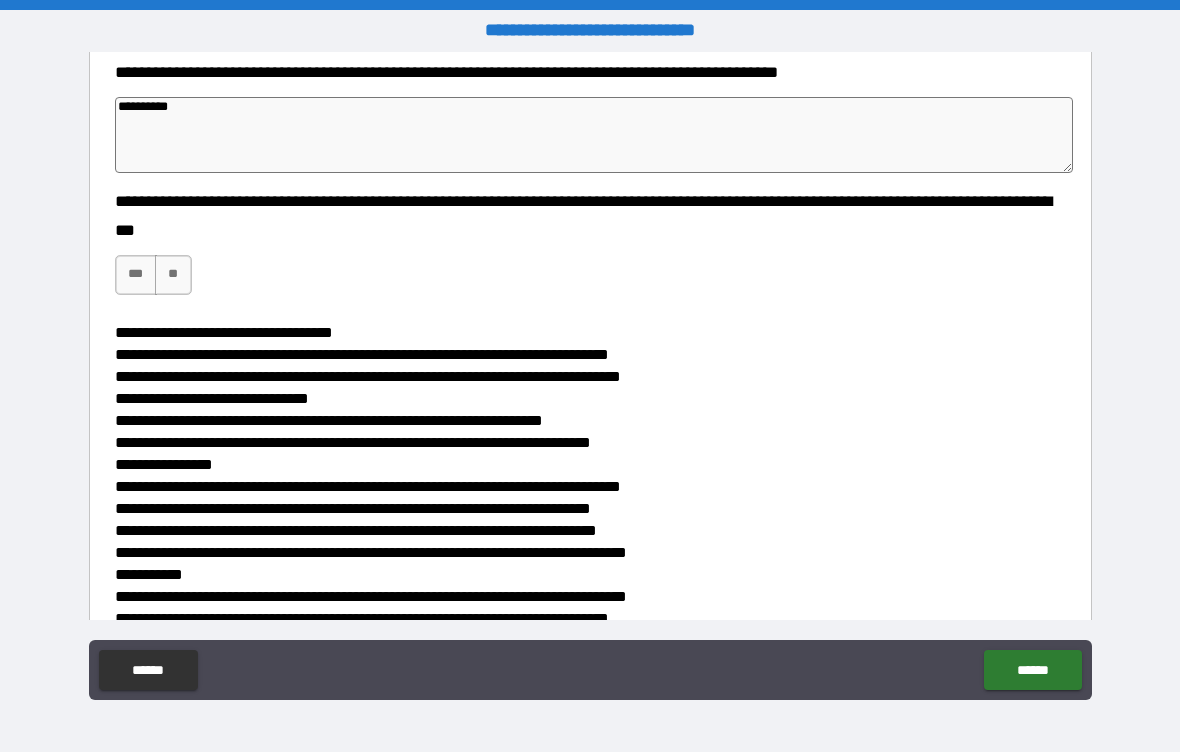type on "*" 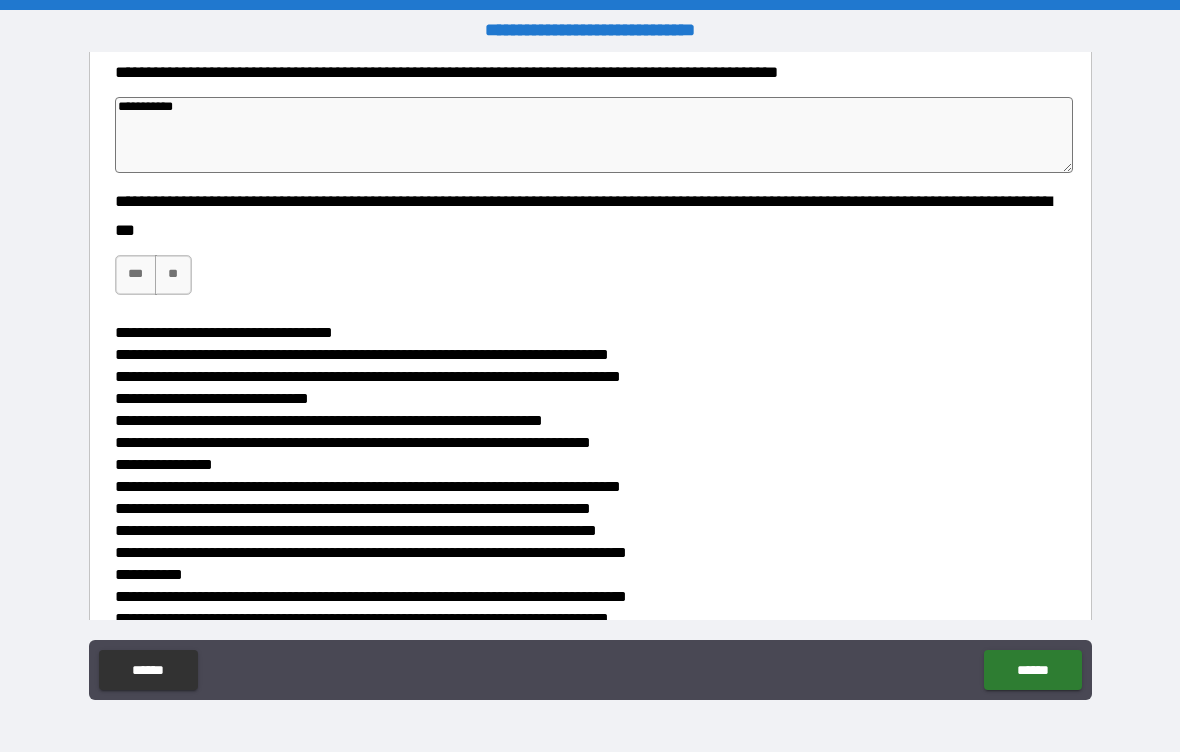 type on "*" 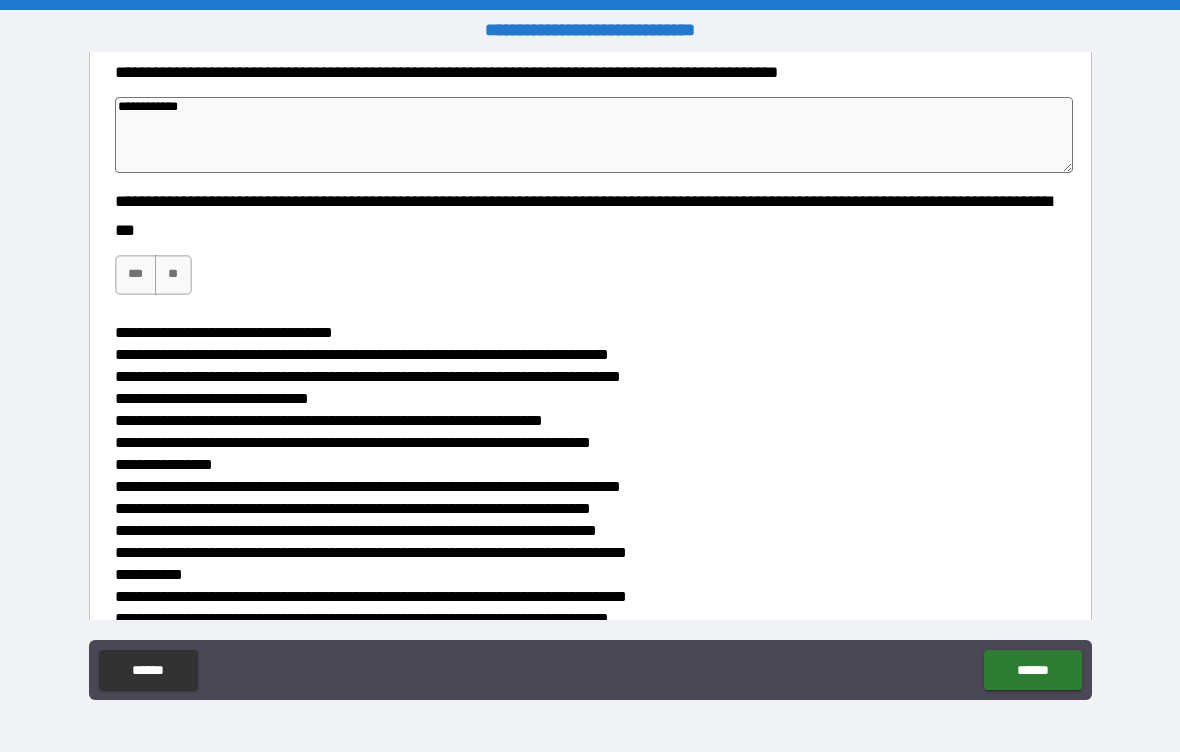 type on "*" 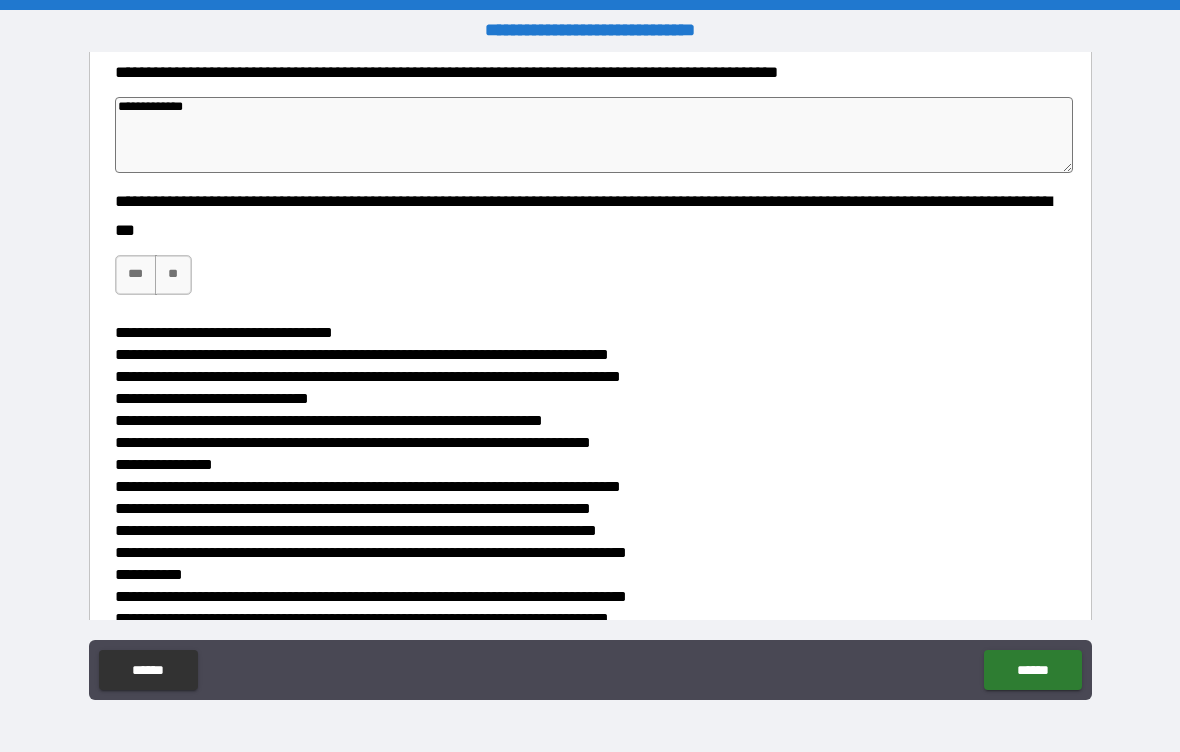 type on "*" 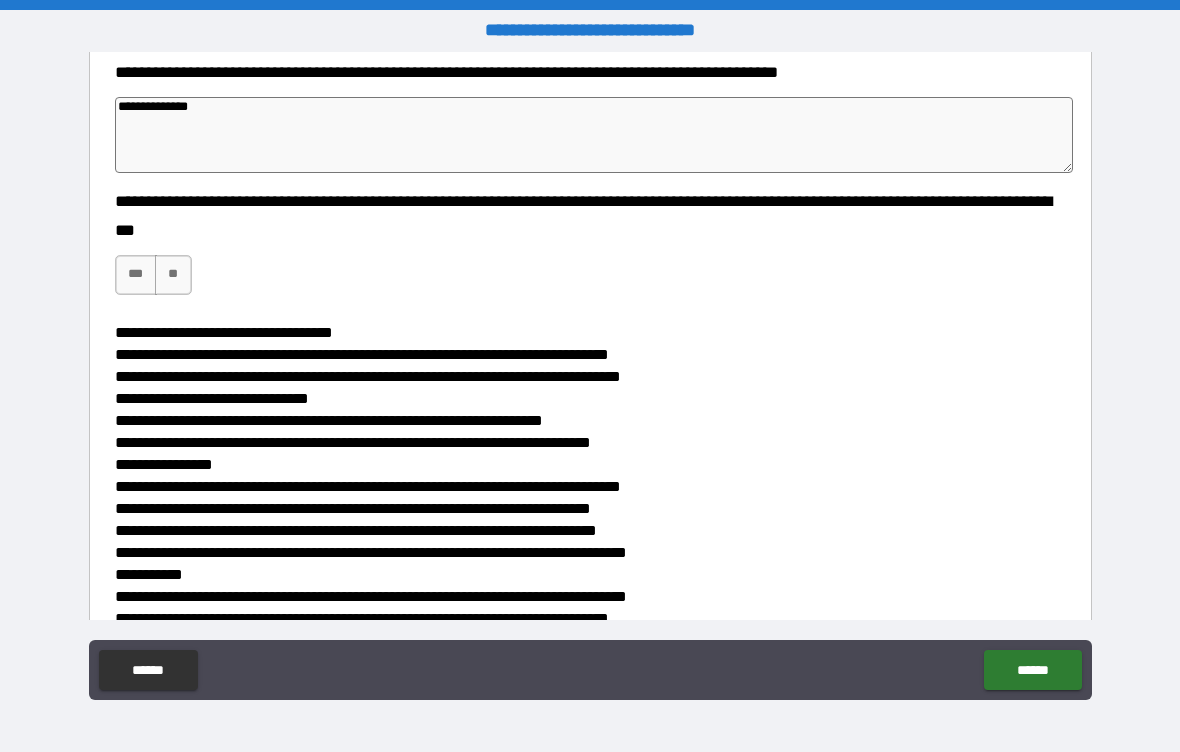 type on "*" 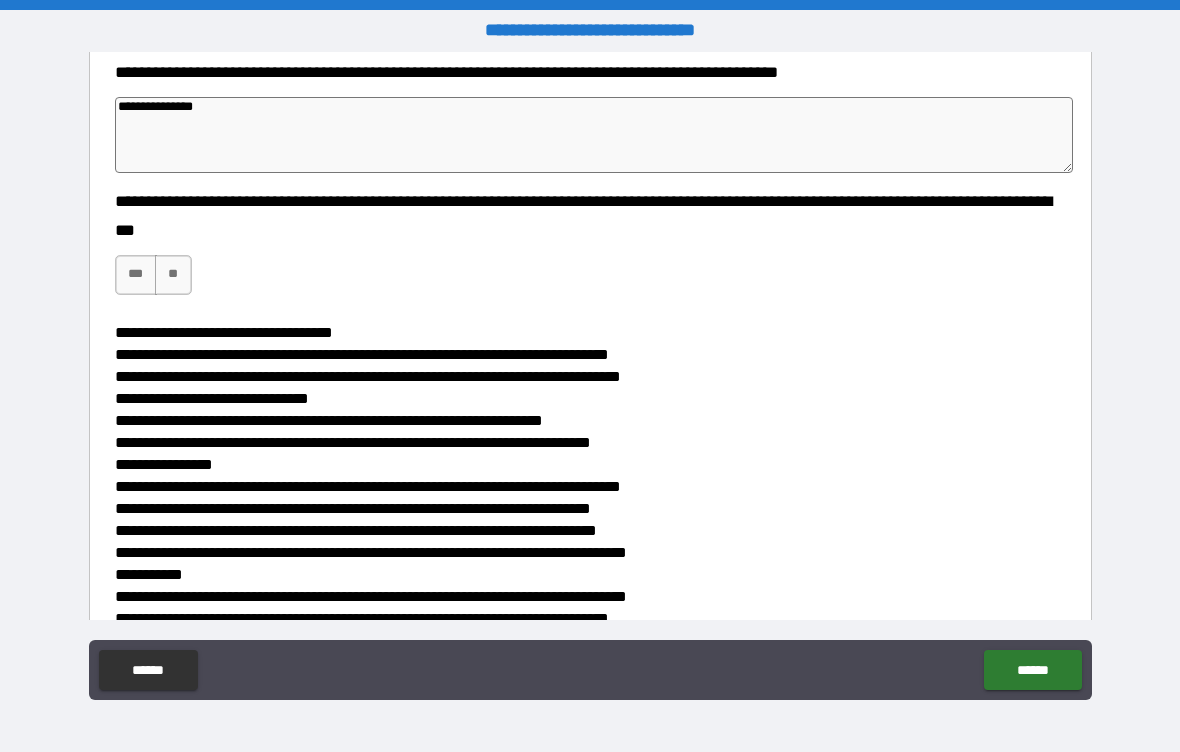 type on "*" 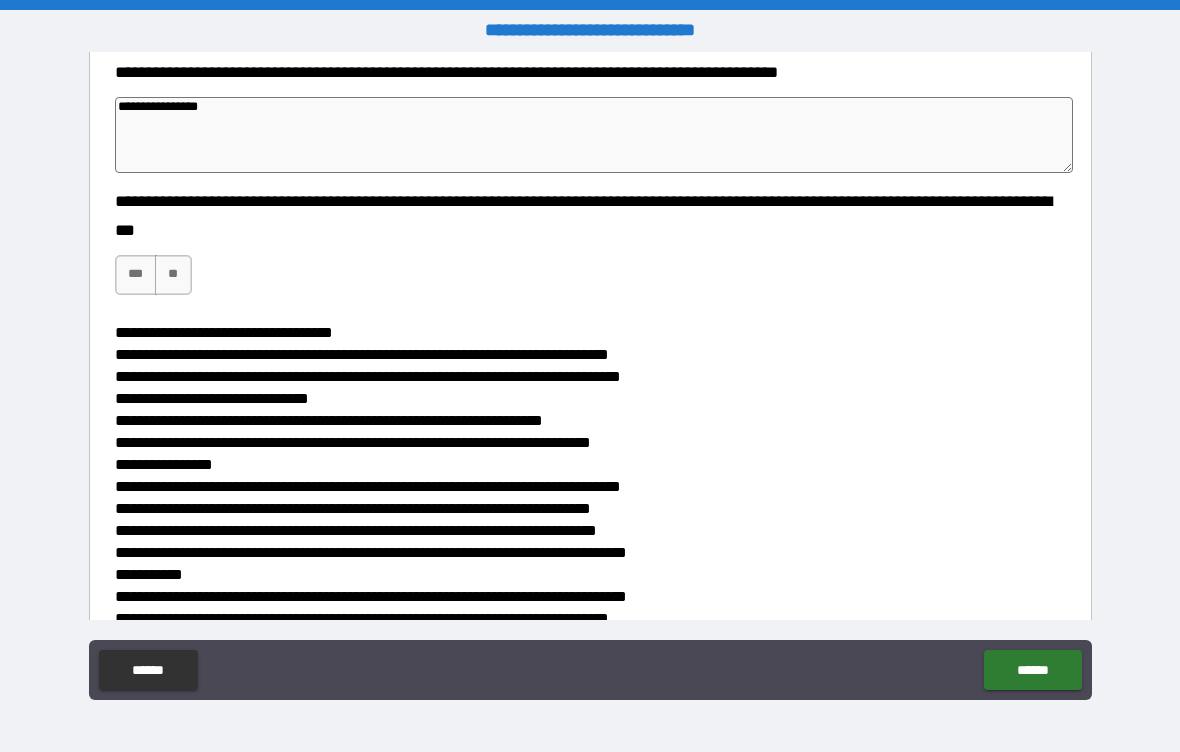 type on "**********" 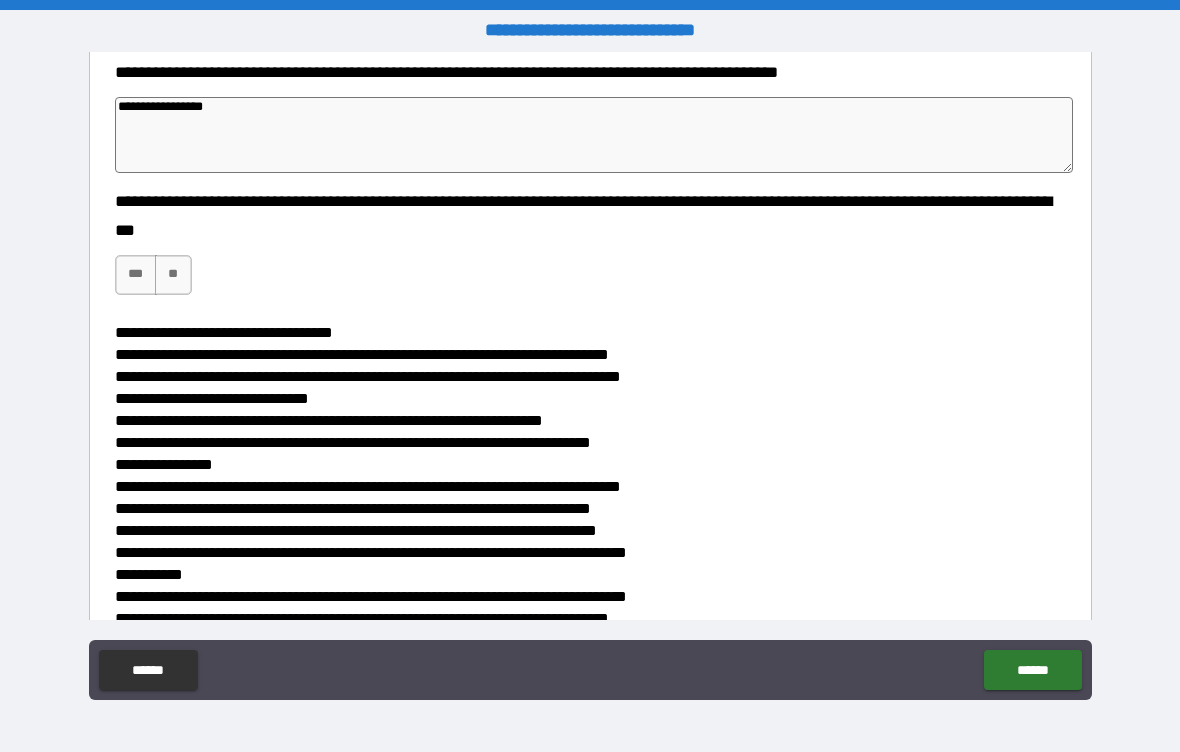 type on "*" 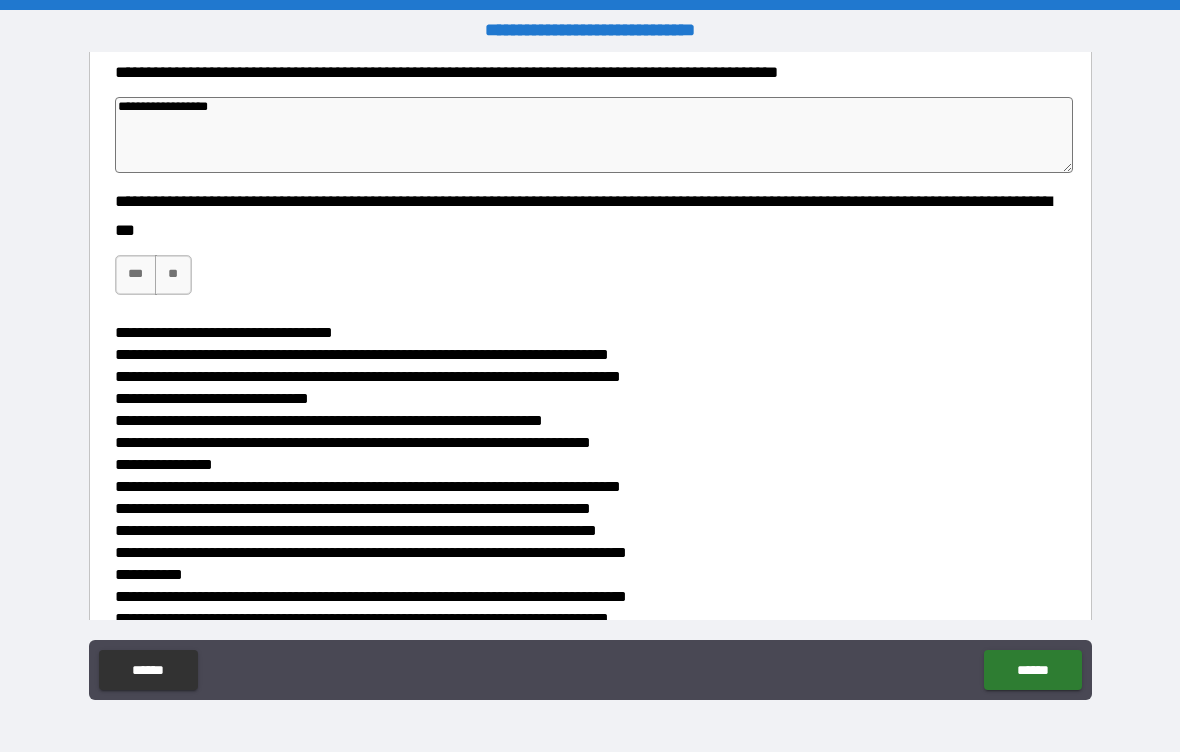 type on "*" 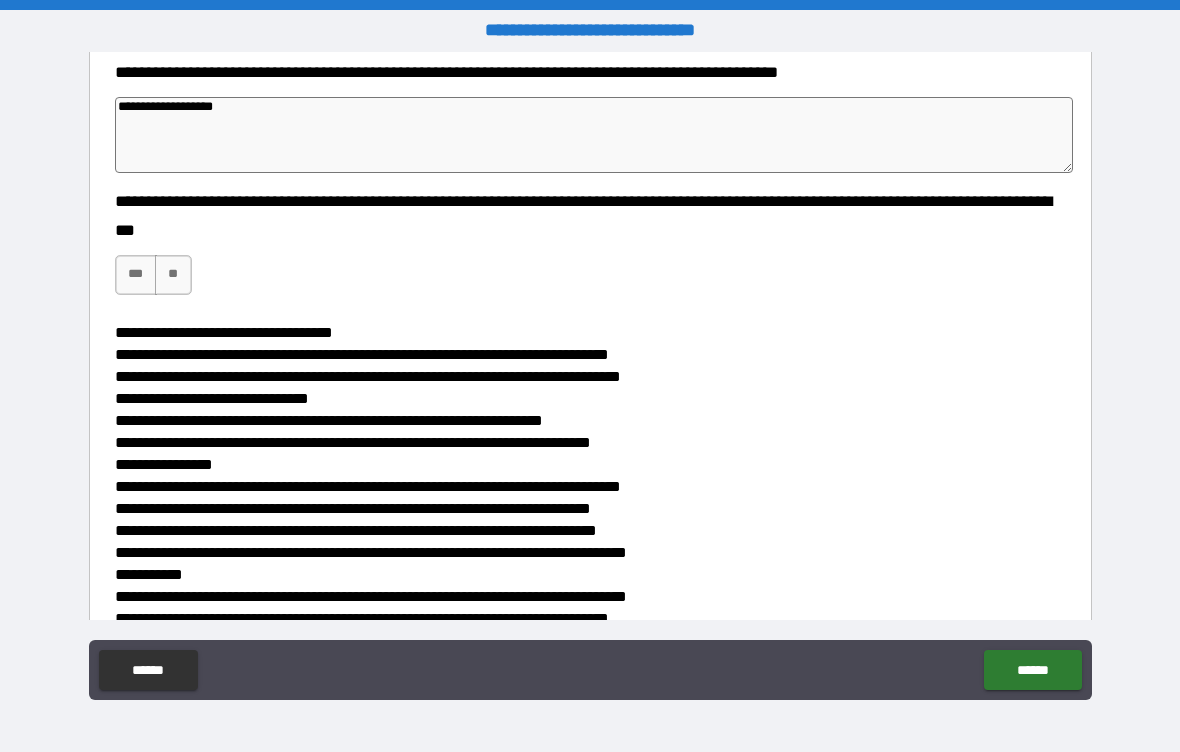 type on "*" 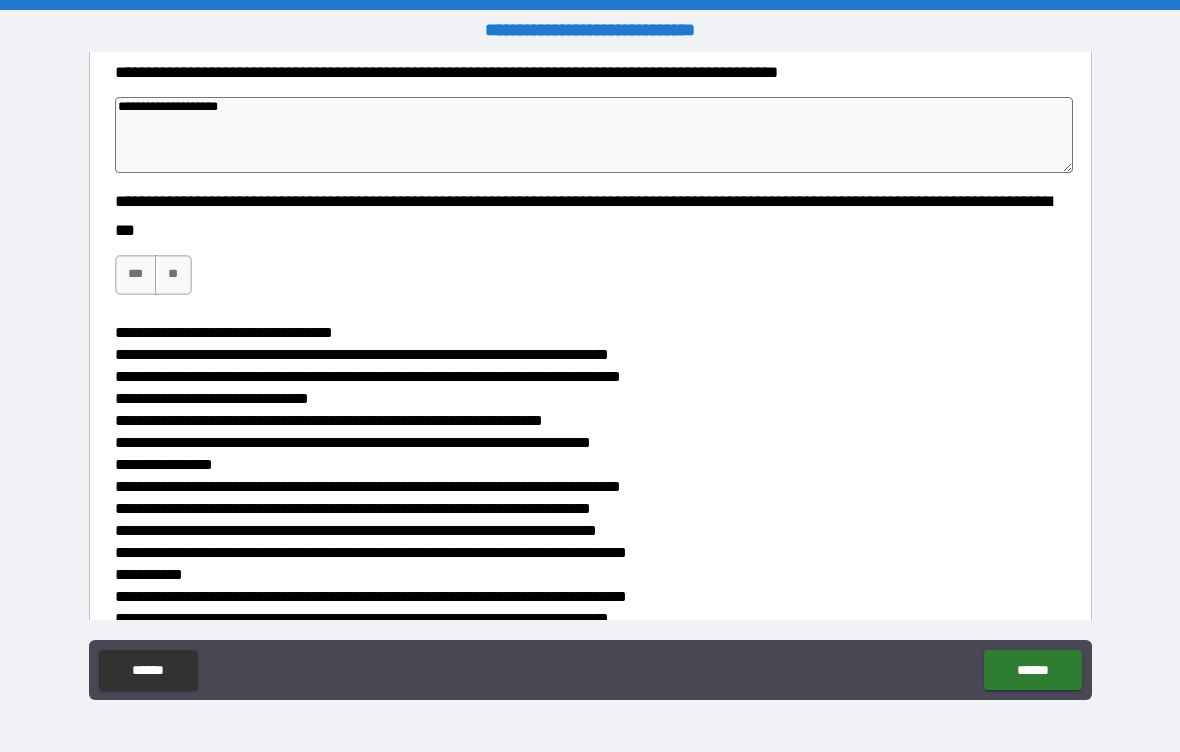 type on "*" 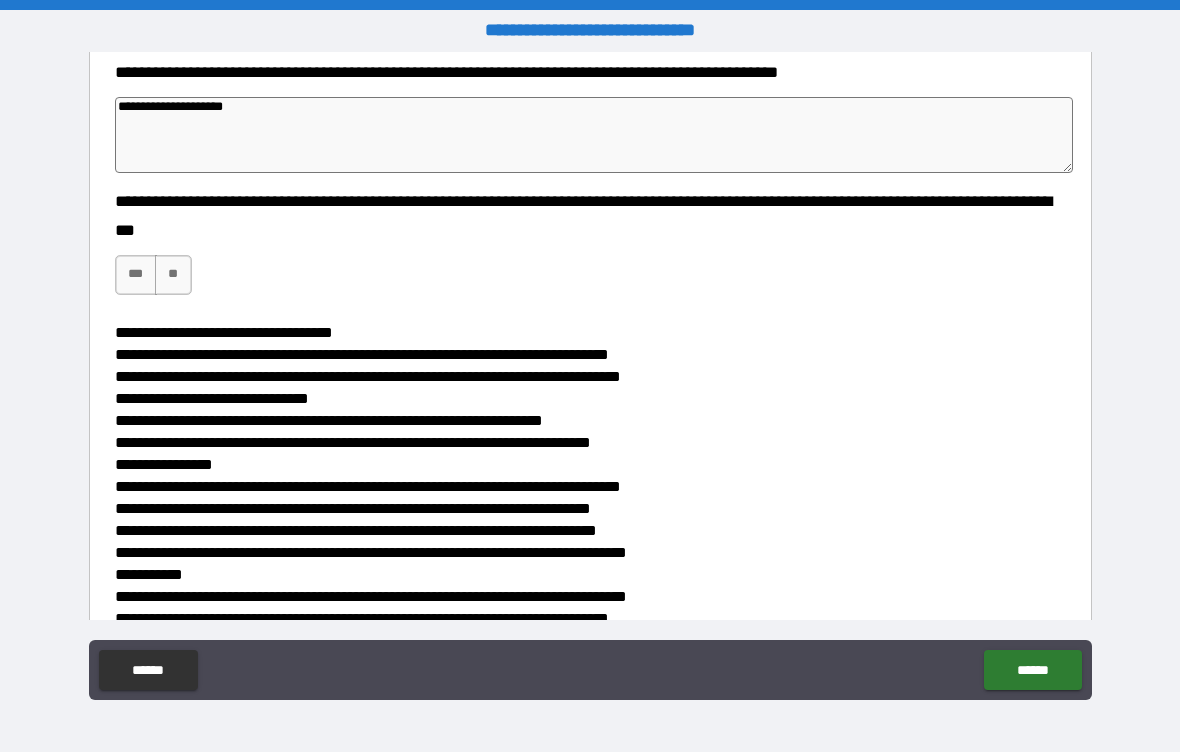 type on "*" 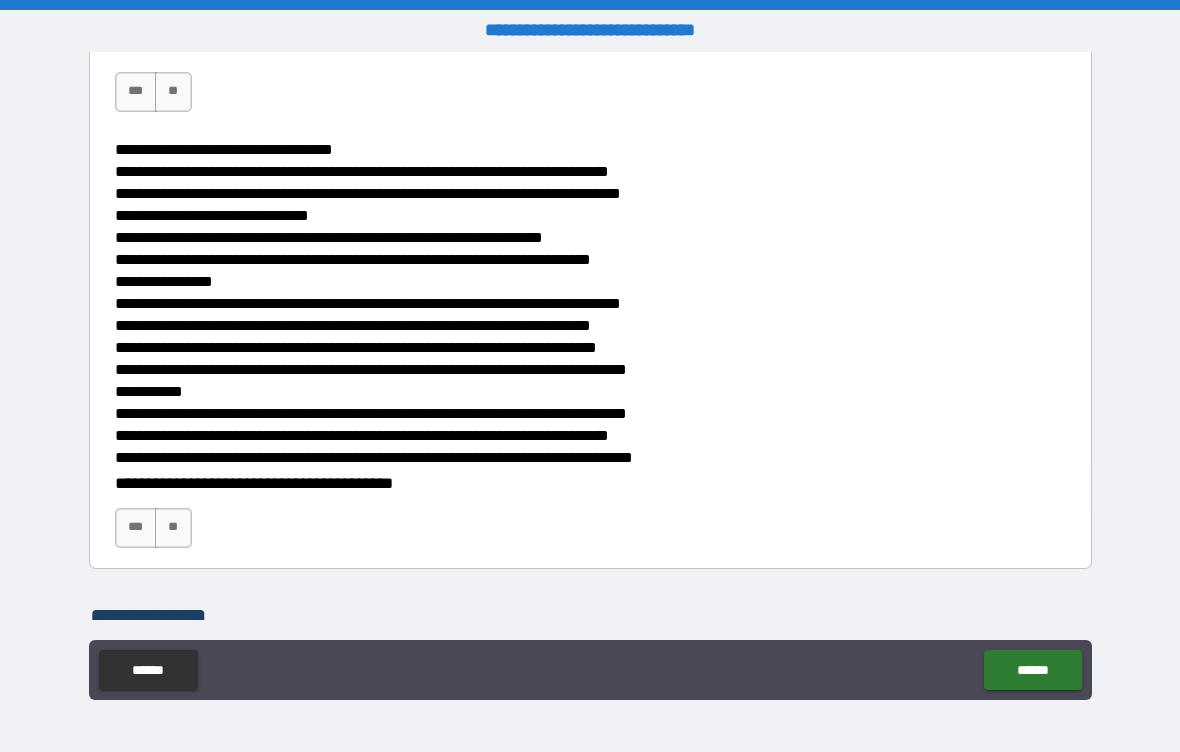 scroll, scrollTop: 3662, scrollLeft: 0, axis: vertical 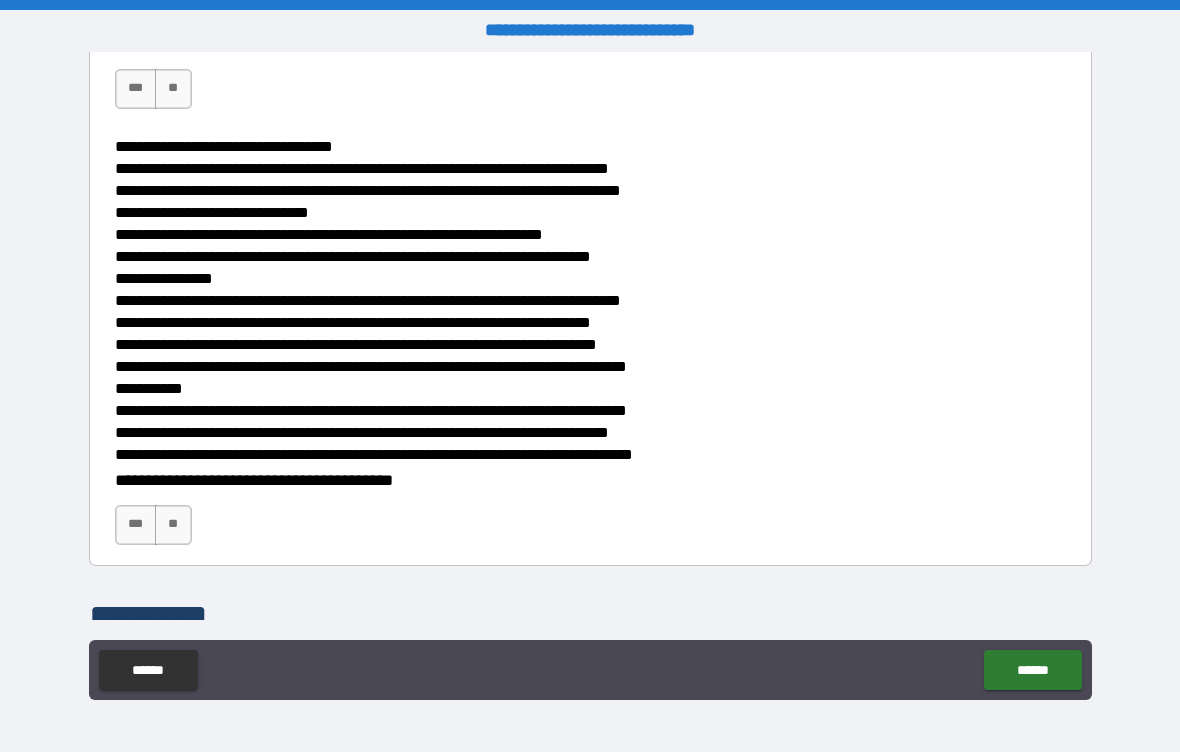 type on "**********" 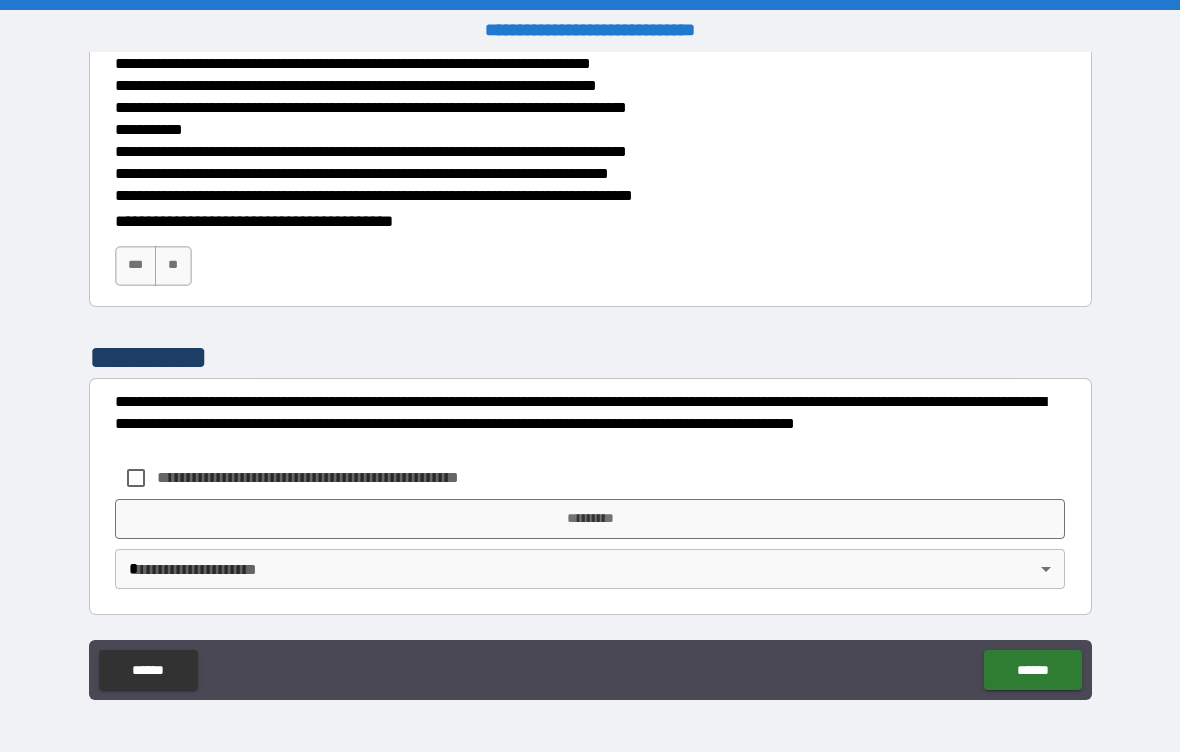 scroll, scrollTop: 4049, scrollLeft: 0, axis: vertical 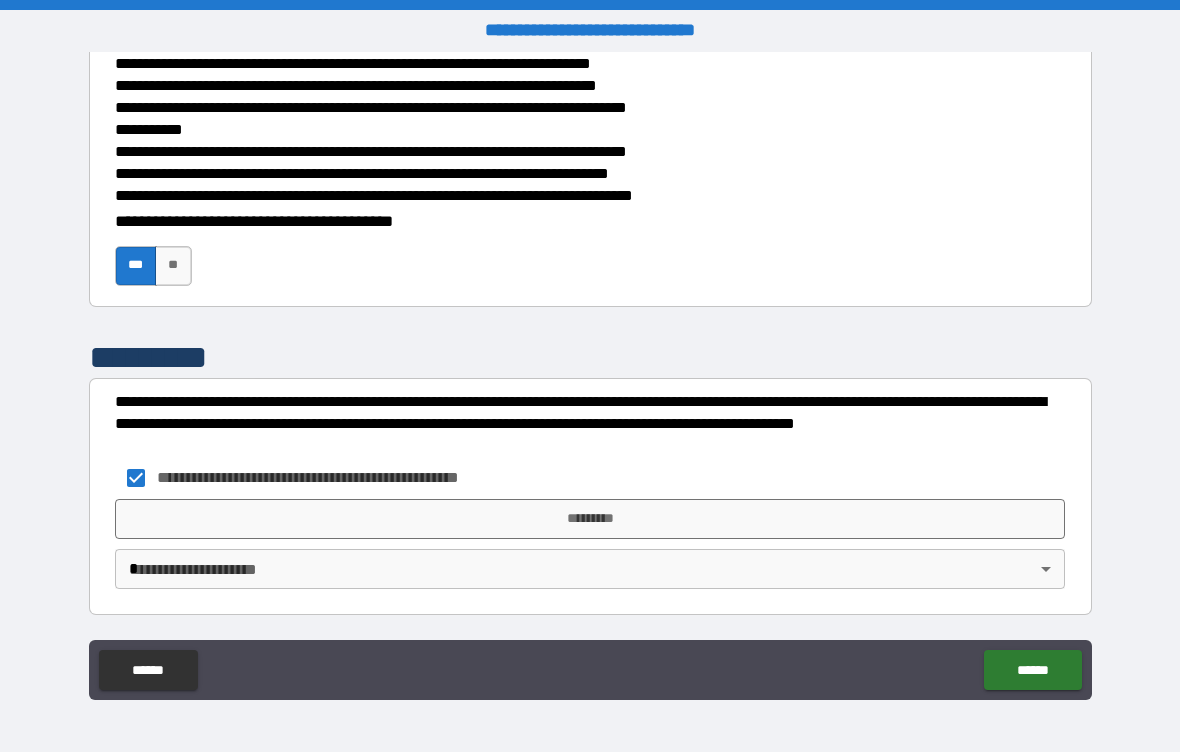 click on "*********" at bounding box center [590, 519] 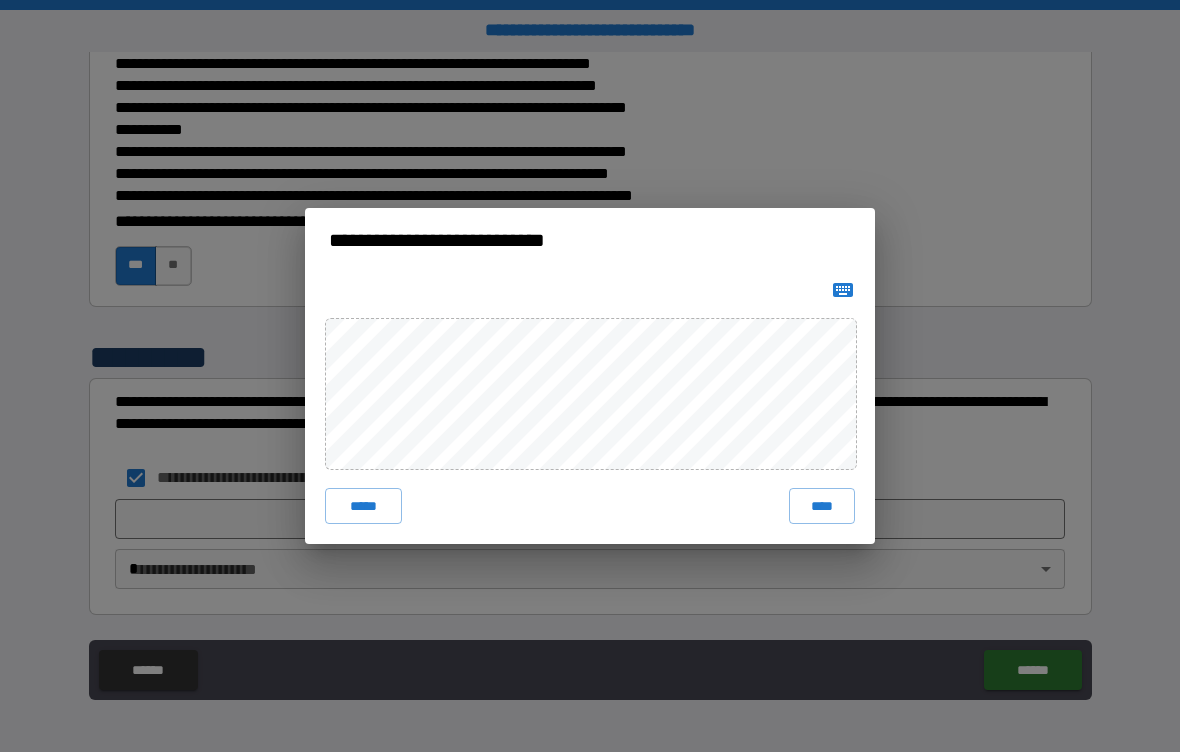click on "****" at bounding box center (822, 506) 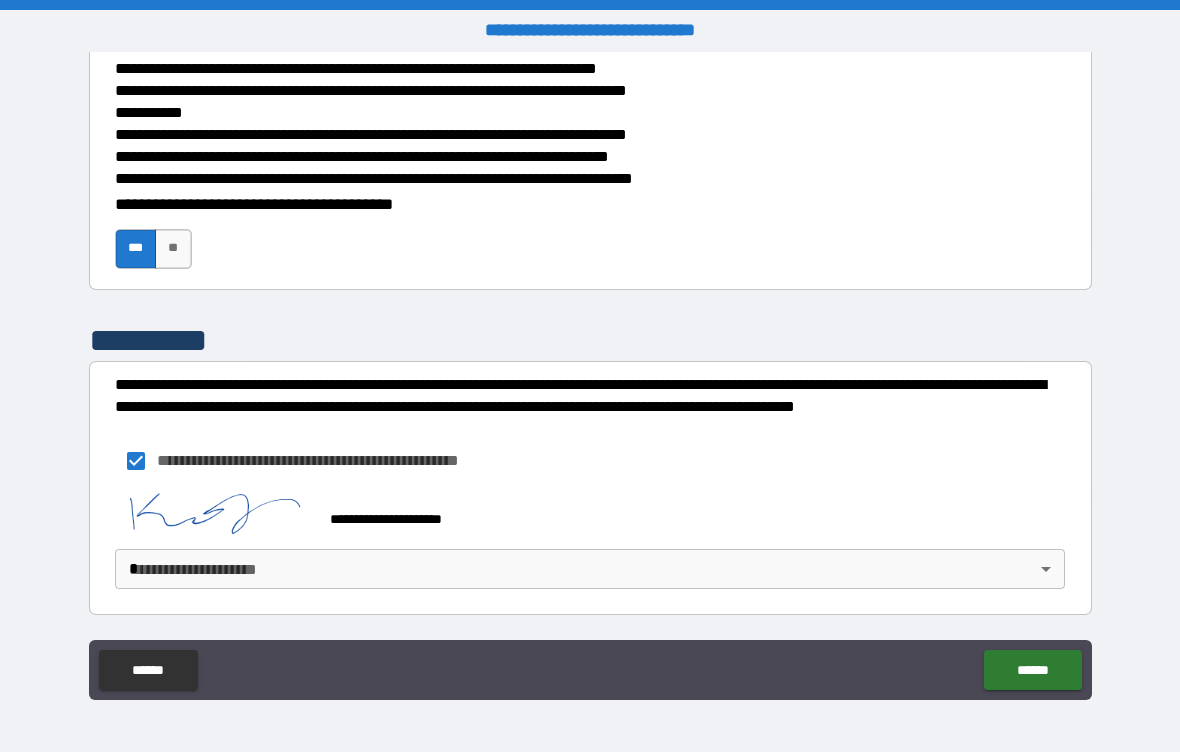 scroll, scrollTop: 4097, scrollLeft: 0, axis: vertical 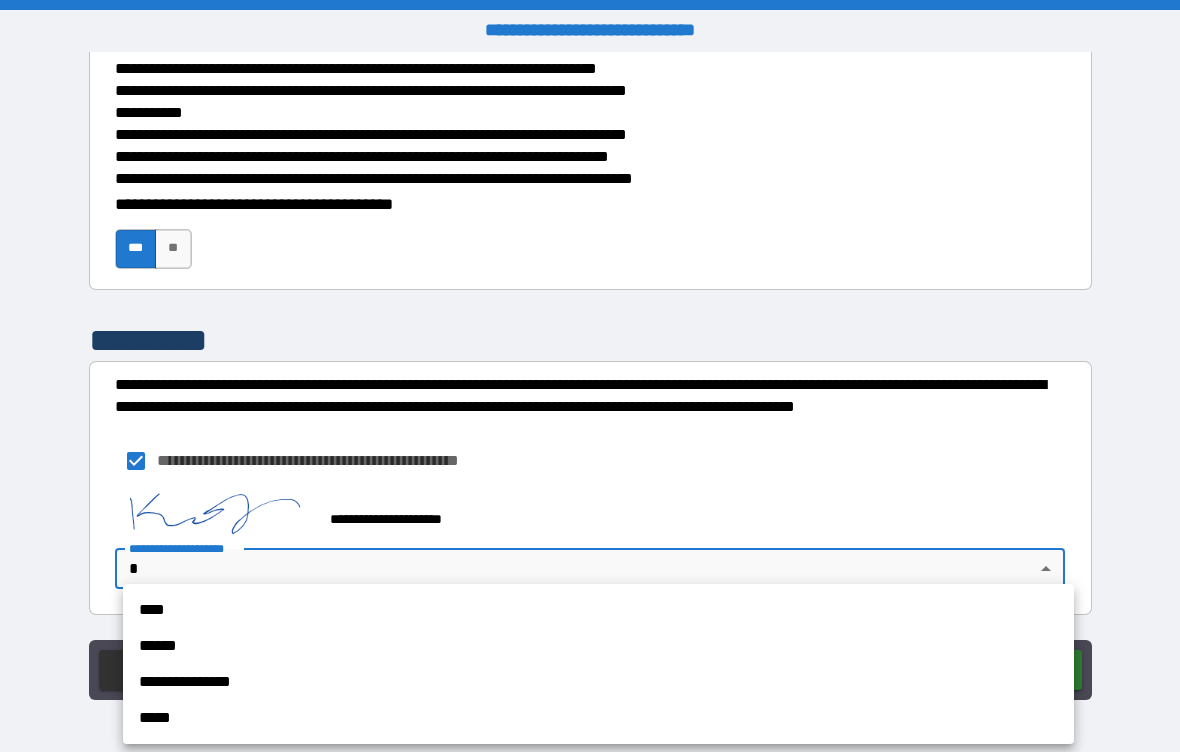 click on "**********" at bounding box center (598, 682) 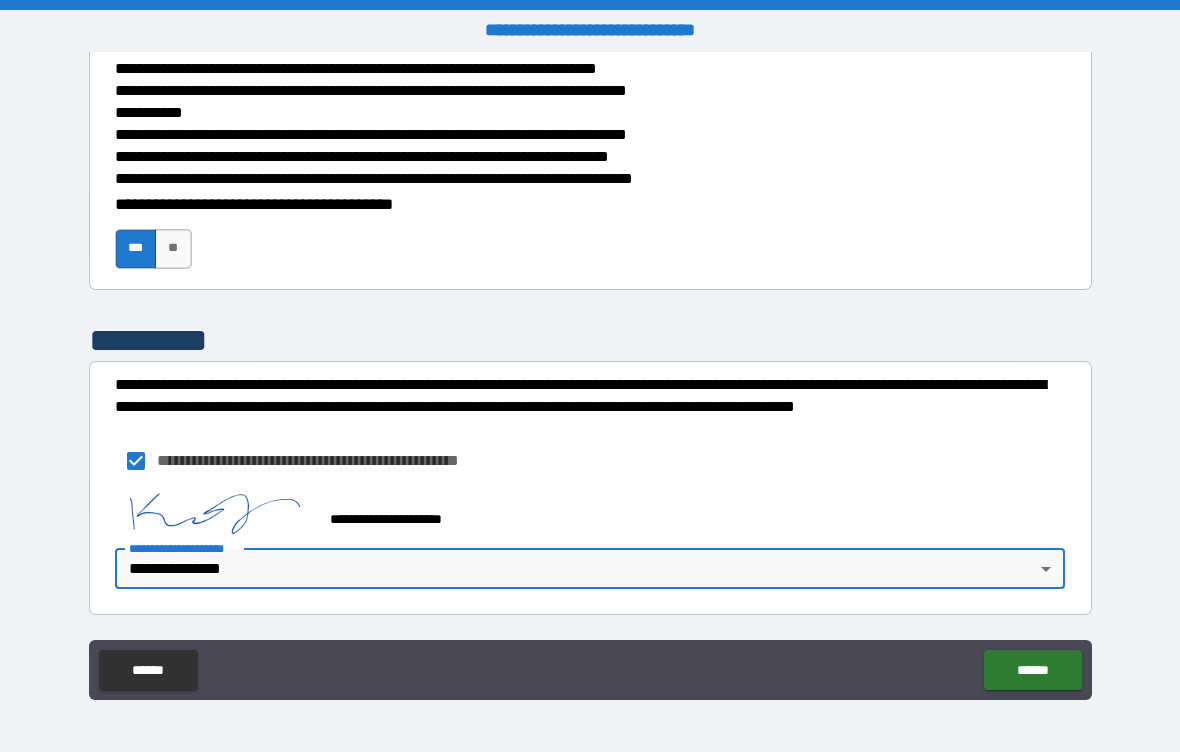 type on "*" 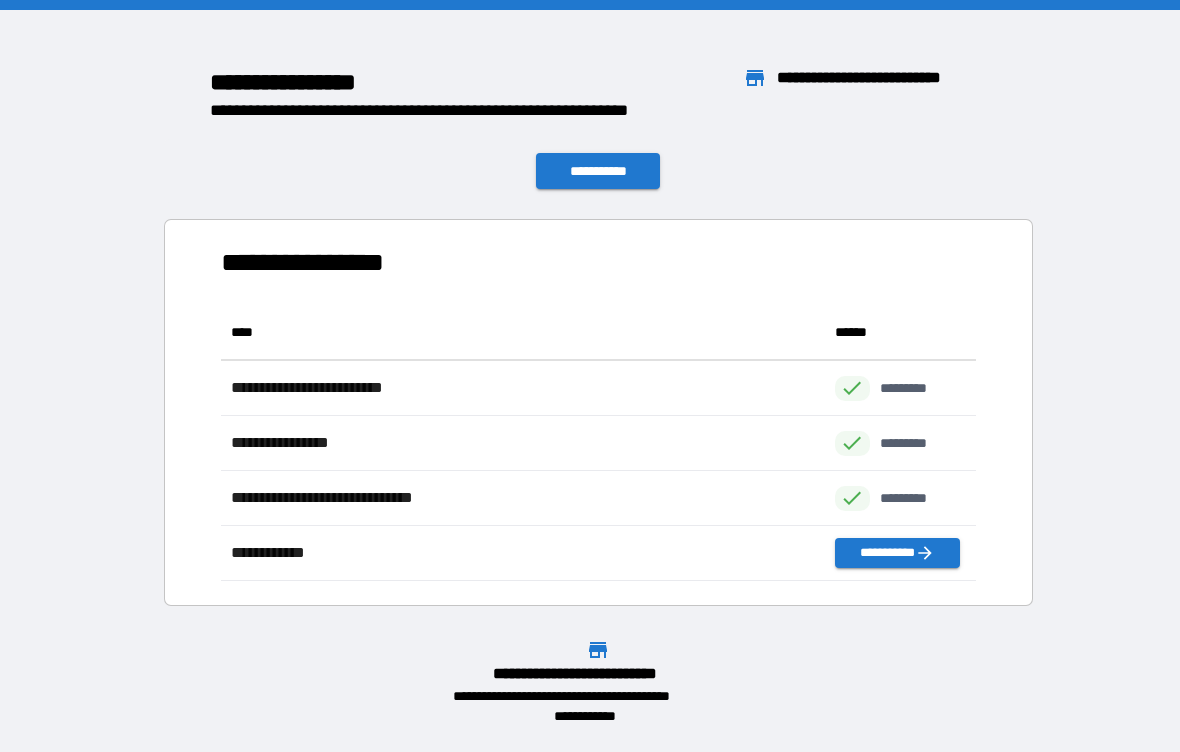 scroll, scrollTop: 1, scrollLeft: 1, axis: both 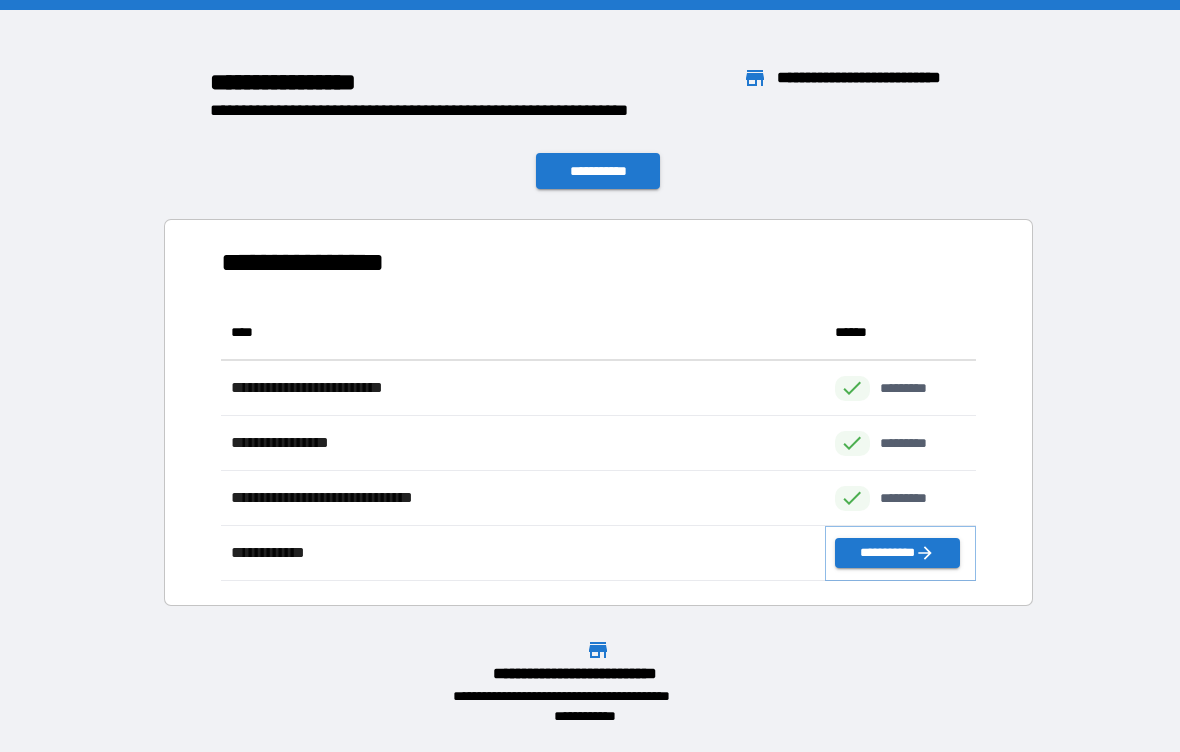 click on "**********" at bounding box center [897, 553] 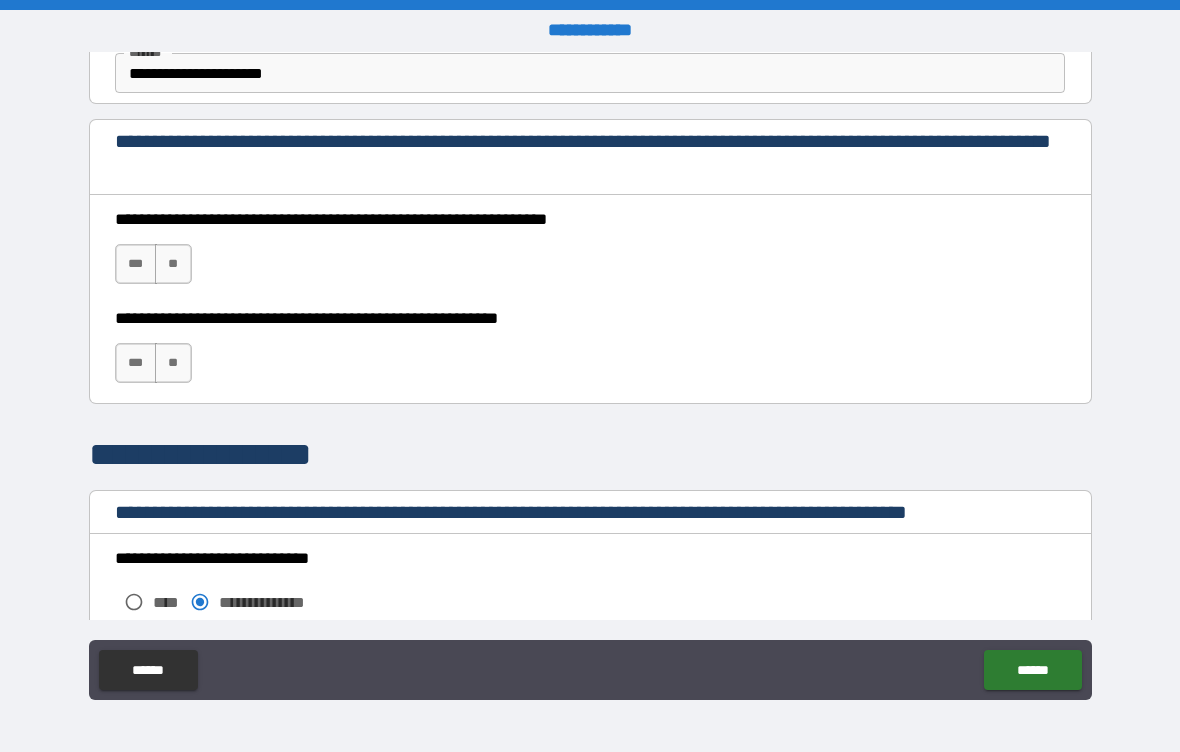 scroll, scrollTop: 1298, scrollLeft: 0, axis: vertical 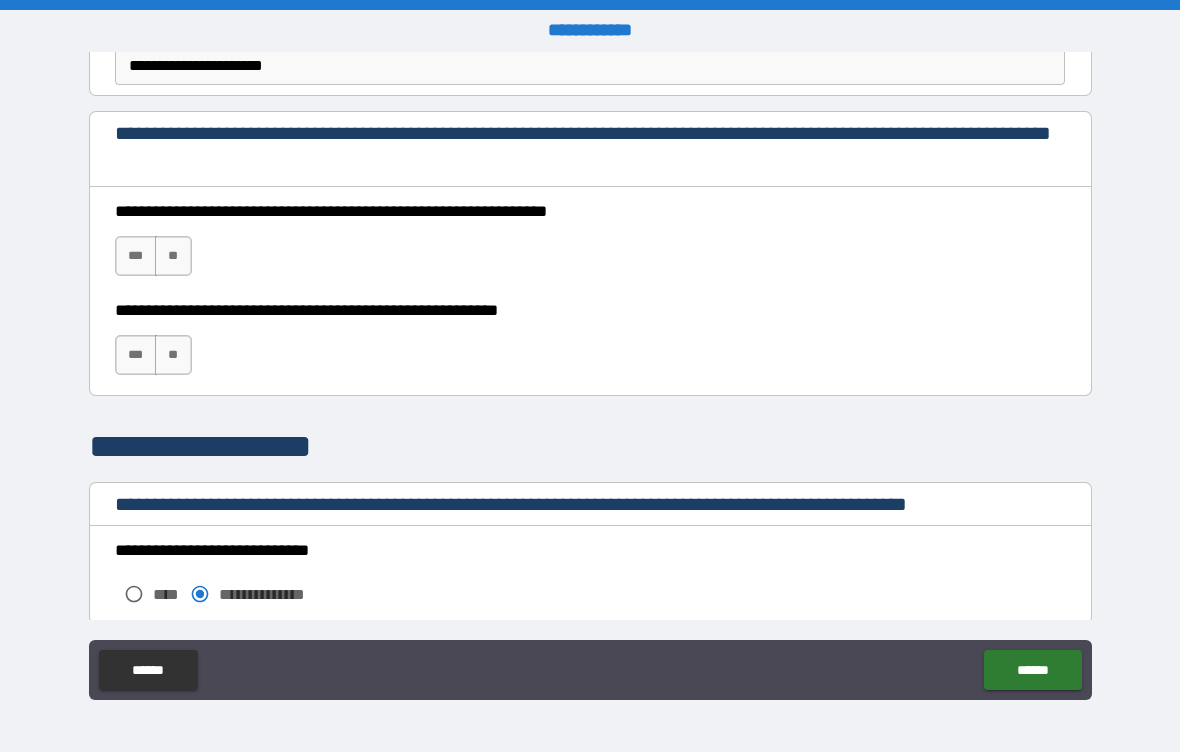 click on "***" at bounding box center (136, 256) 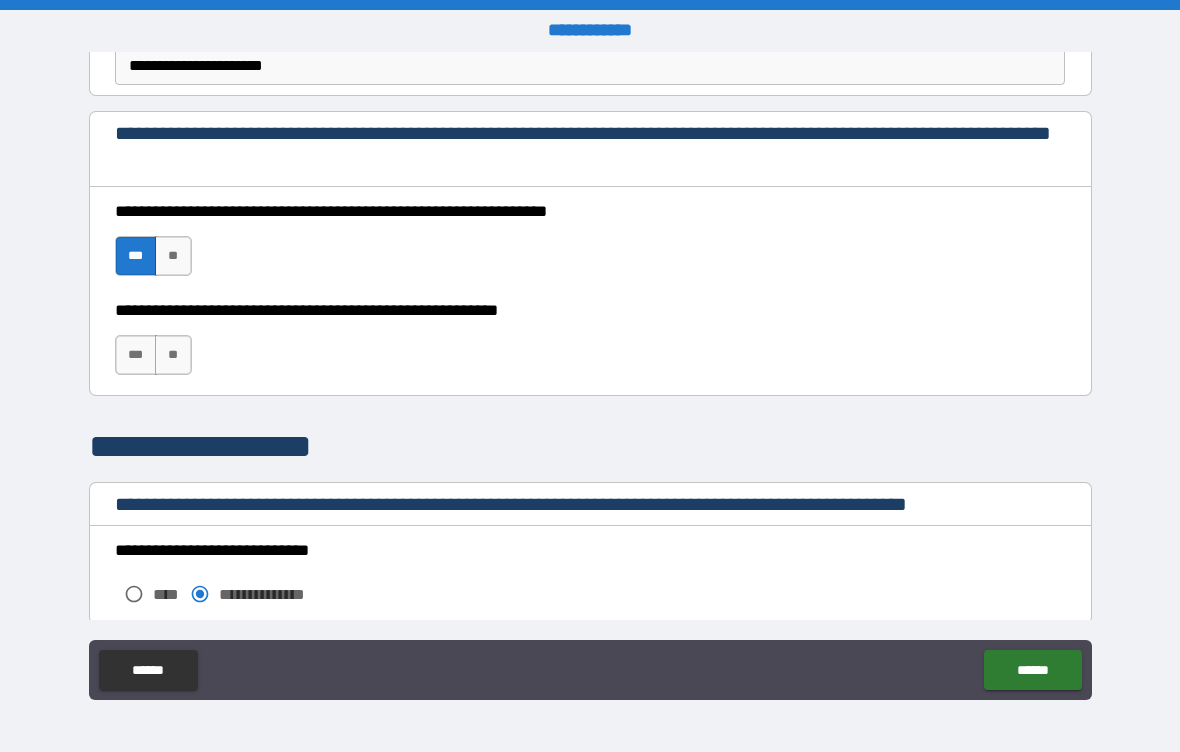 click on "***" at bounding box center [136, 355] 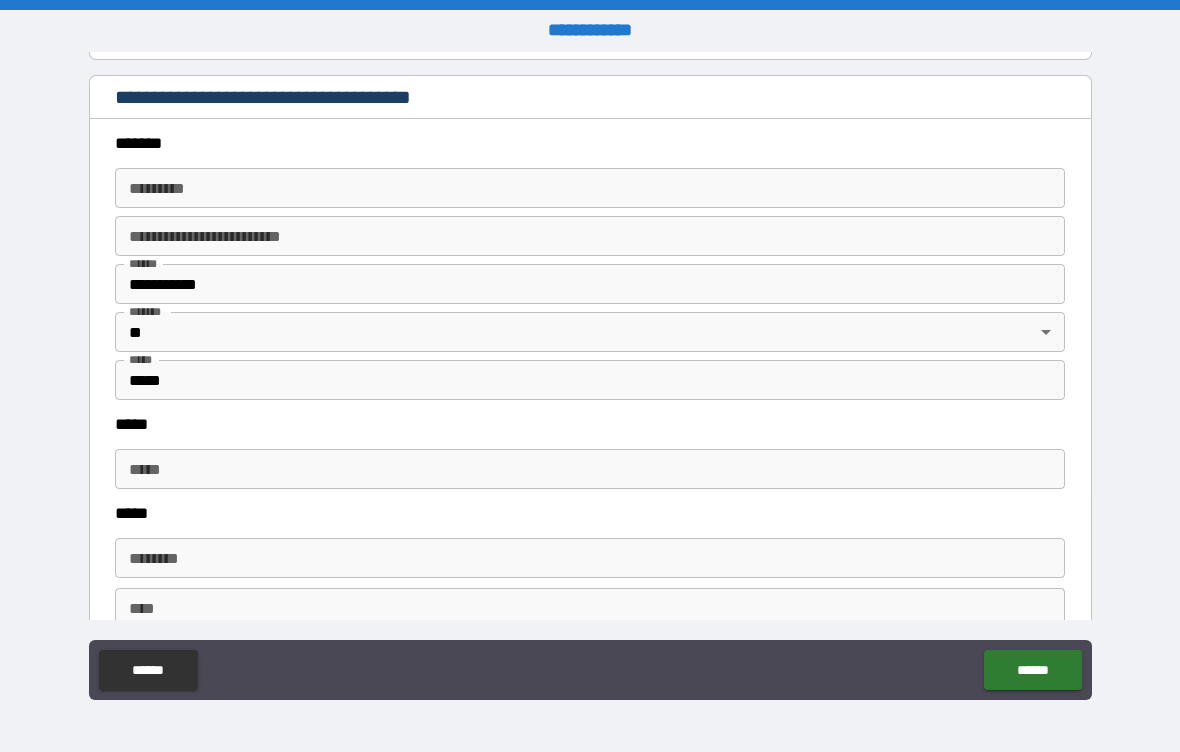 scroll, scrollTop: 2312, scrollLeft: 0, axis: vertical 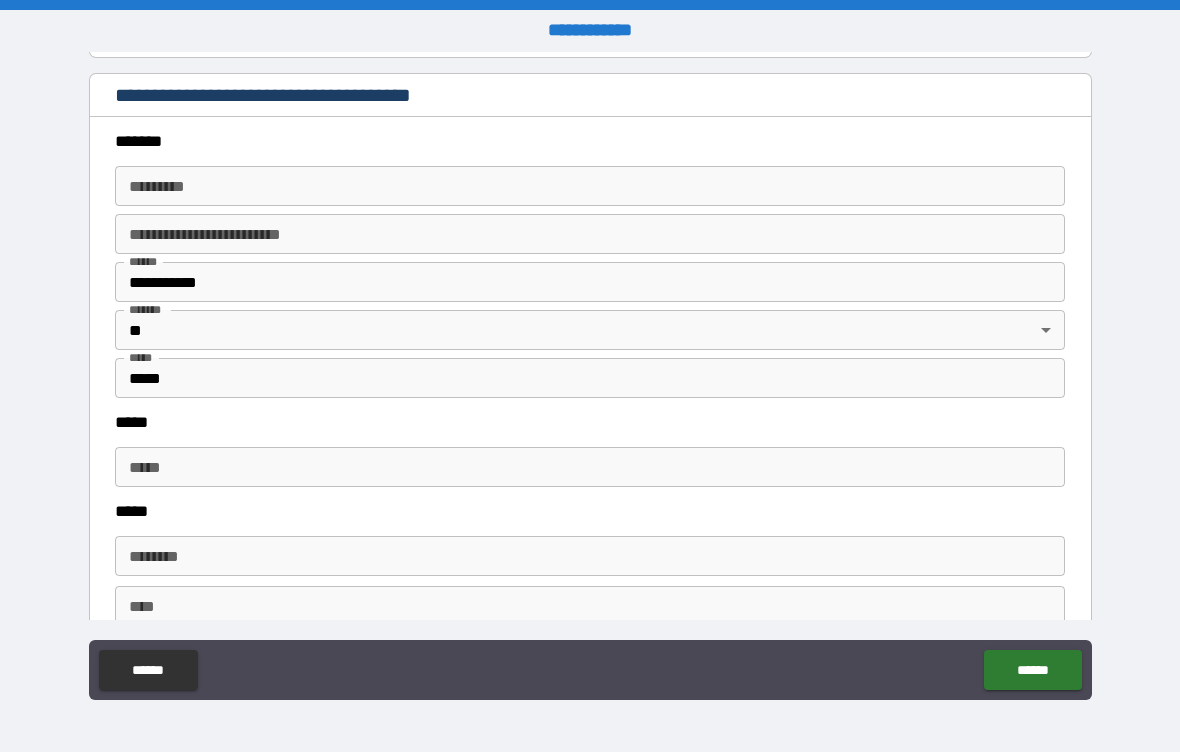 click on "*******   *" at bounding box center [590, 186] 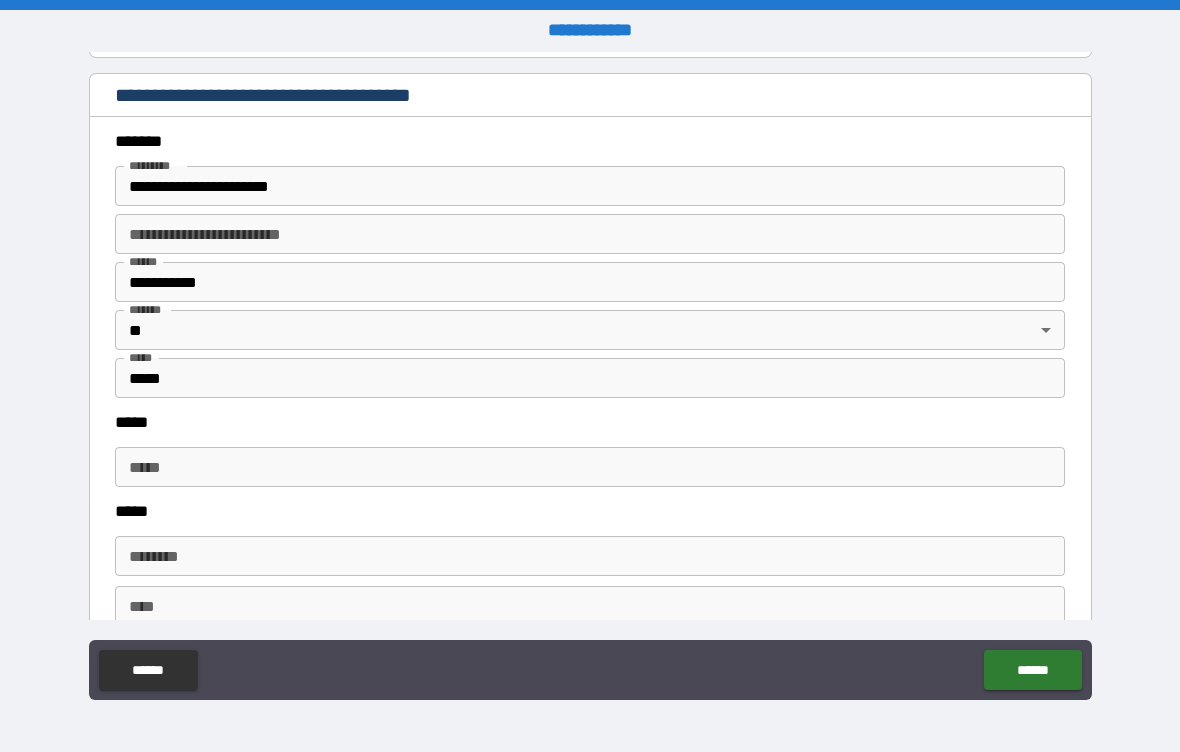 type on "**********" 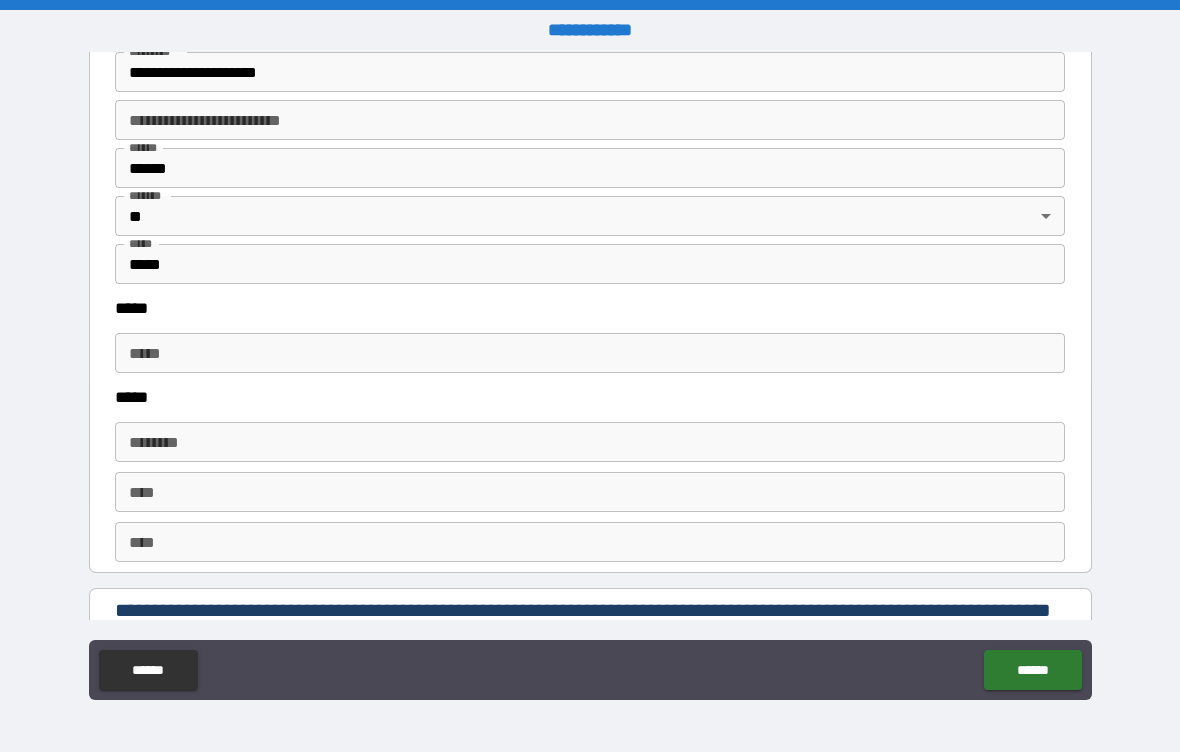 scroll, scrollTop: 2433, scrollLeft: 0, axis: vertical 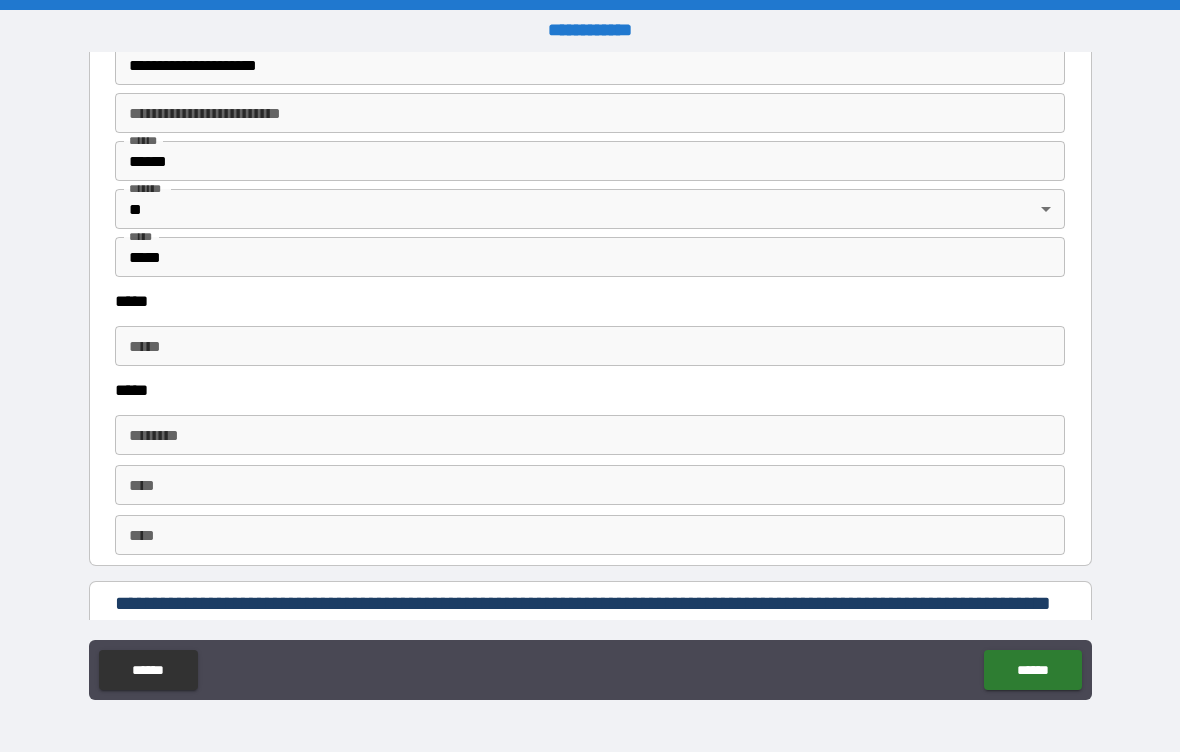 click on "*****" at bounding box center (590, 346) 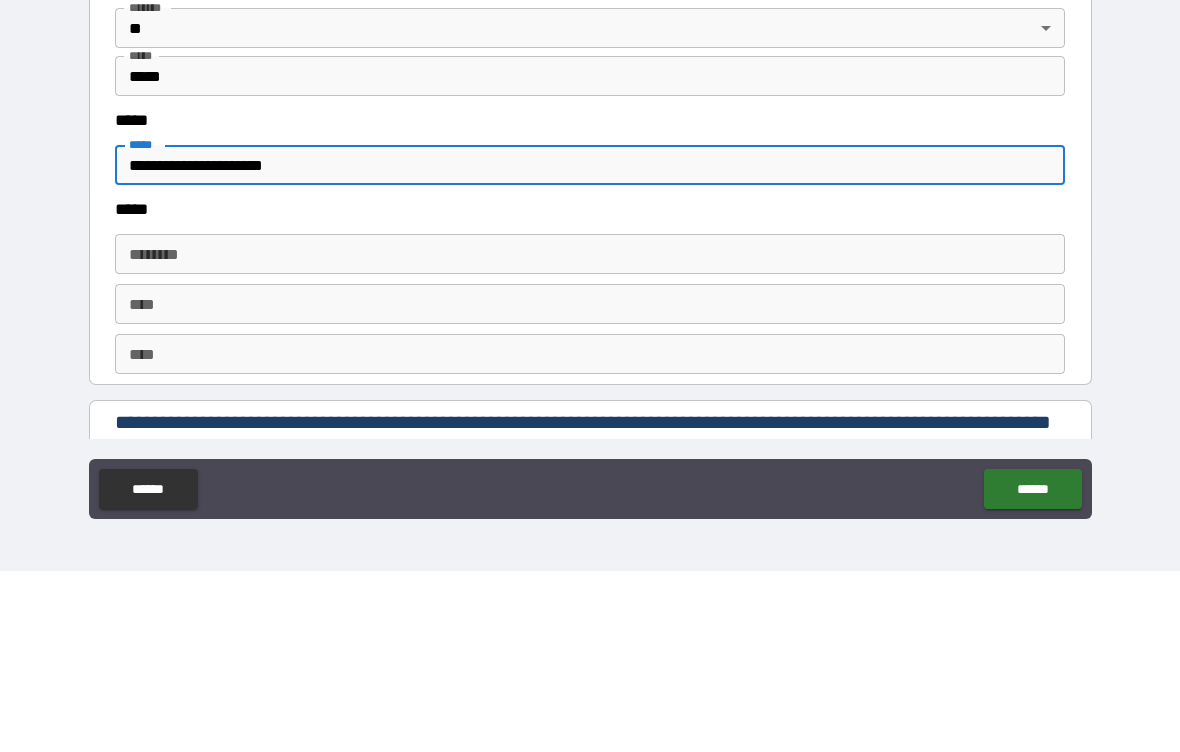 type on "**********" 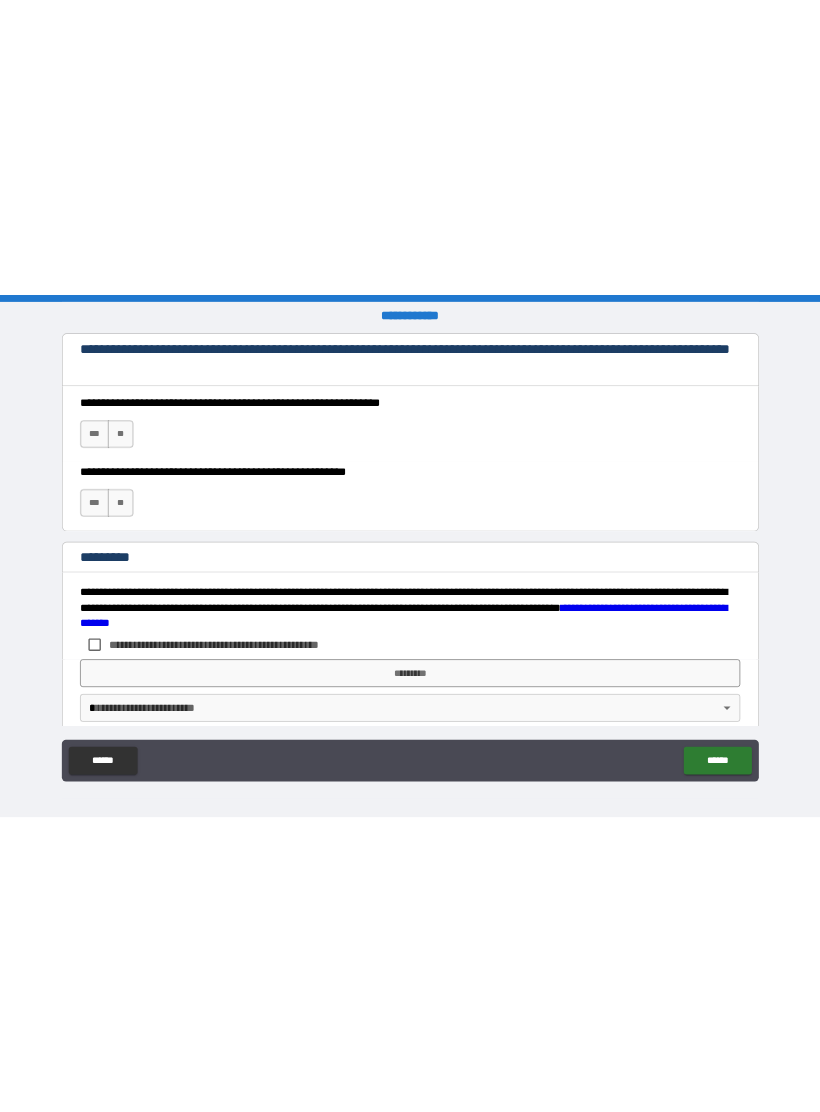 scroll, scrollTop: 2970, scrollLeft: 0, axis: vertical 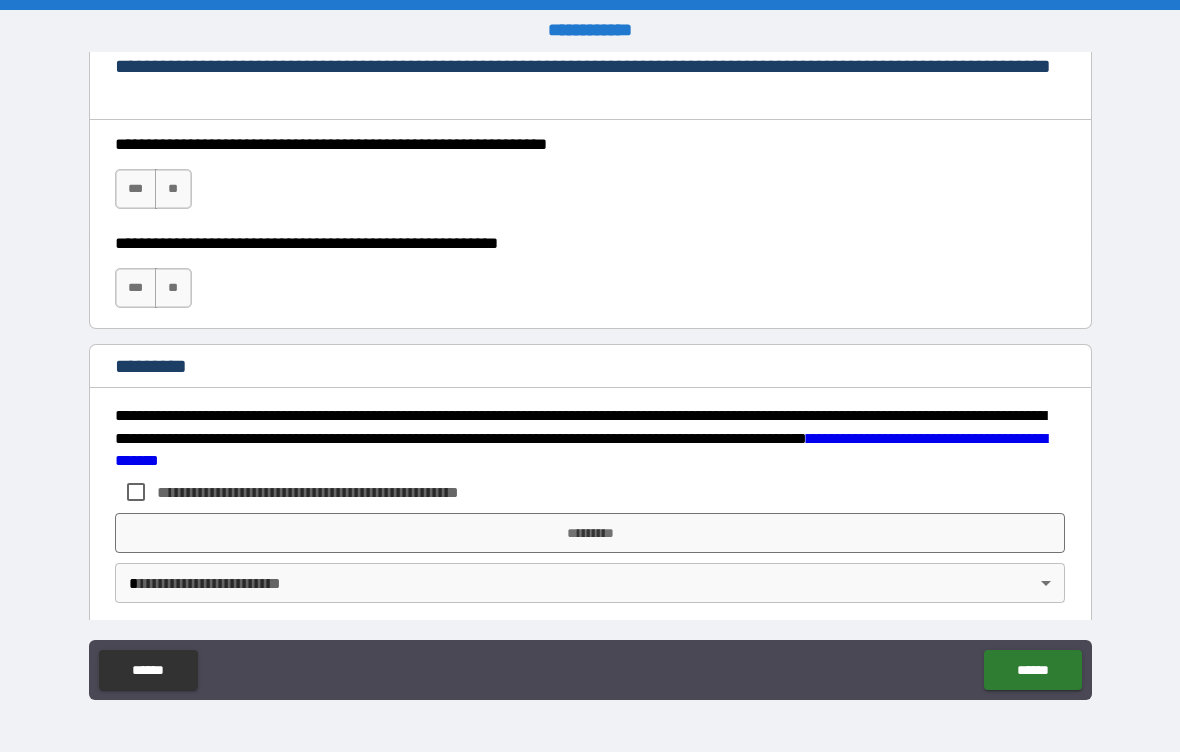 type on "**********" 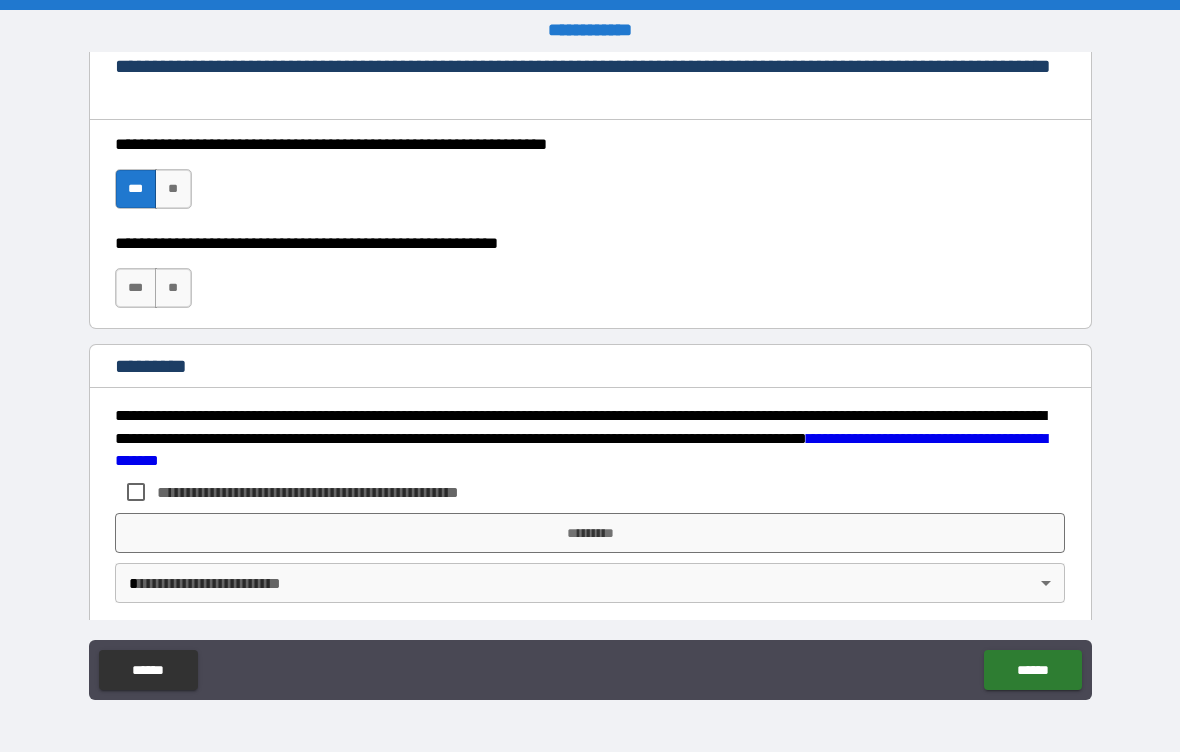click on "***" at bounding box center [136, 288] 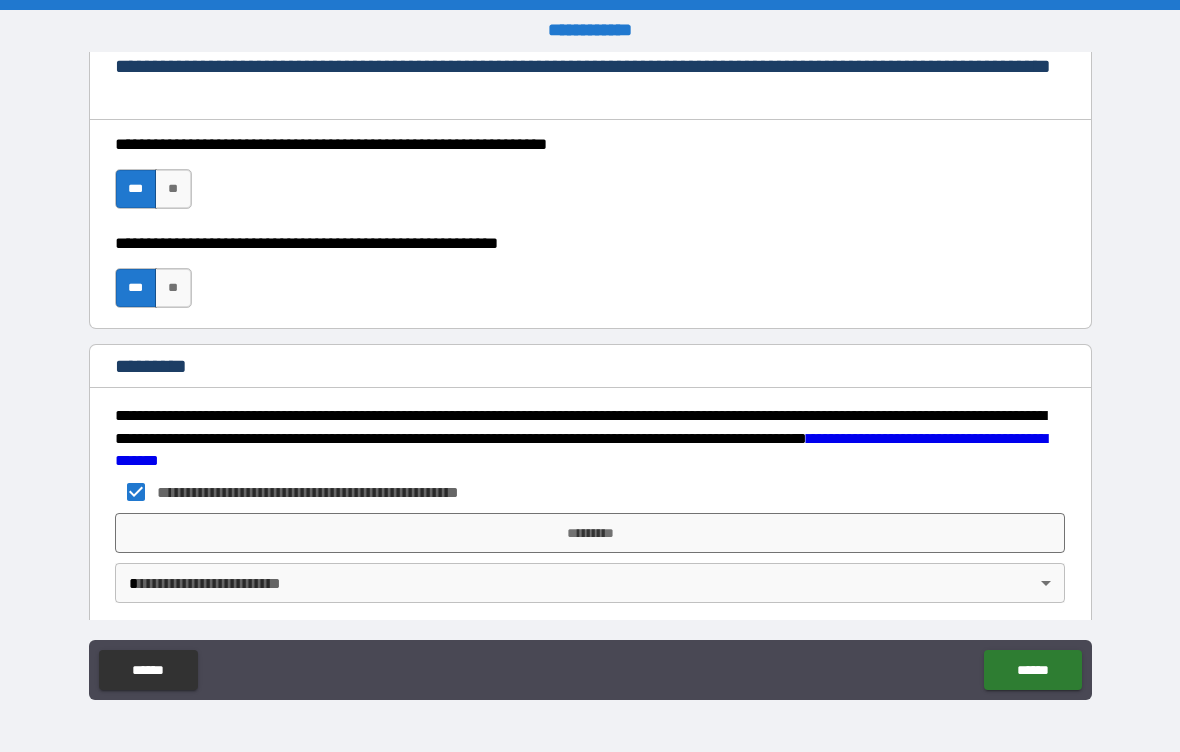 click on "*********" at bounding box center (590, 533) 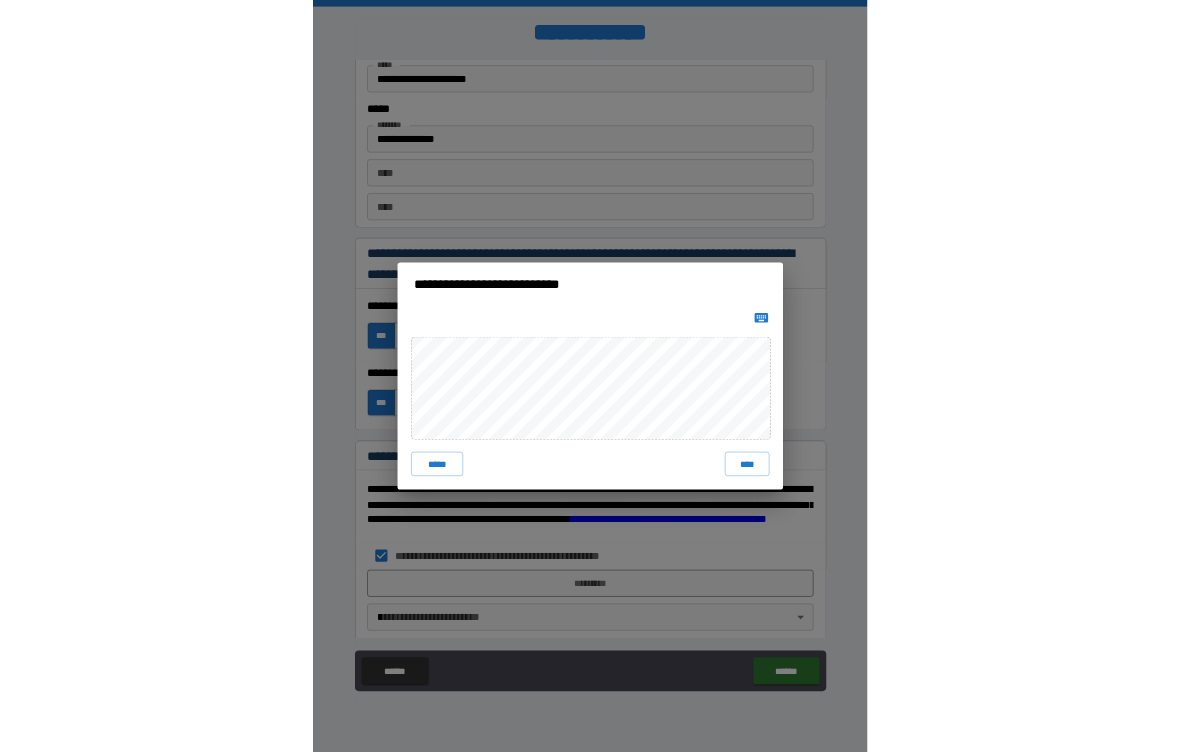 scroll, scrollTop: 2710, scrollLeft: 0, axis: vertical 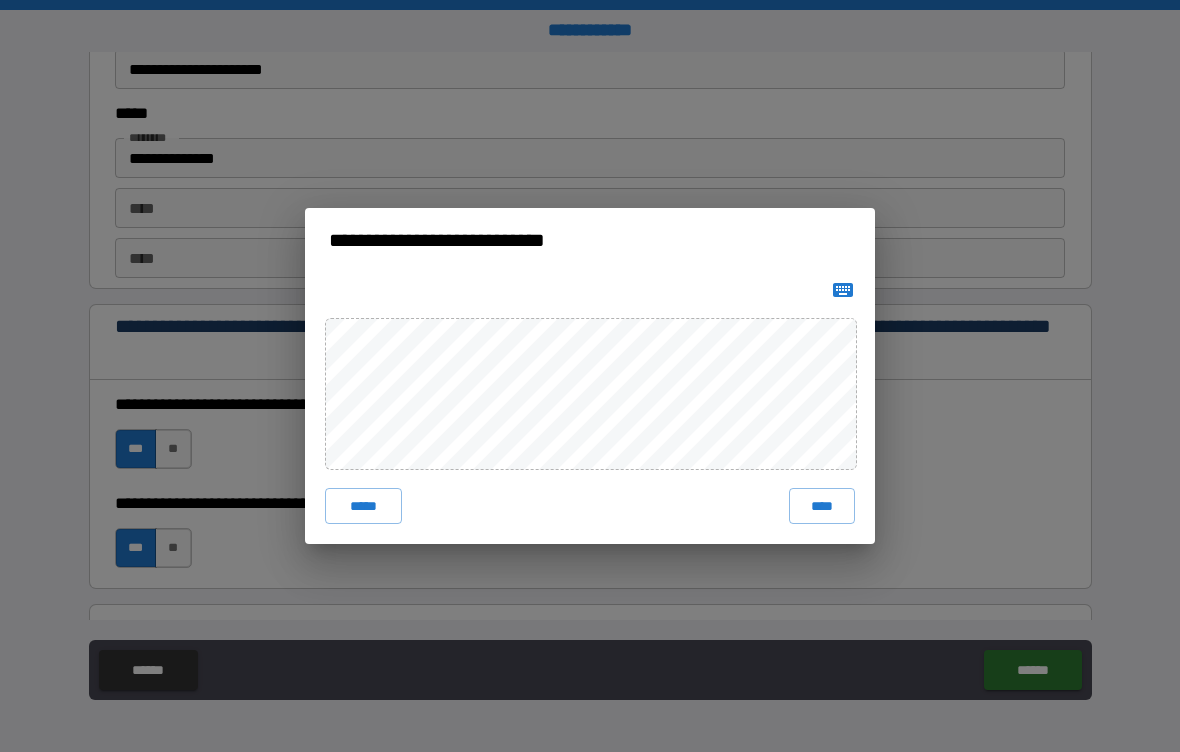 click on "****" at bounding box center [822, 506] 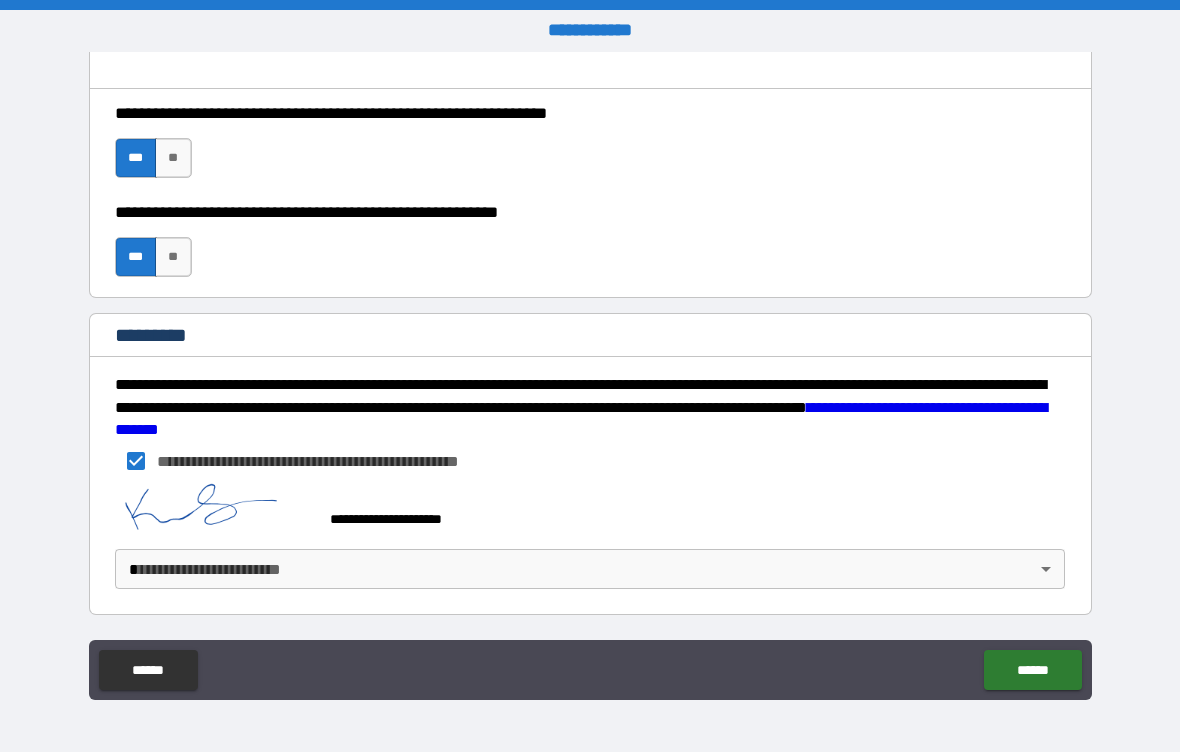 scroll, scrollTop: 3001, scrollLeft: 0, axis: vertical 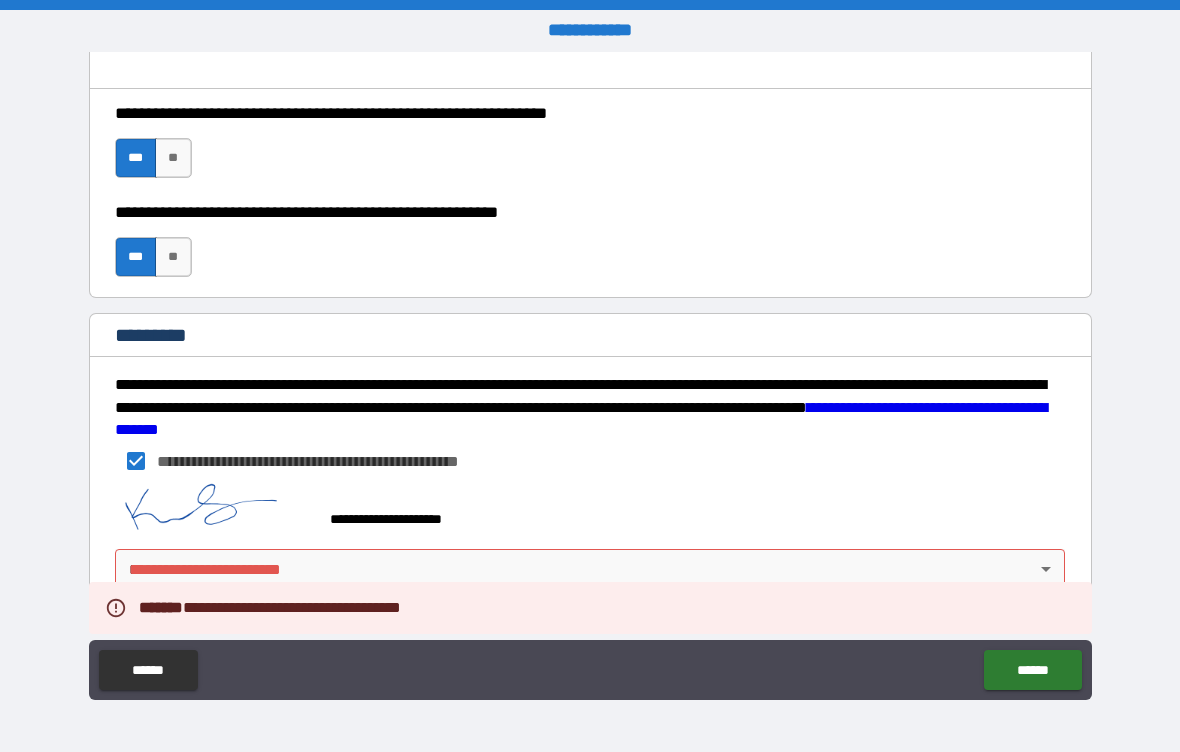 click on "**********" at bounding box center [590, 376] 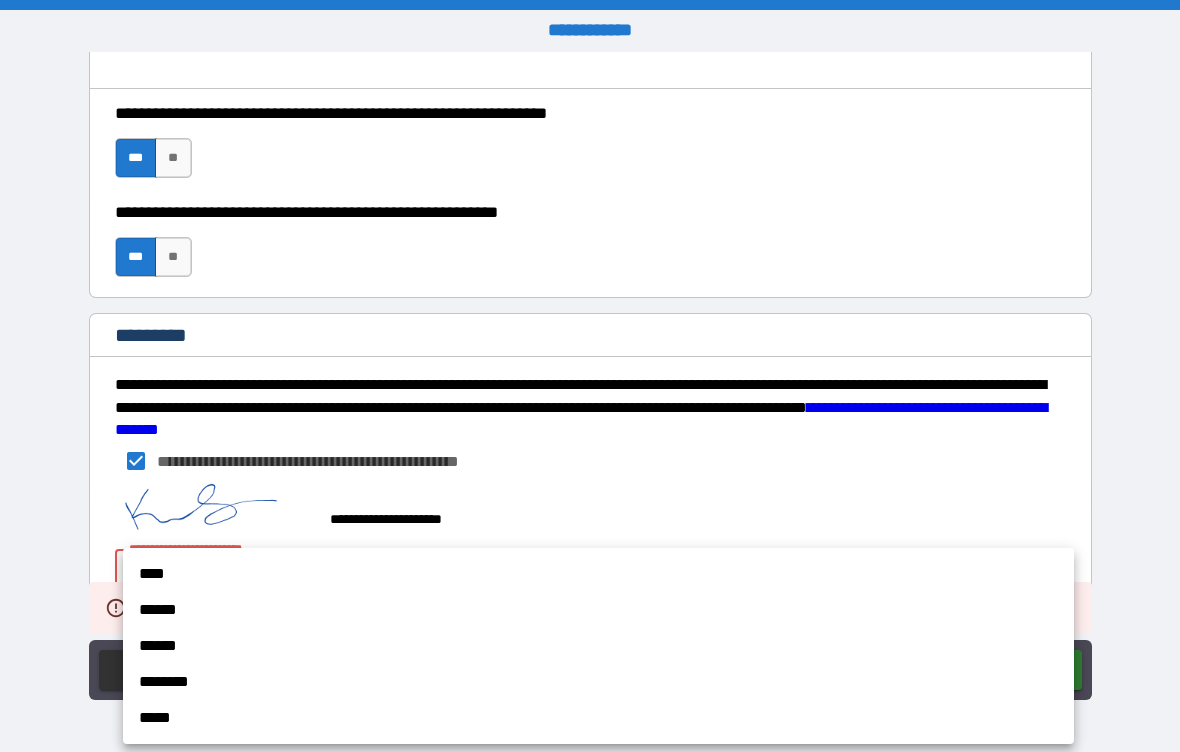 click on "******" at bounding box center [598, 610] 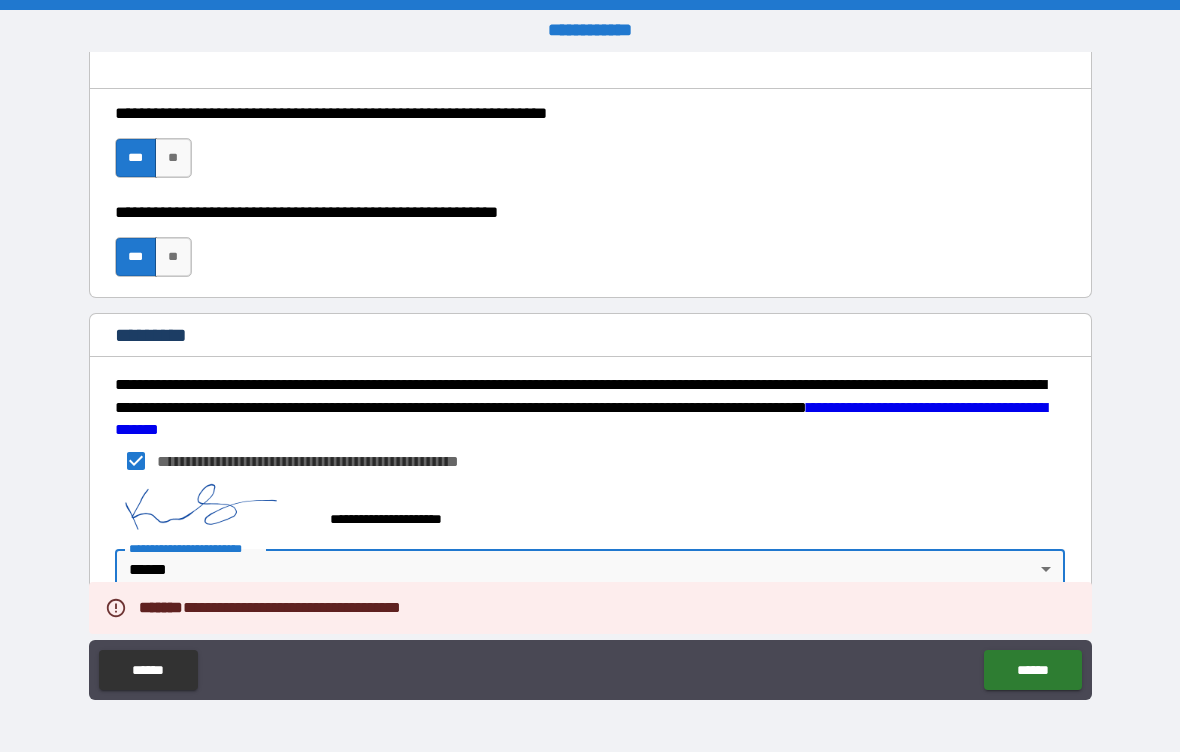 type on "*" 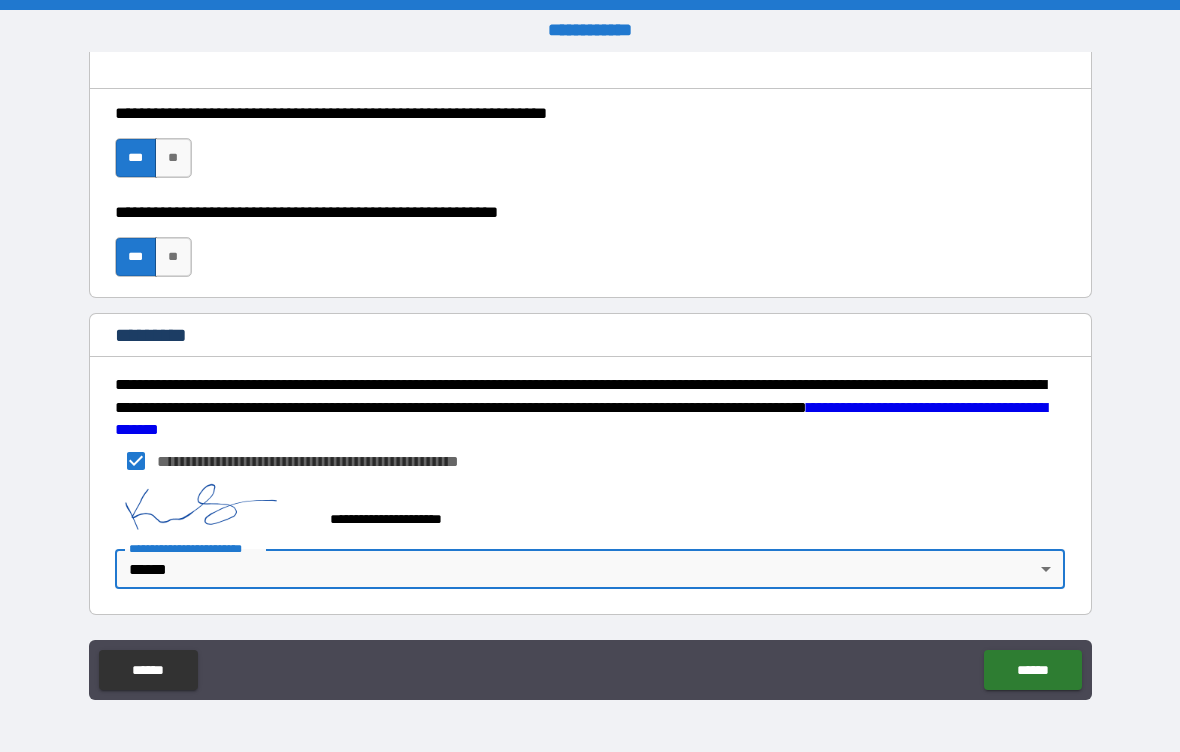 click on "******" at bounding box center (1032, 670) 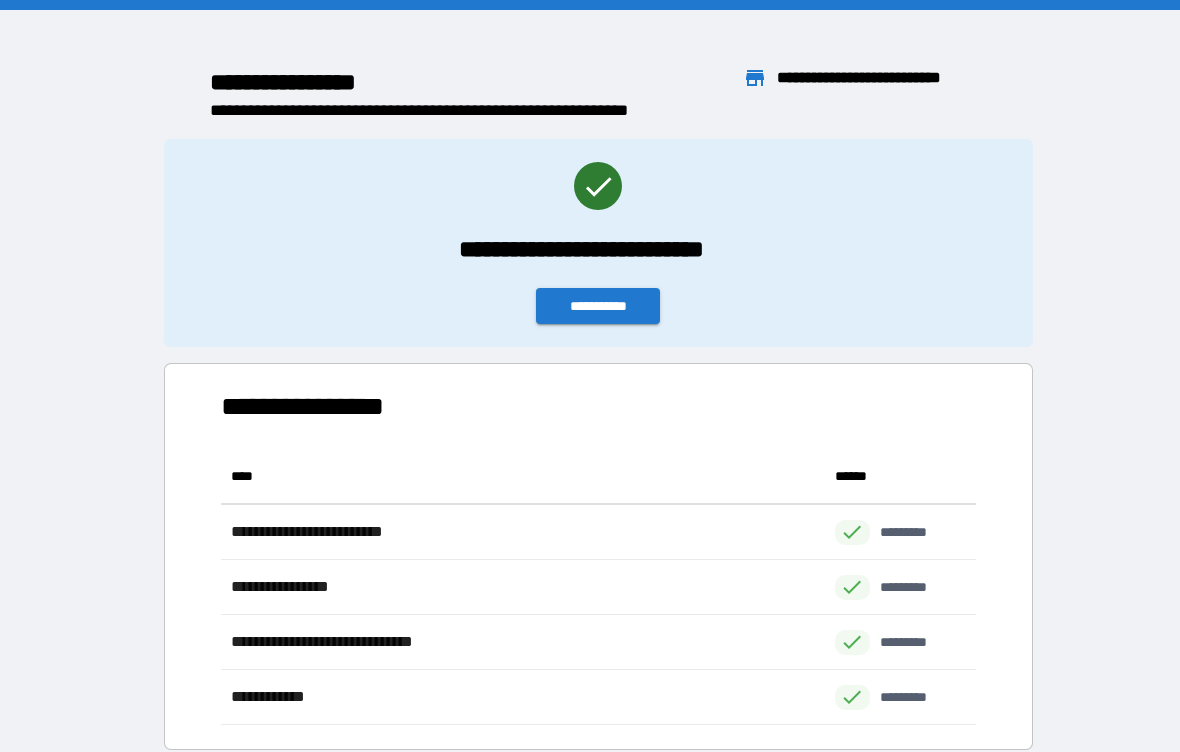 scroll, scrollTop: 1, scrollLeft: 1, axis: both 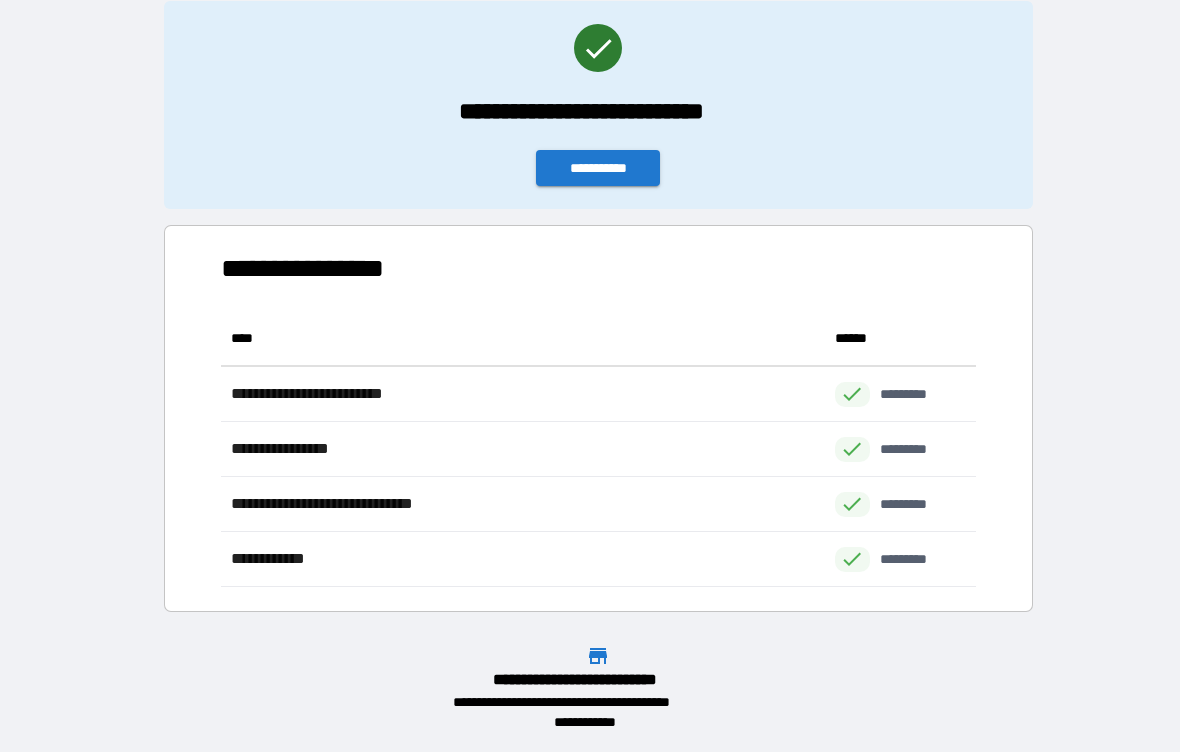 click on "**********" at bounding box center (598, 168) 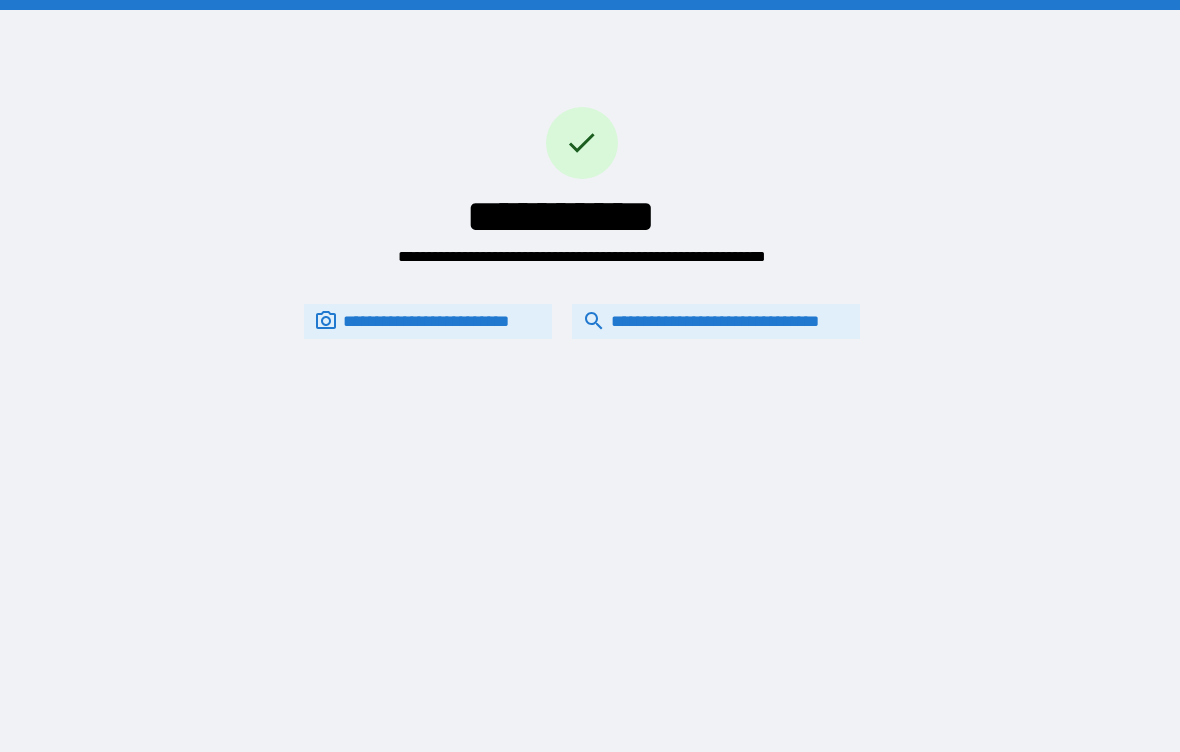 scroll, scrollTop: 0, scrollLeft: 0, axis: both 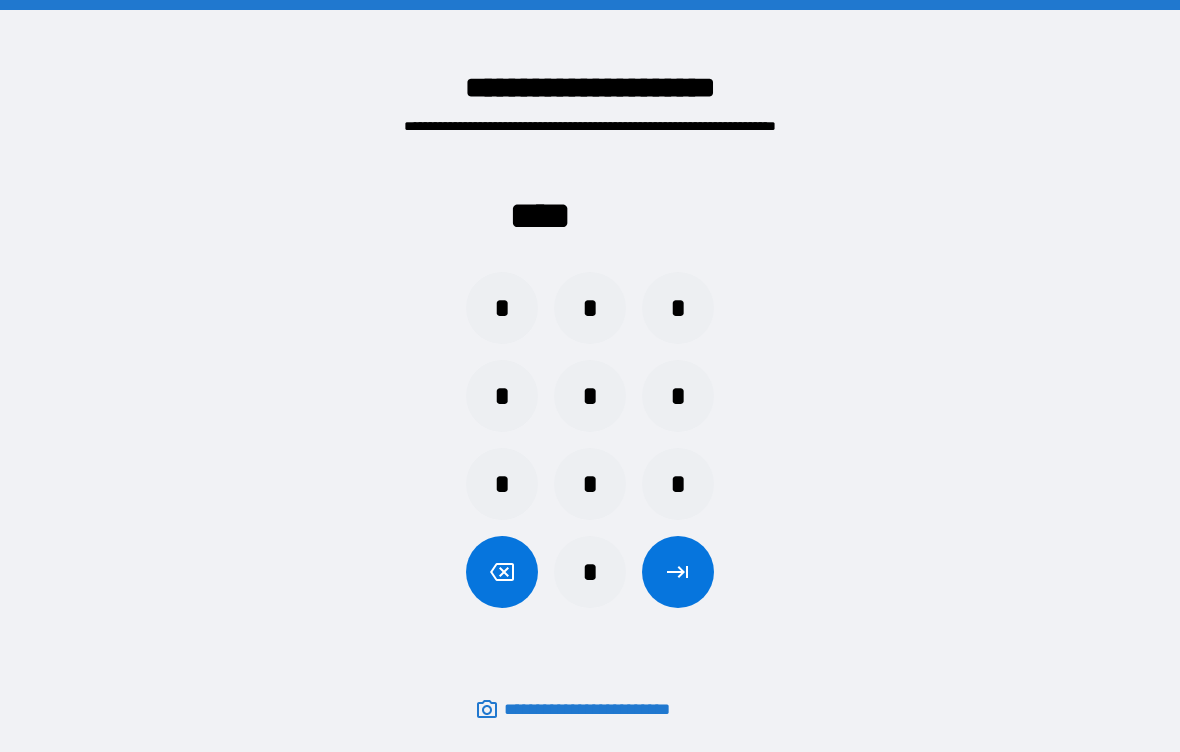 click on "*" at bounding box center (678, 396) 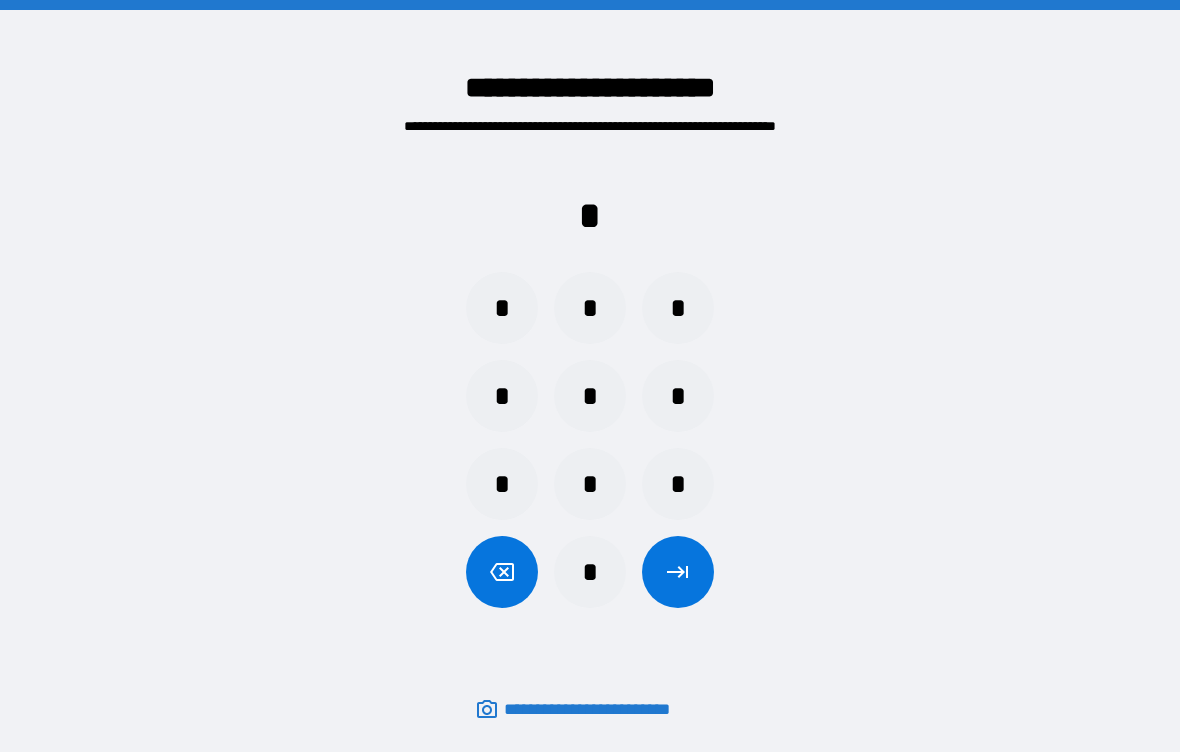 click on "*" at bounding box center [502, 396] 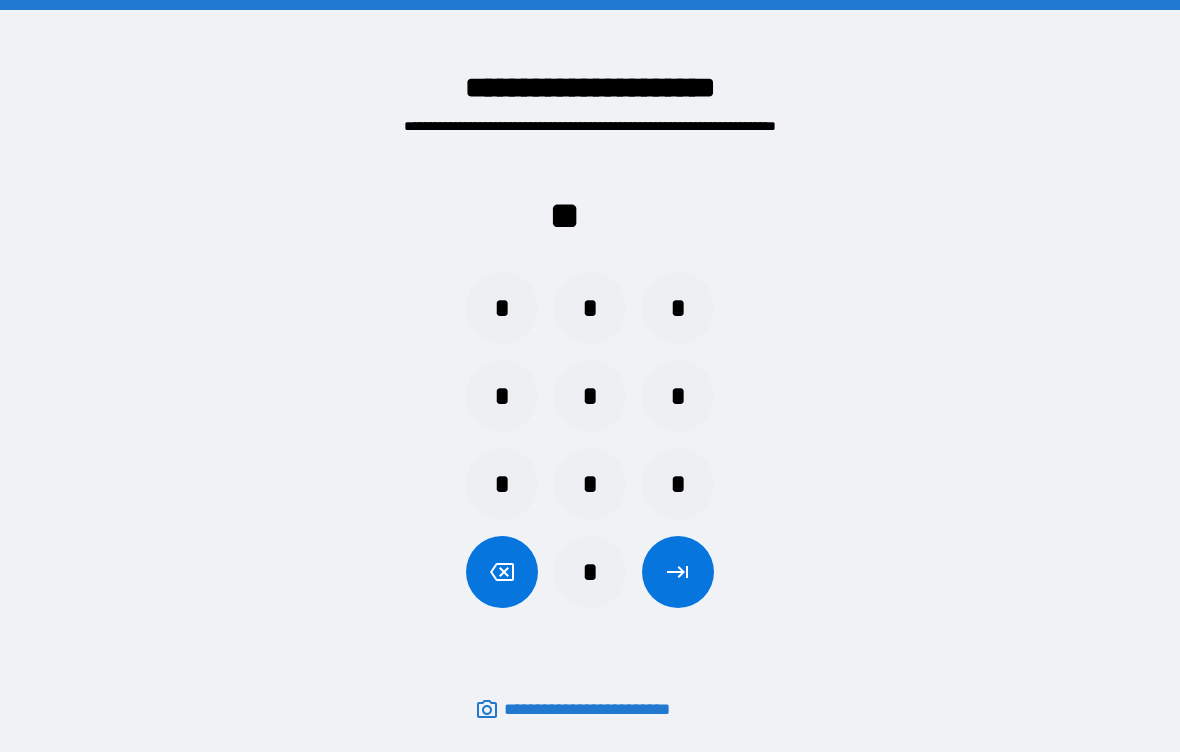 click on "*" at bounding box center (590, 396) 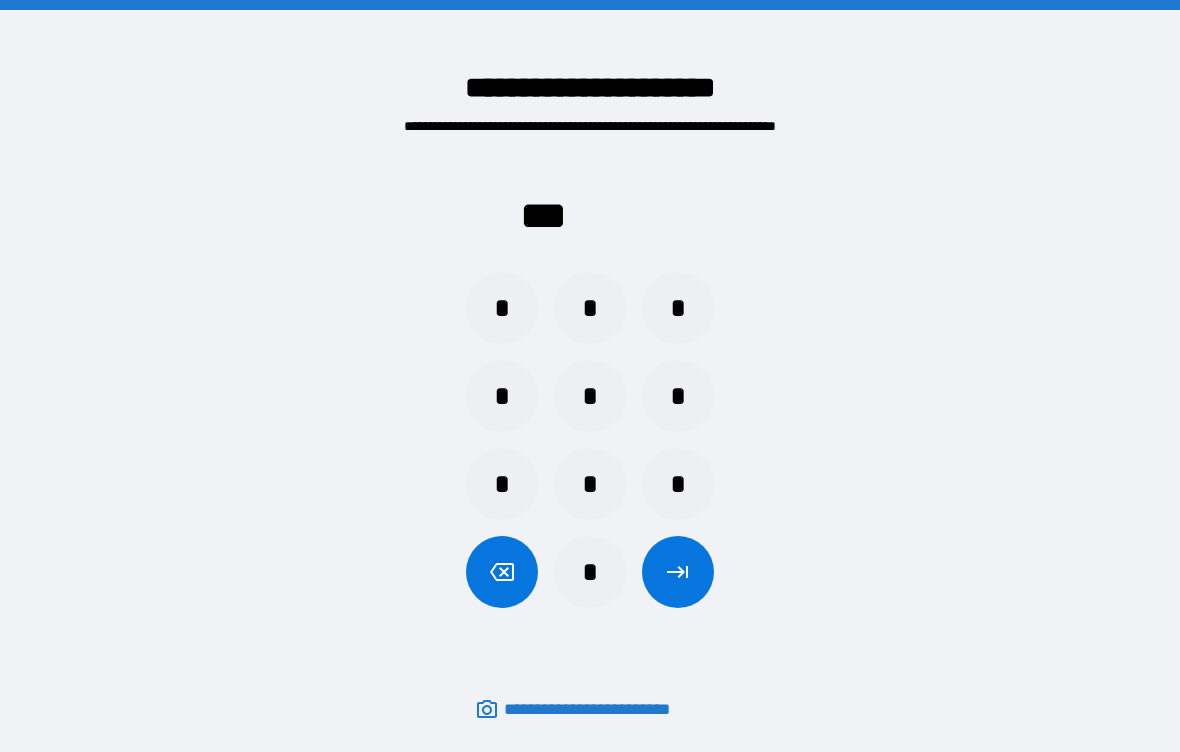 click 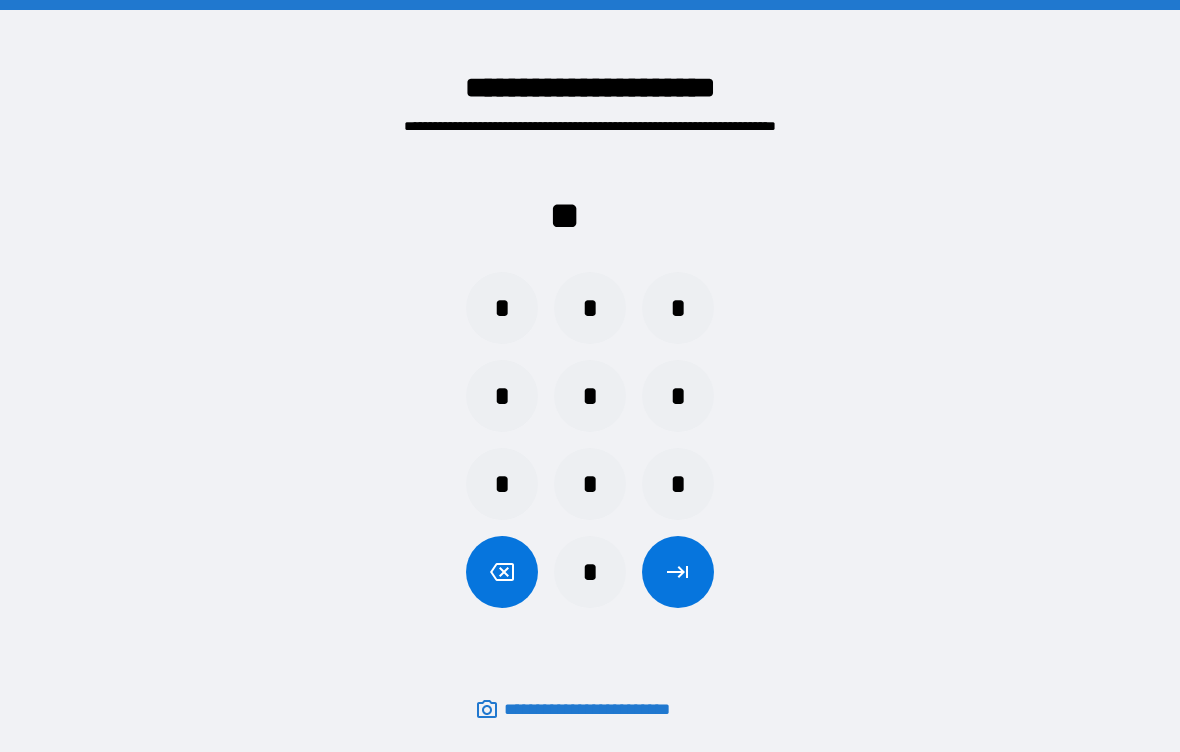 click 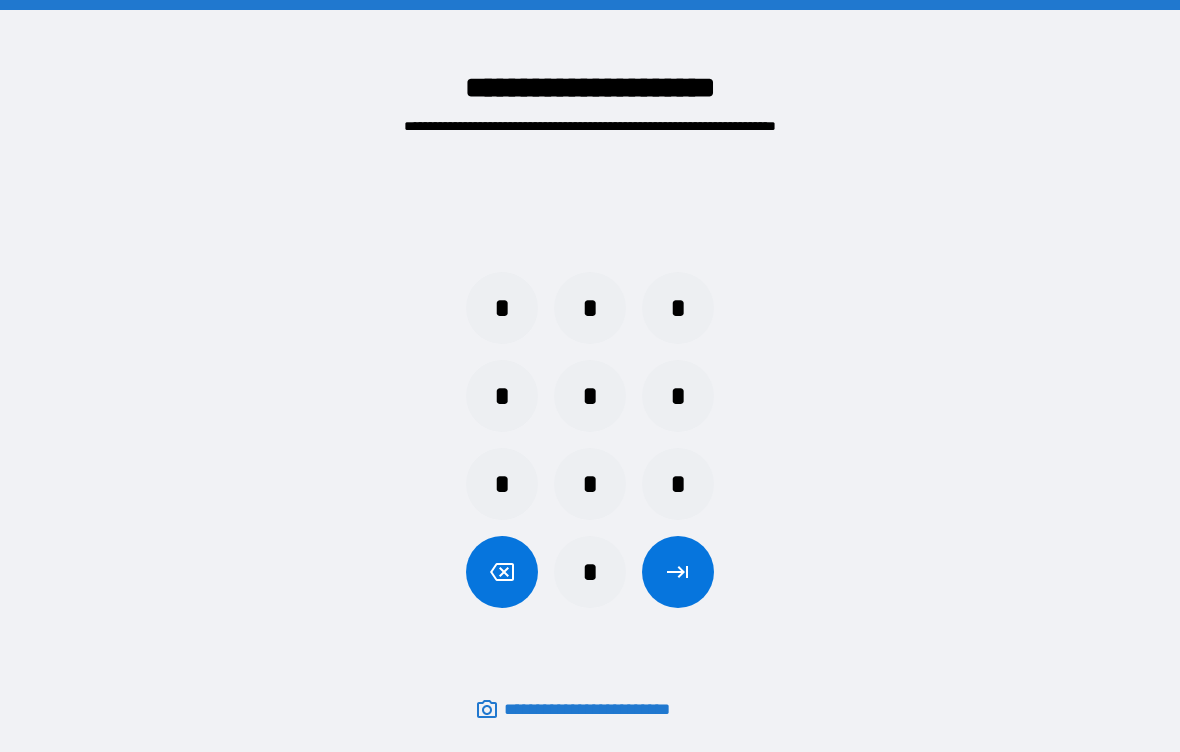 click at bounding box center (502, 572) 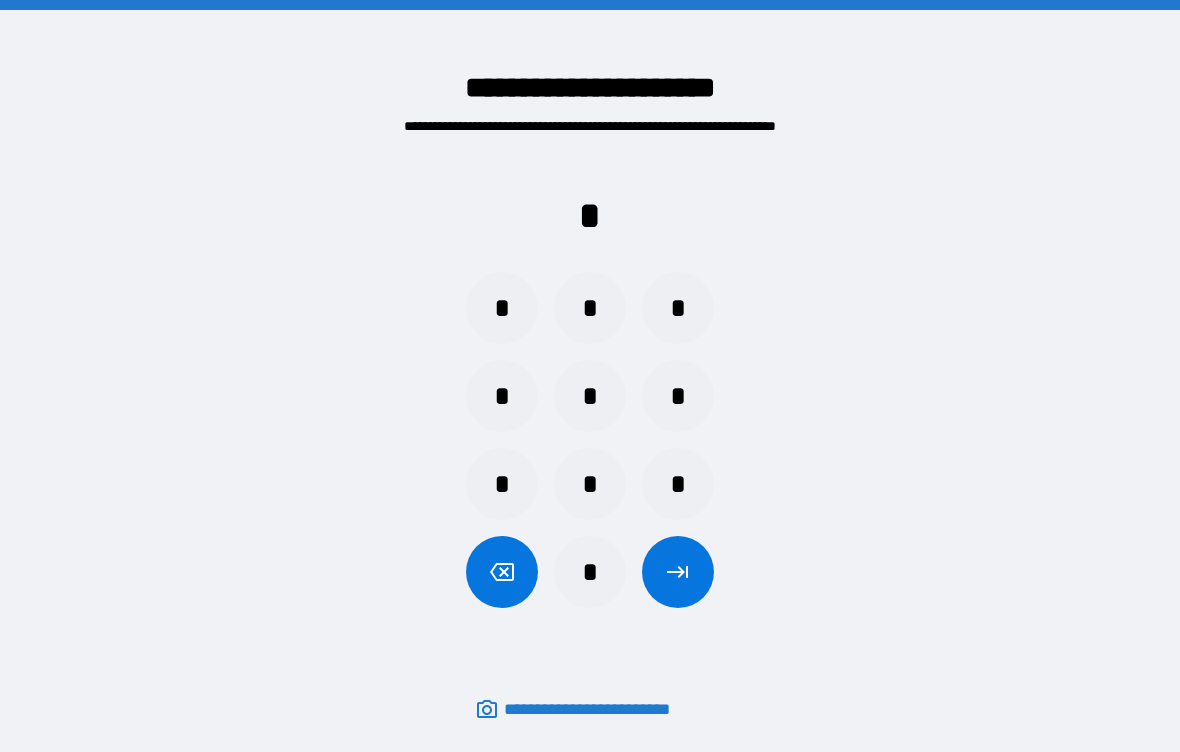 click on "*" at bounding box center (502, 396) 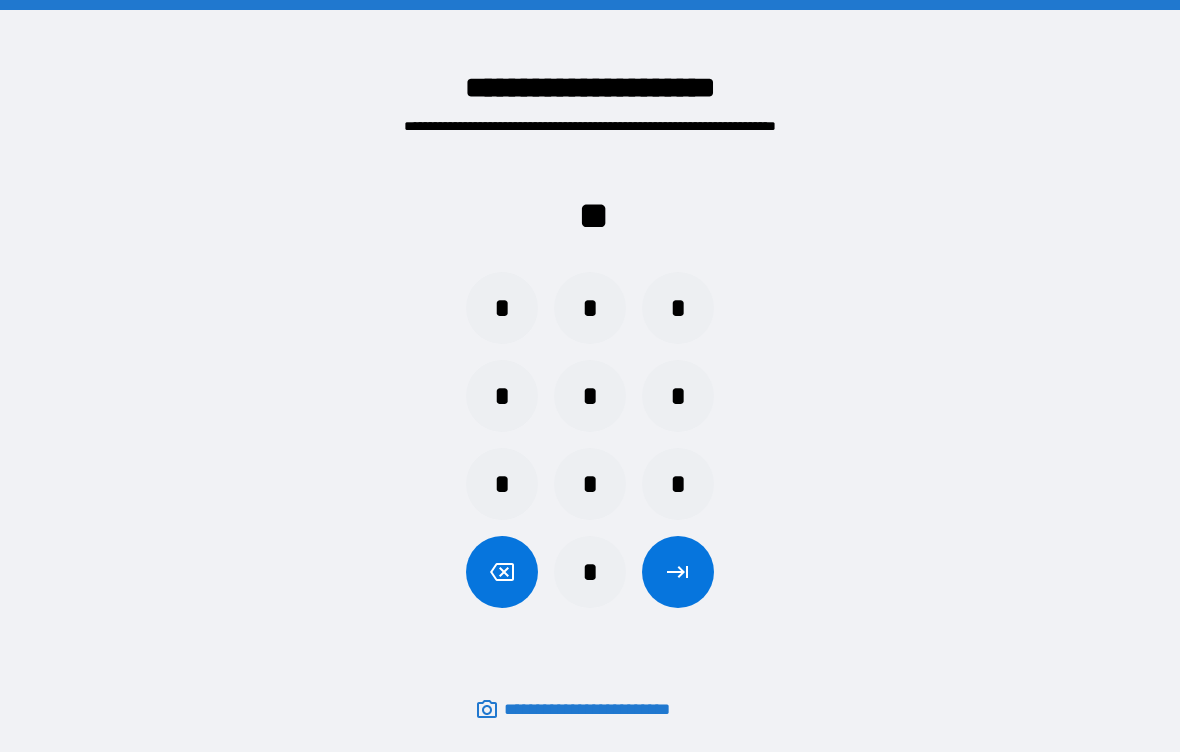 click on "*" at bounding box center (590, 396) 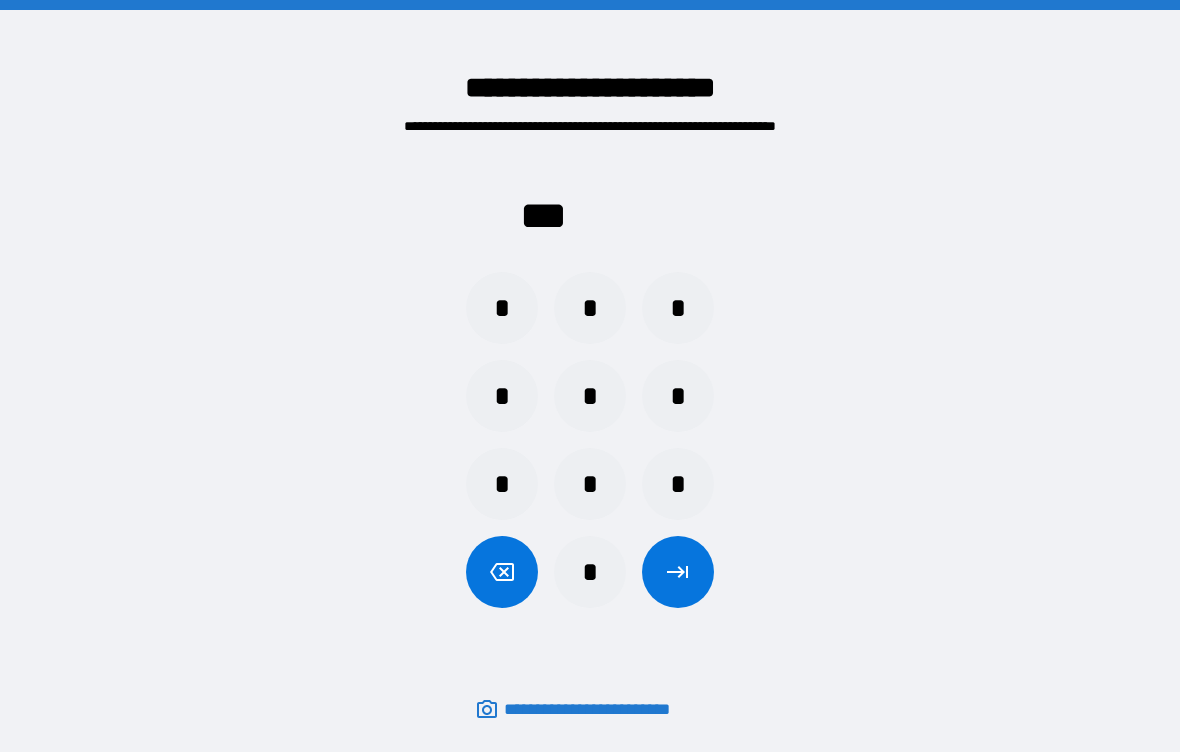 click at bounding box center [502, 572] 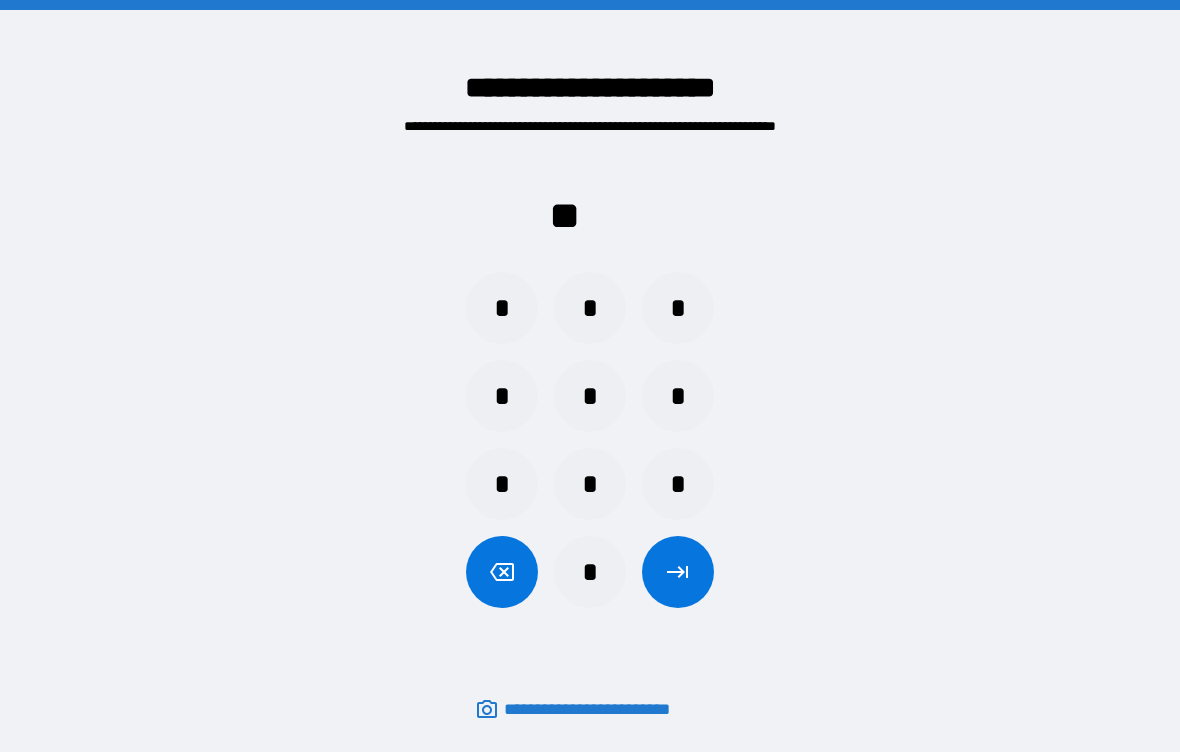 click at bounding box center (502, 572) 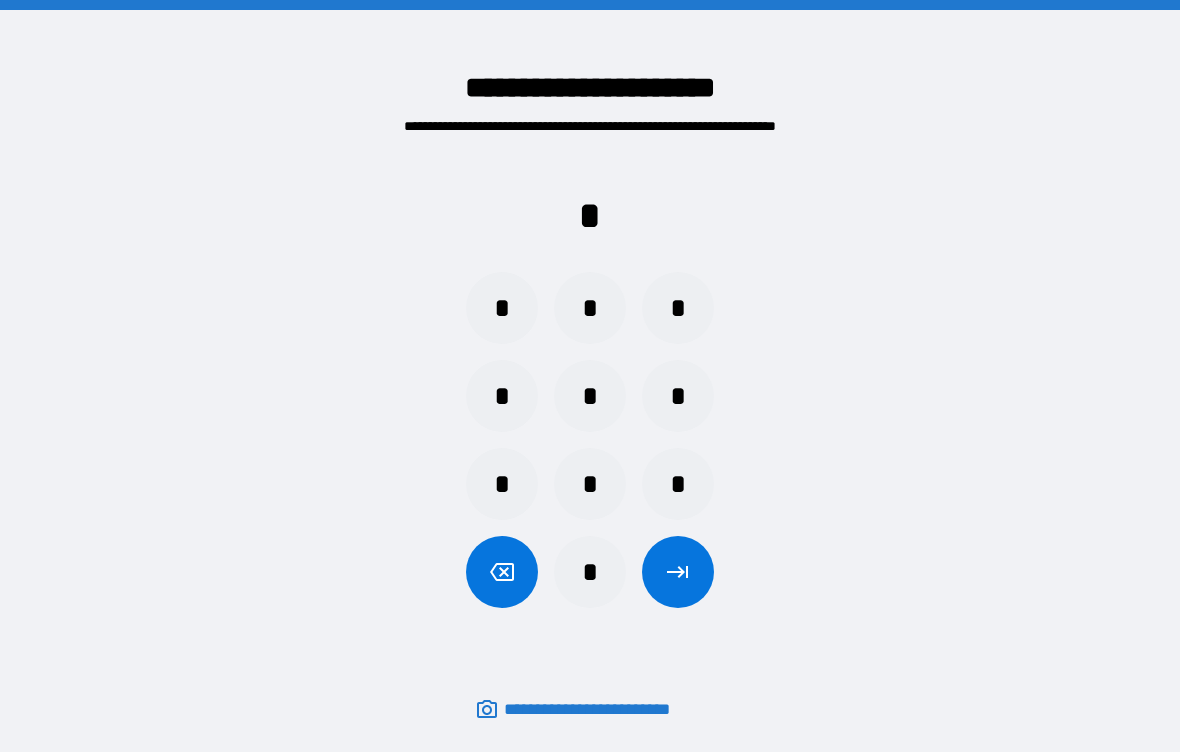 click on "*" at bounding box center (678, 396) 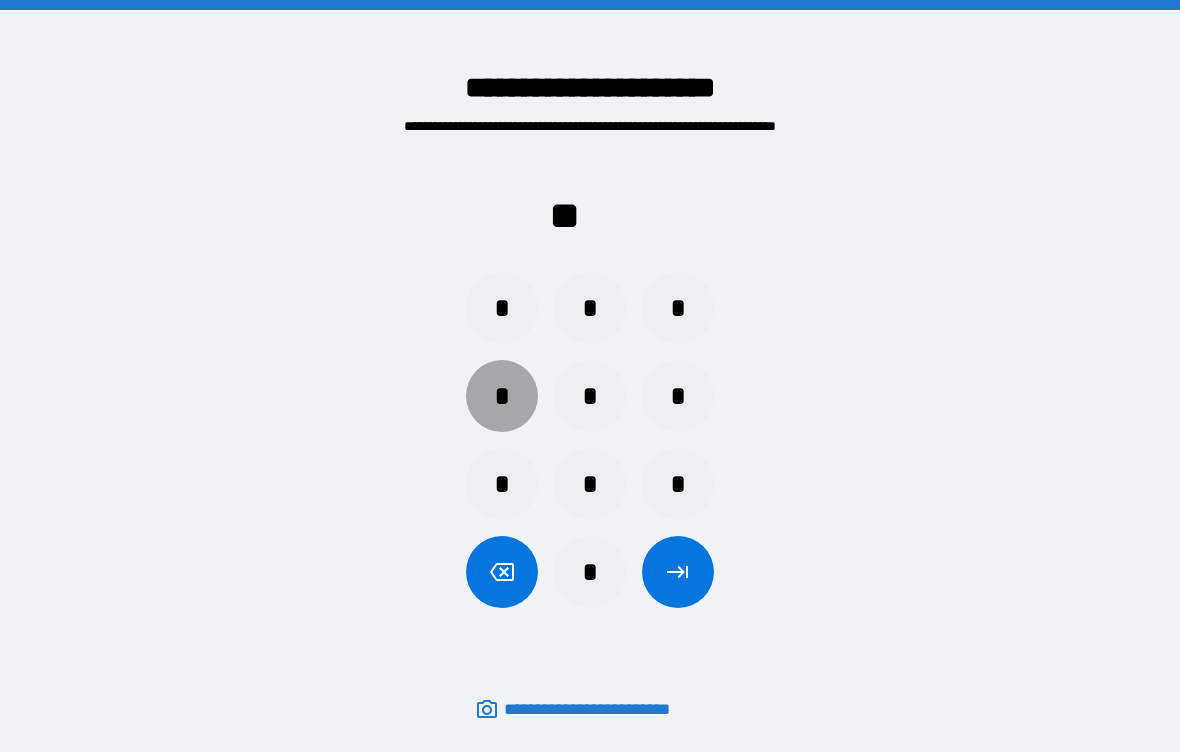 click on "*" at bounding box center (502, 396) 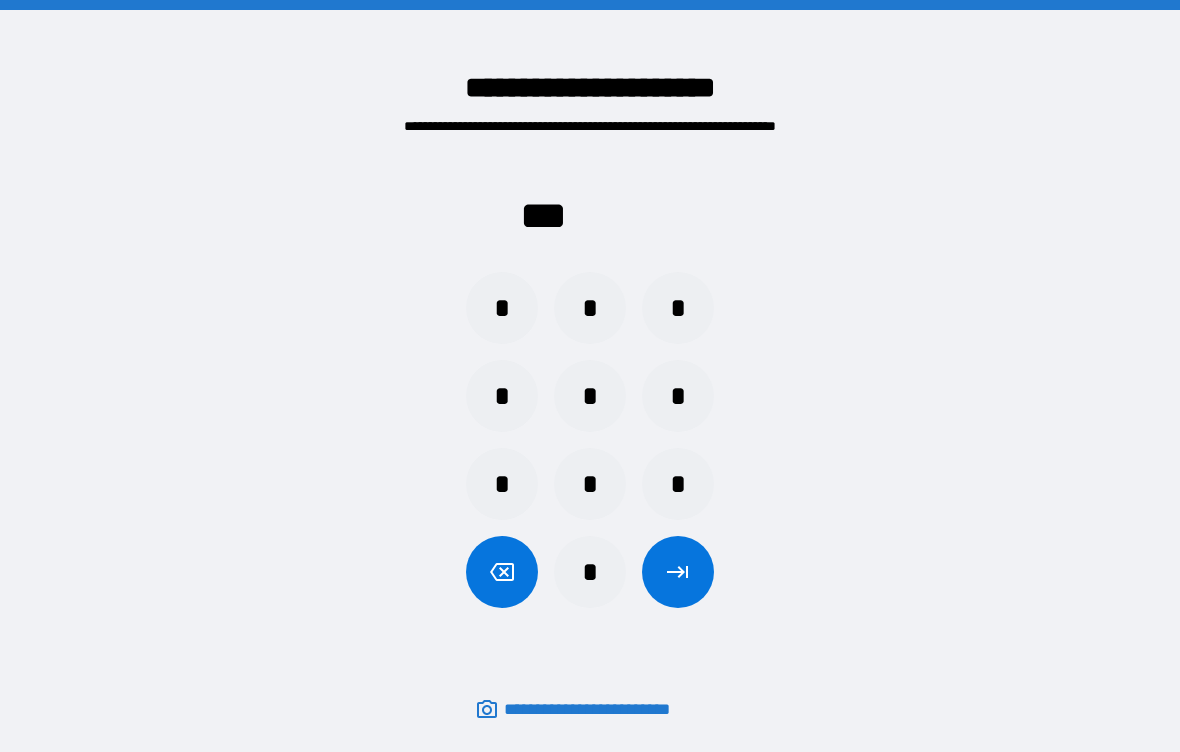 click on "*" at bounding box center (590, 396) 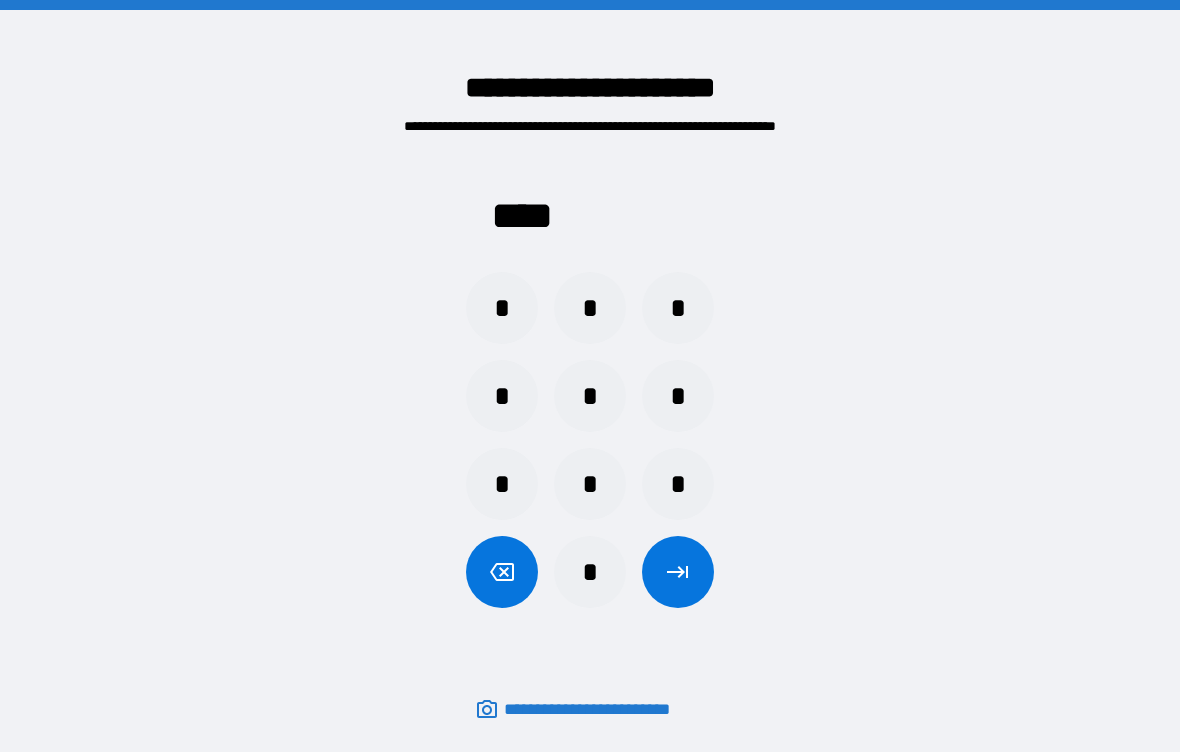 click at bounding box center [678, 572] 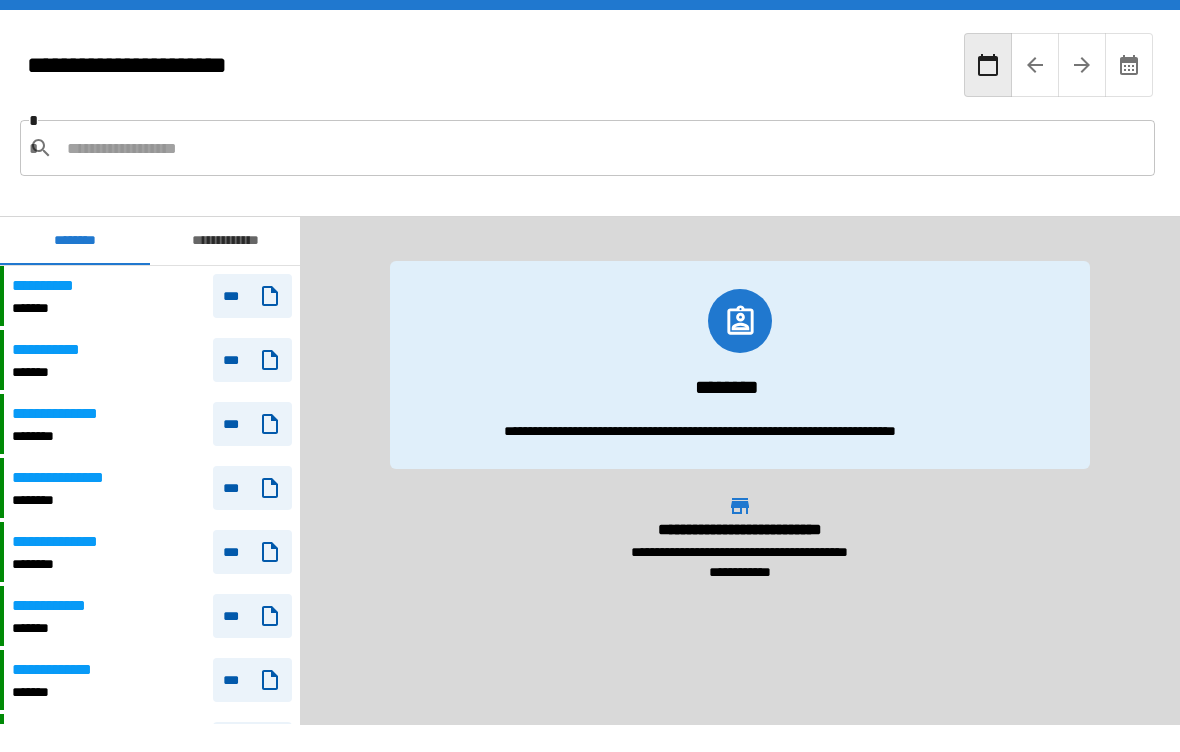 scroll, scrollTop: 240, scrollLeft: 0, axis: vertical 